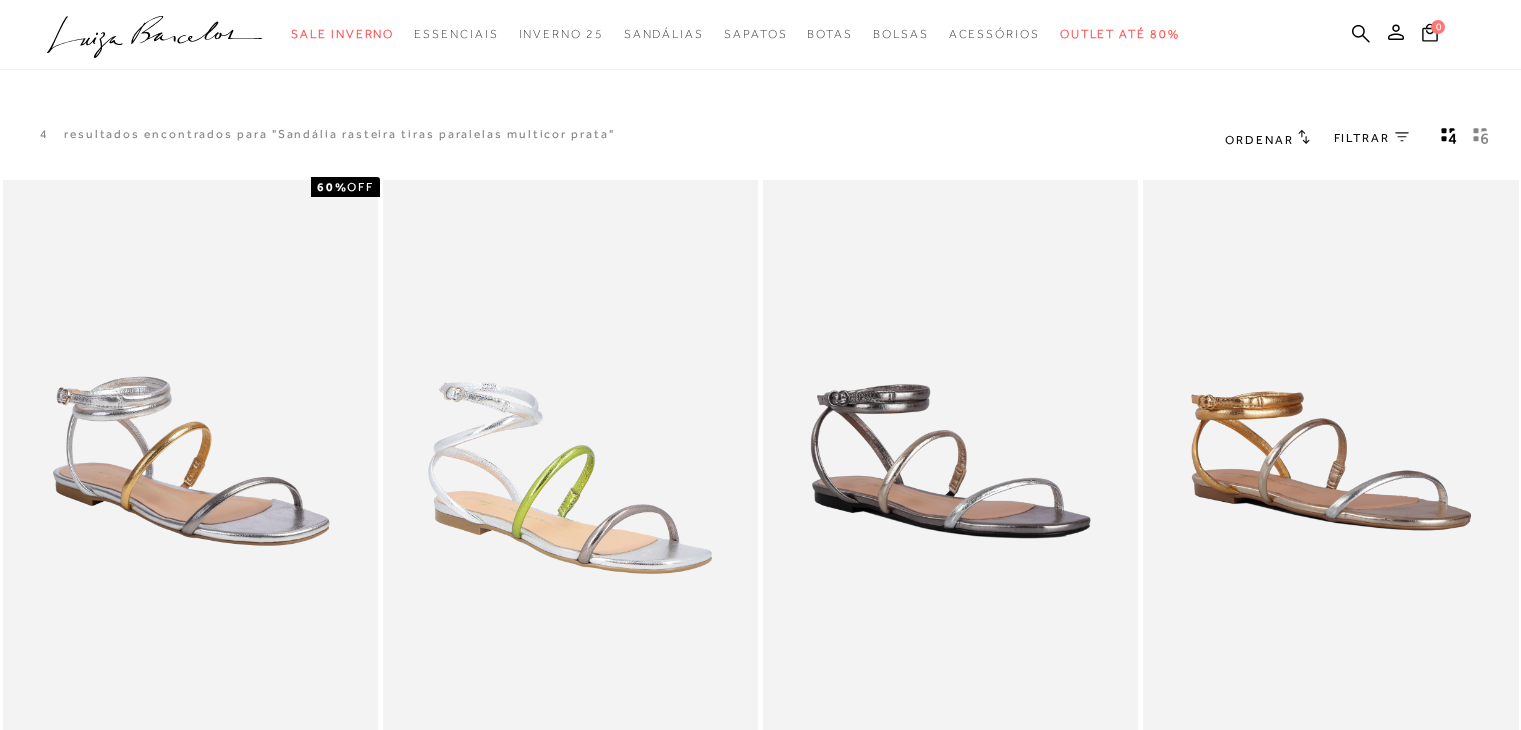 scroll, scrollTop: 0, scrollLeft: 0, axis: both 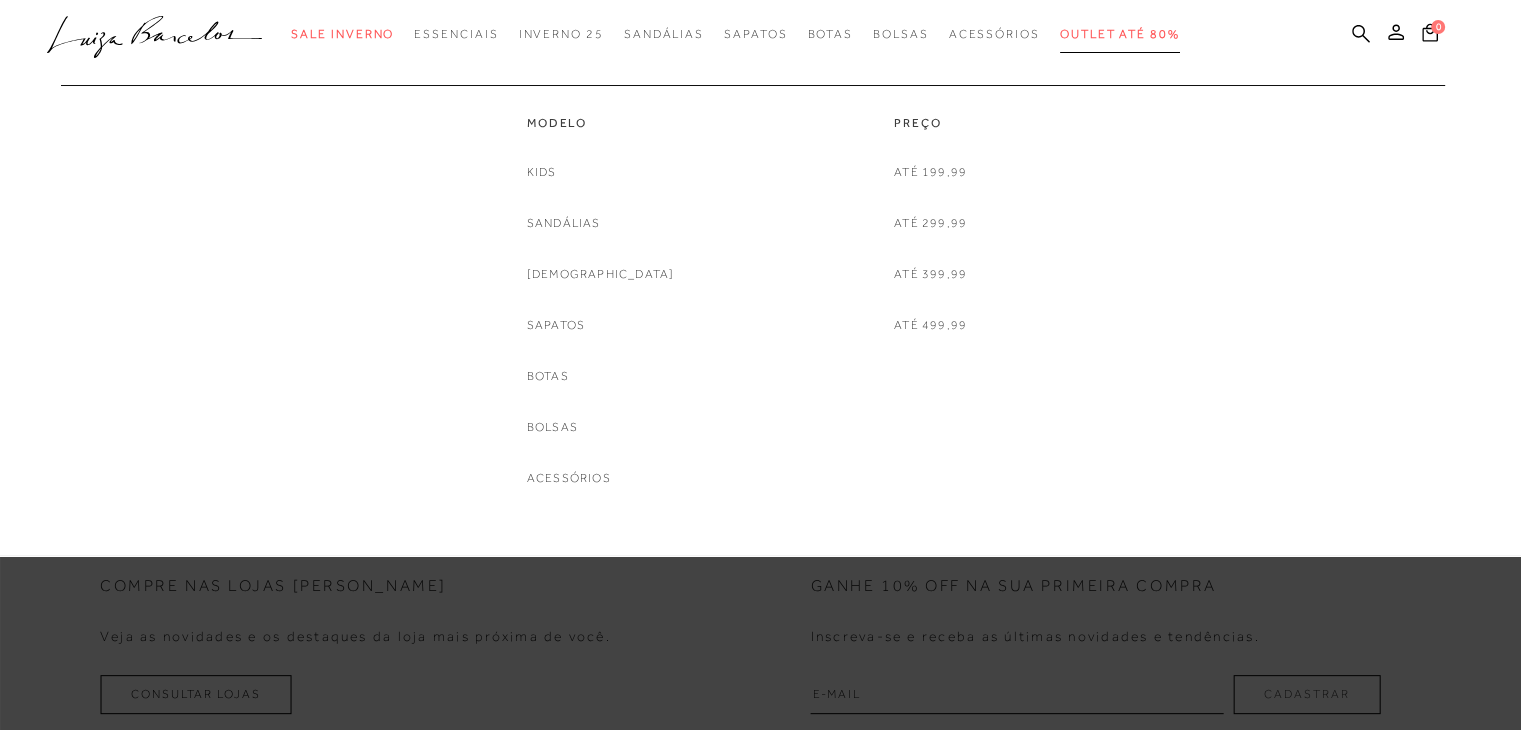 click on "Outlet até 80%" at bounding box center [1120, 34] 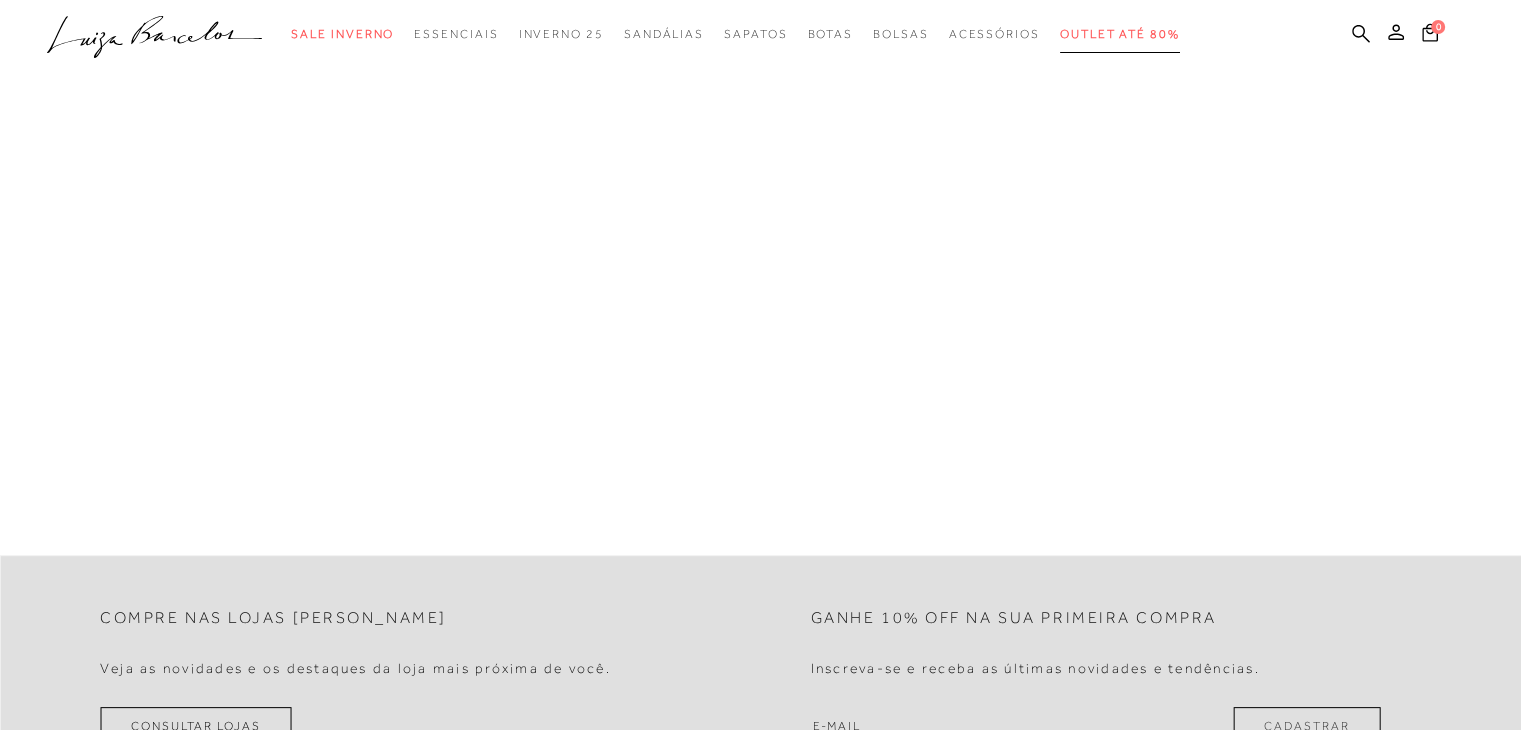 scroll, scrollTop: 153, scrollLeft: 0, axis: vertical 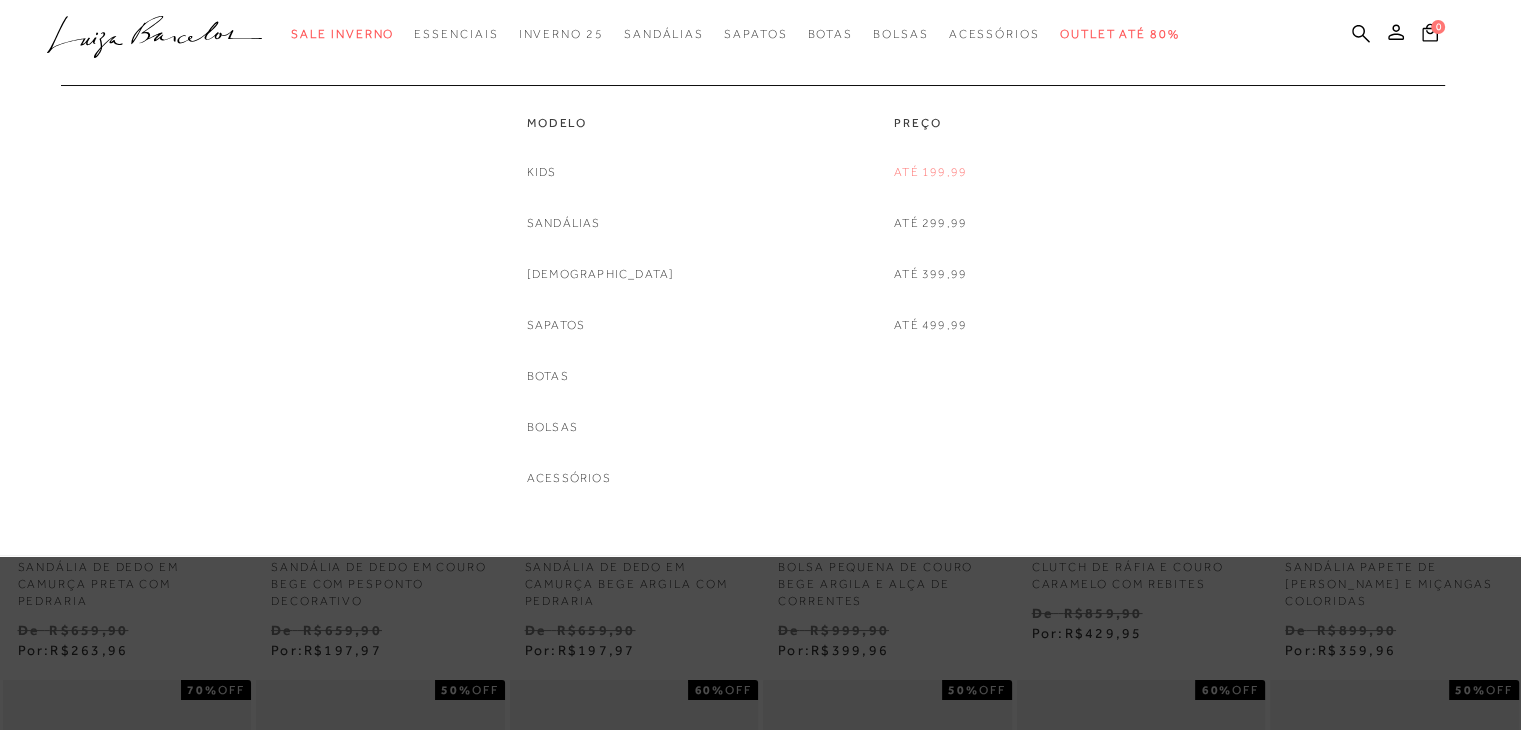 click on "Até 199,99" at bounding box center [930, 172] 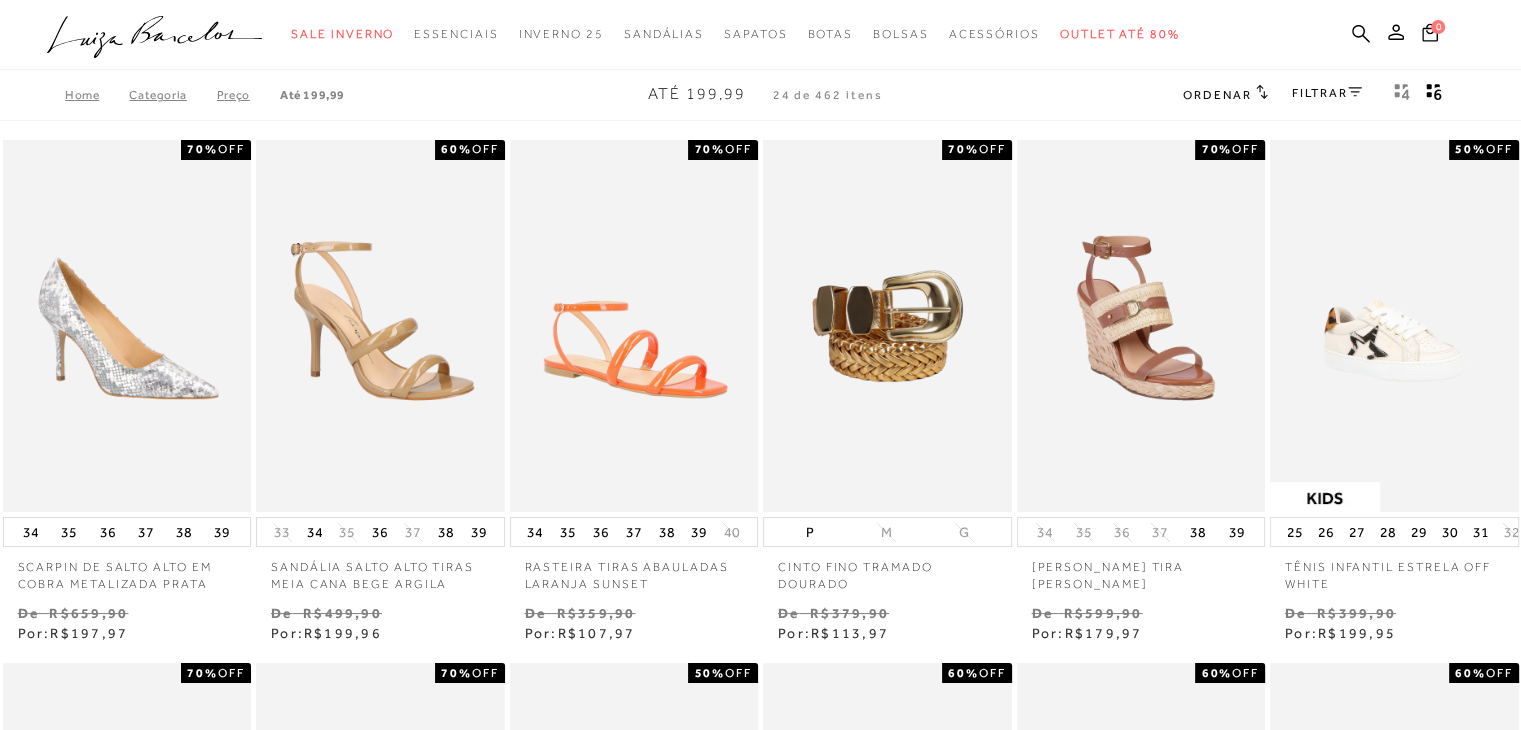 type 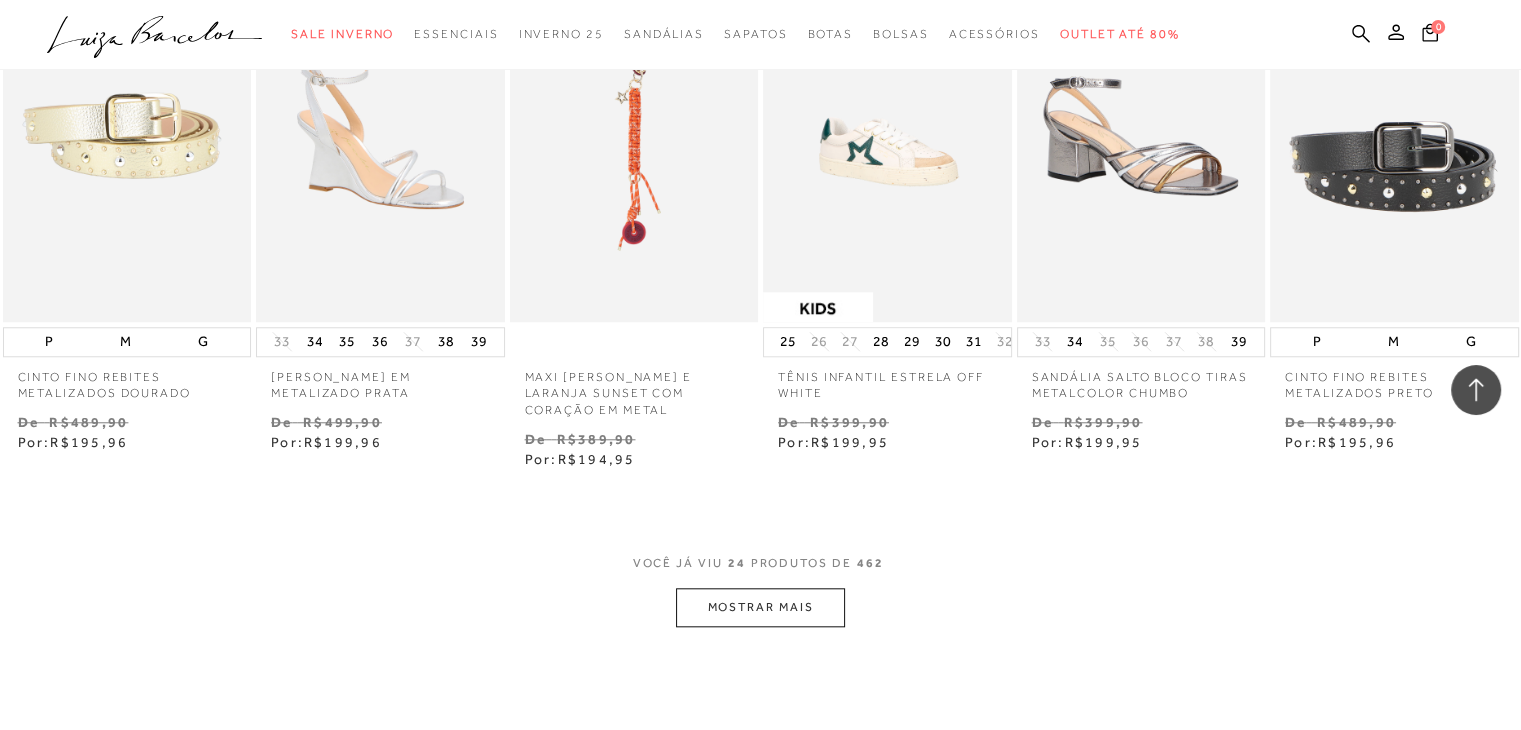 scroll, scrollTop: 1800, scrollLeft: 0, axis: vertical 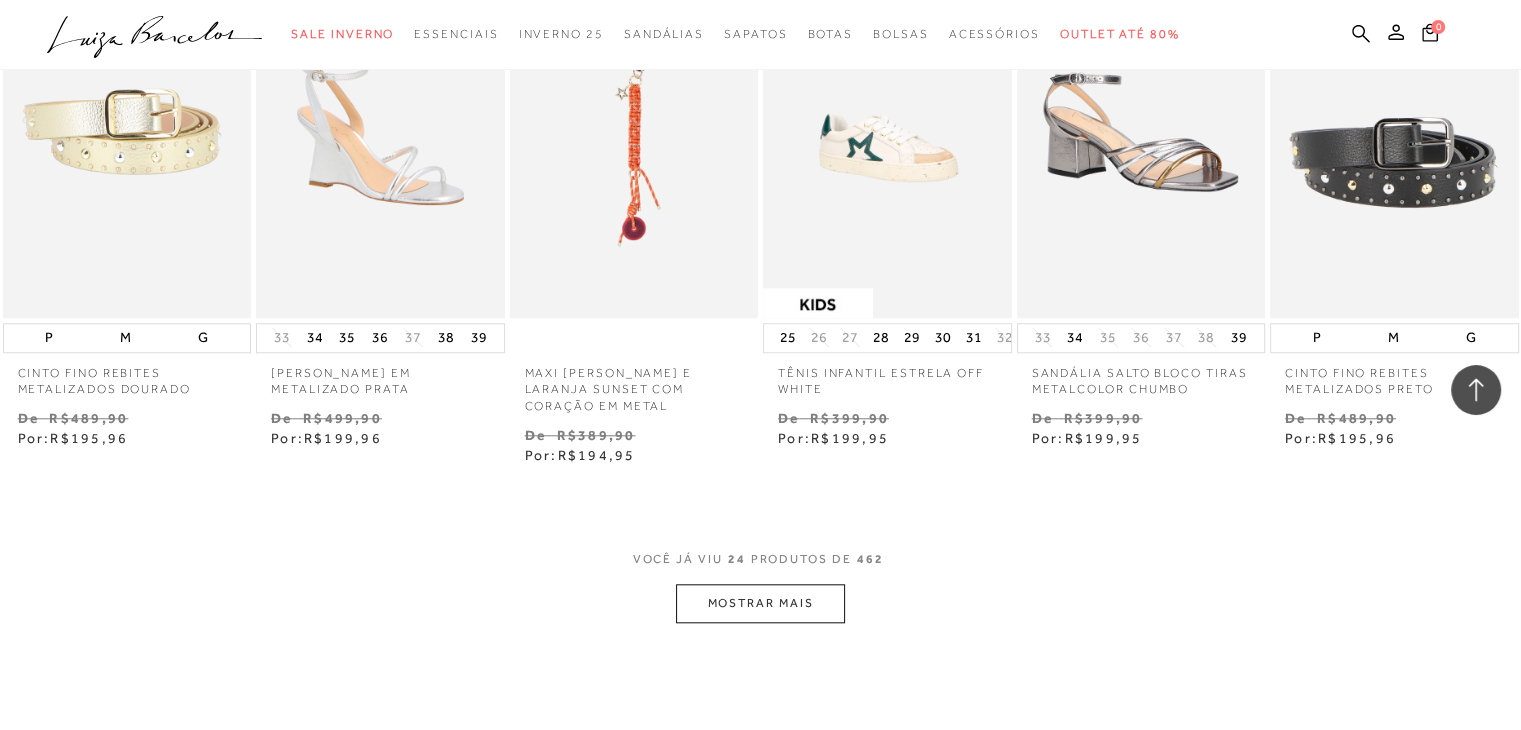 click on "MOSTRAR MAIS" at bounding box center [760, 603] 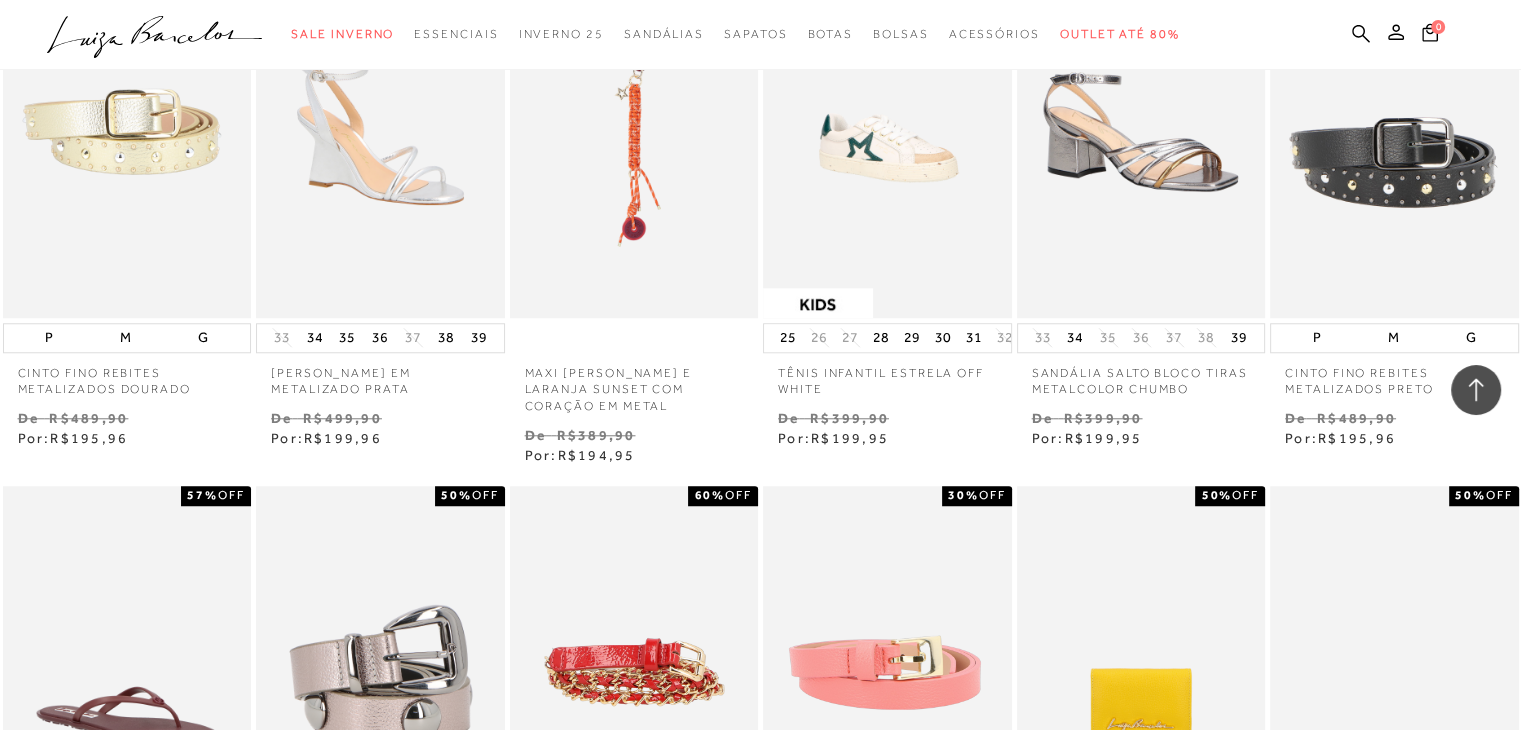 type 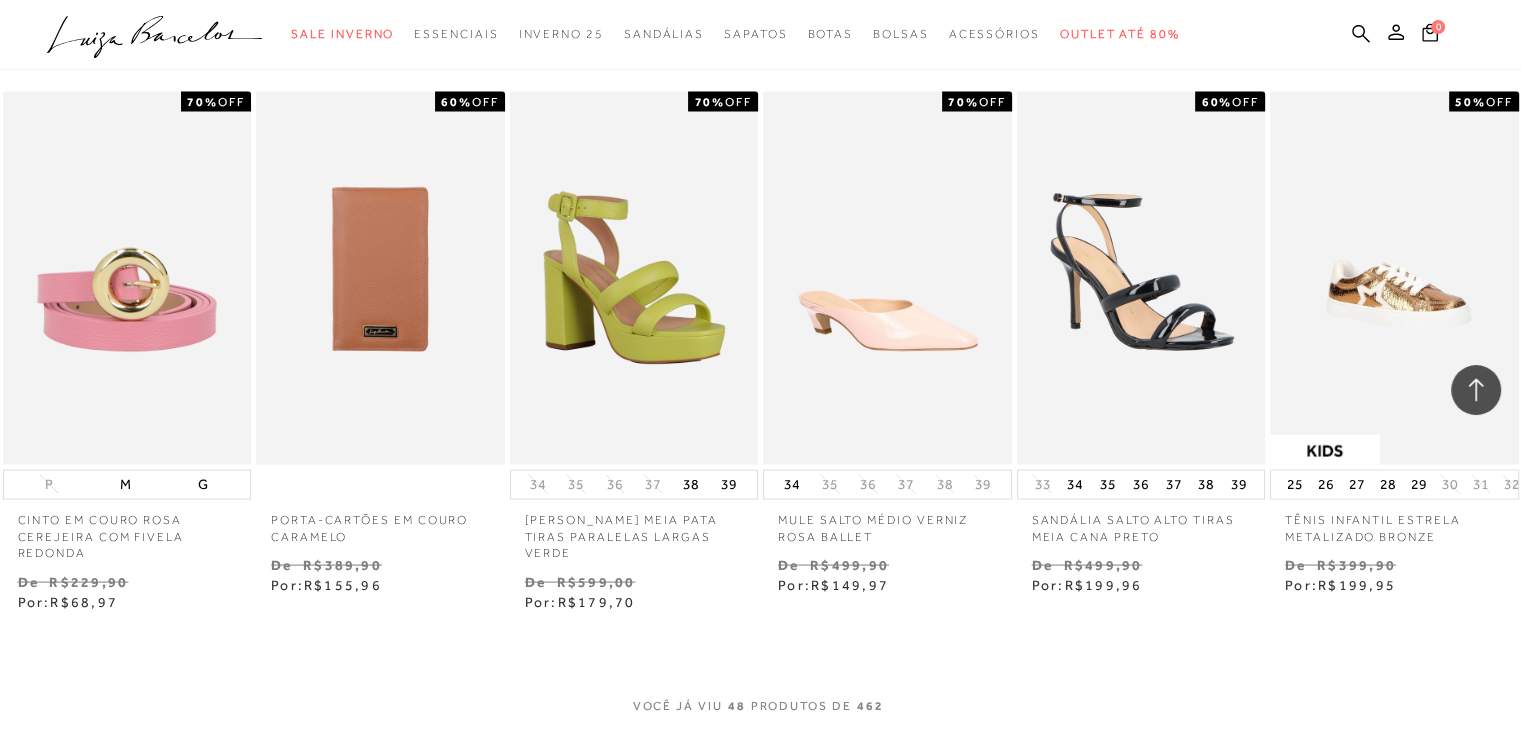 scroll, scrollTop: 3840, scrollLeft: 0, axis: vertical 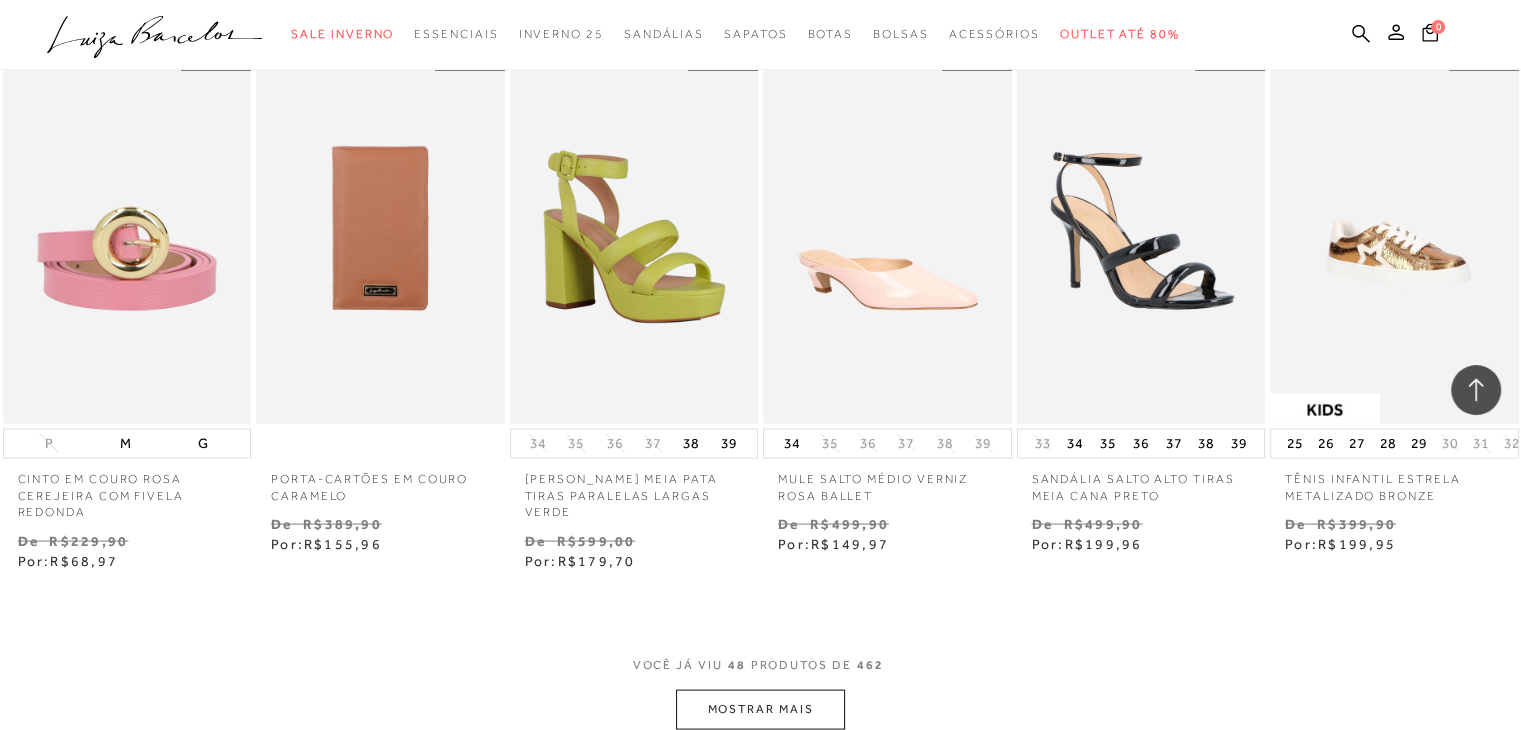 click on "MOSTRAR MAIS" at bounding box center [760, 709] 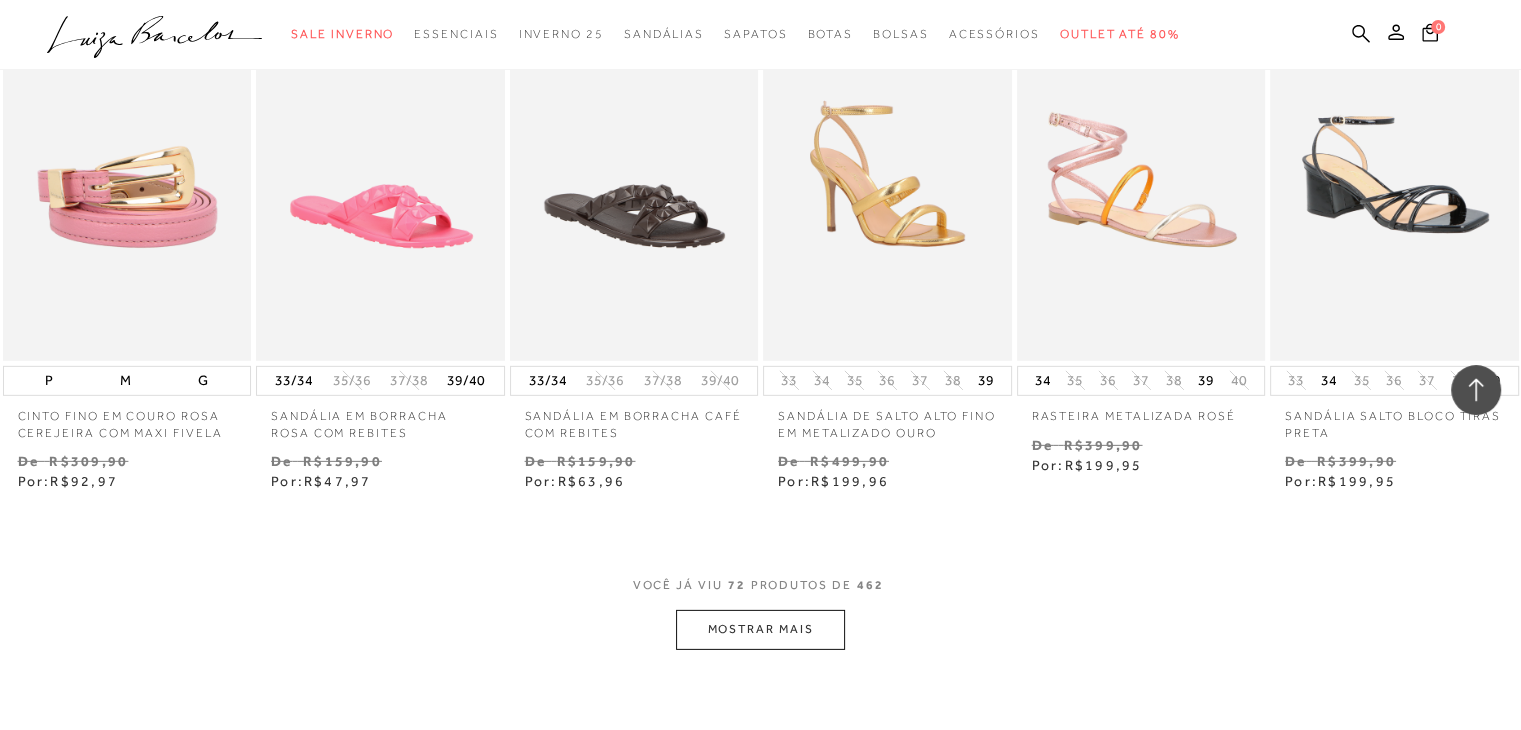 scroll, scrollTop: 6040, scrollLeft: 0, axis: vertical 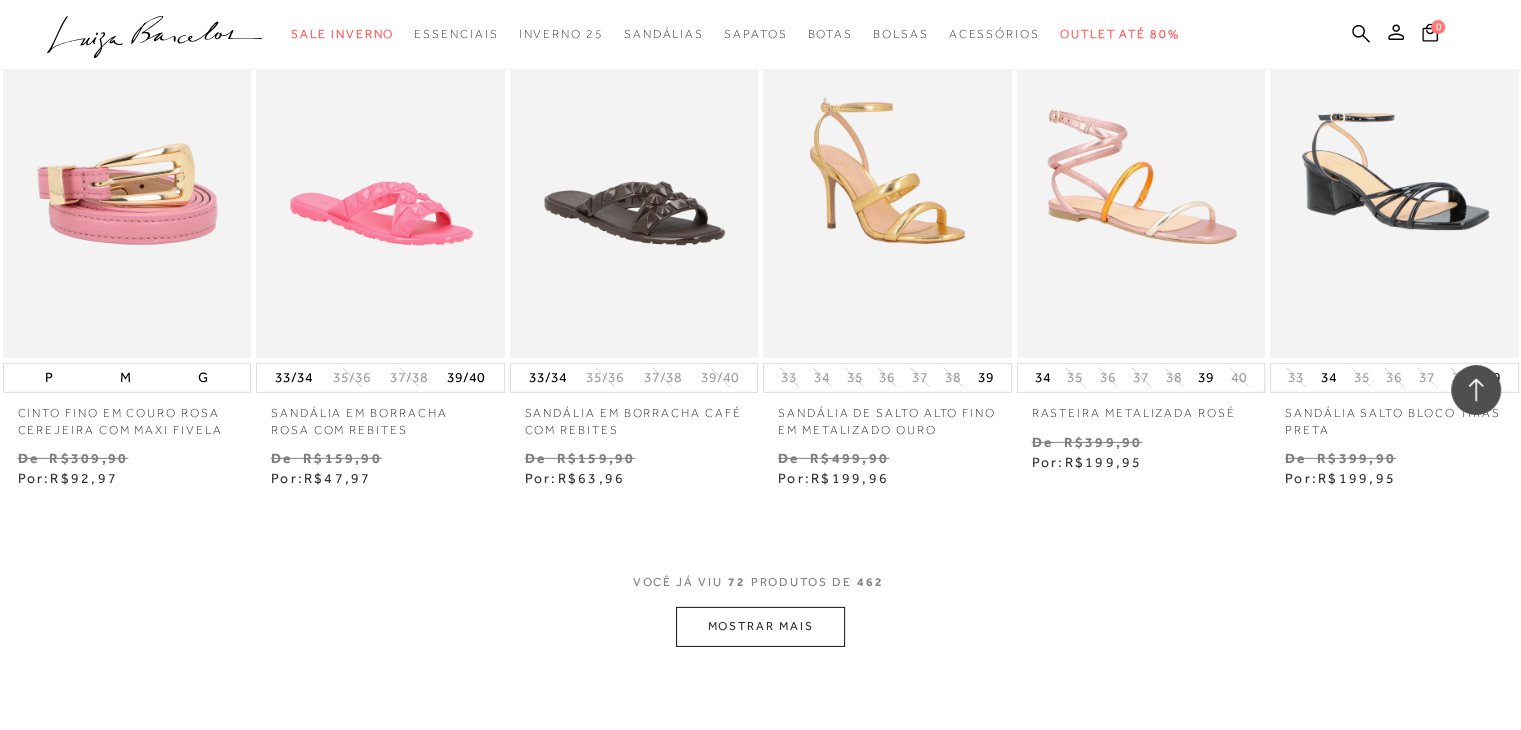 click on "MOSTRAR MAIS" at bounding box center (760, 626) 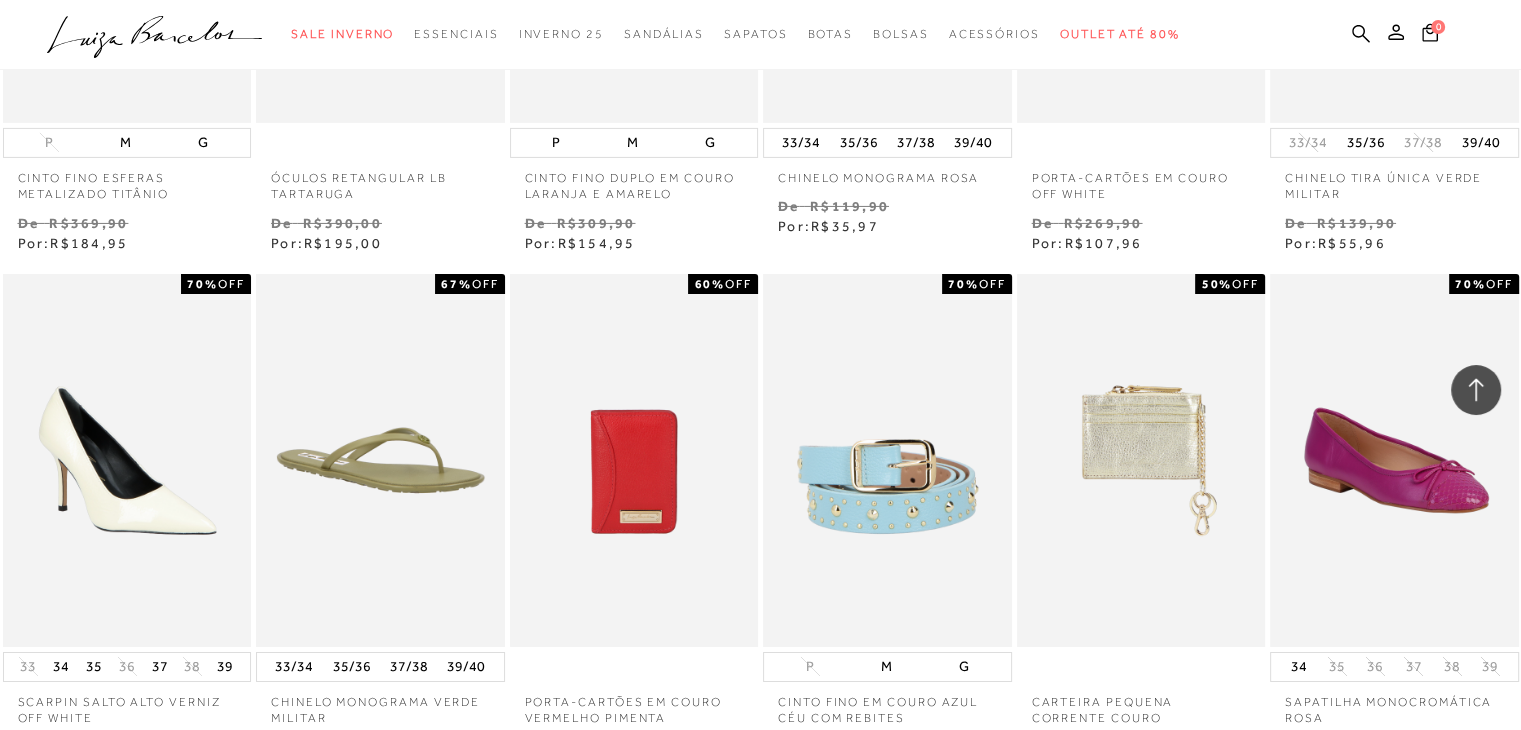 scroll, scrollTop: 7040, scrollLeft: 0, axis: vertical 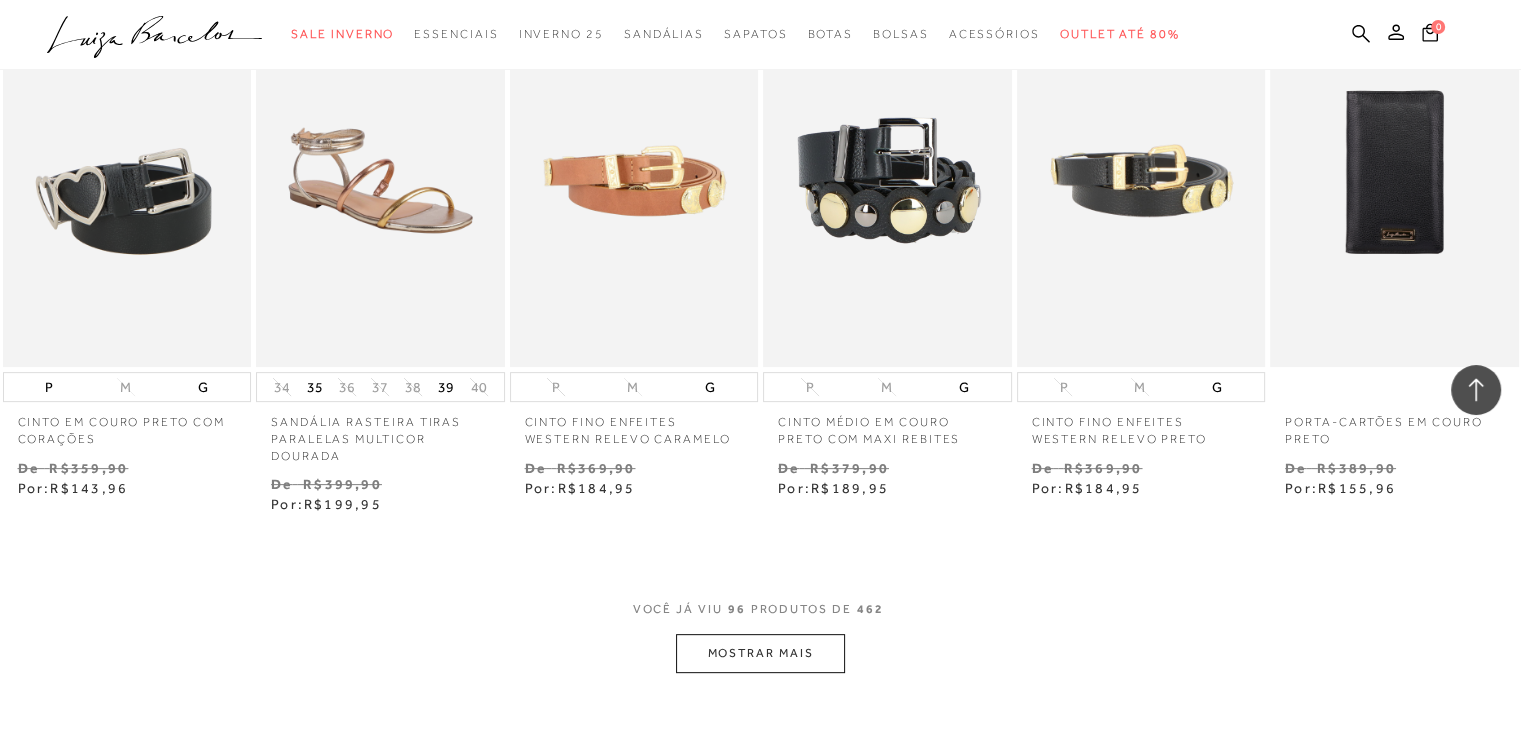 click on "MOSTRAR MAIS" at bounding box center [760, 653] 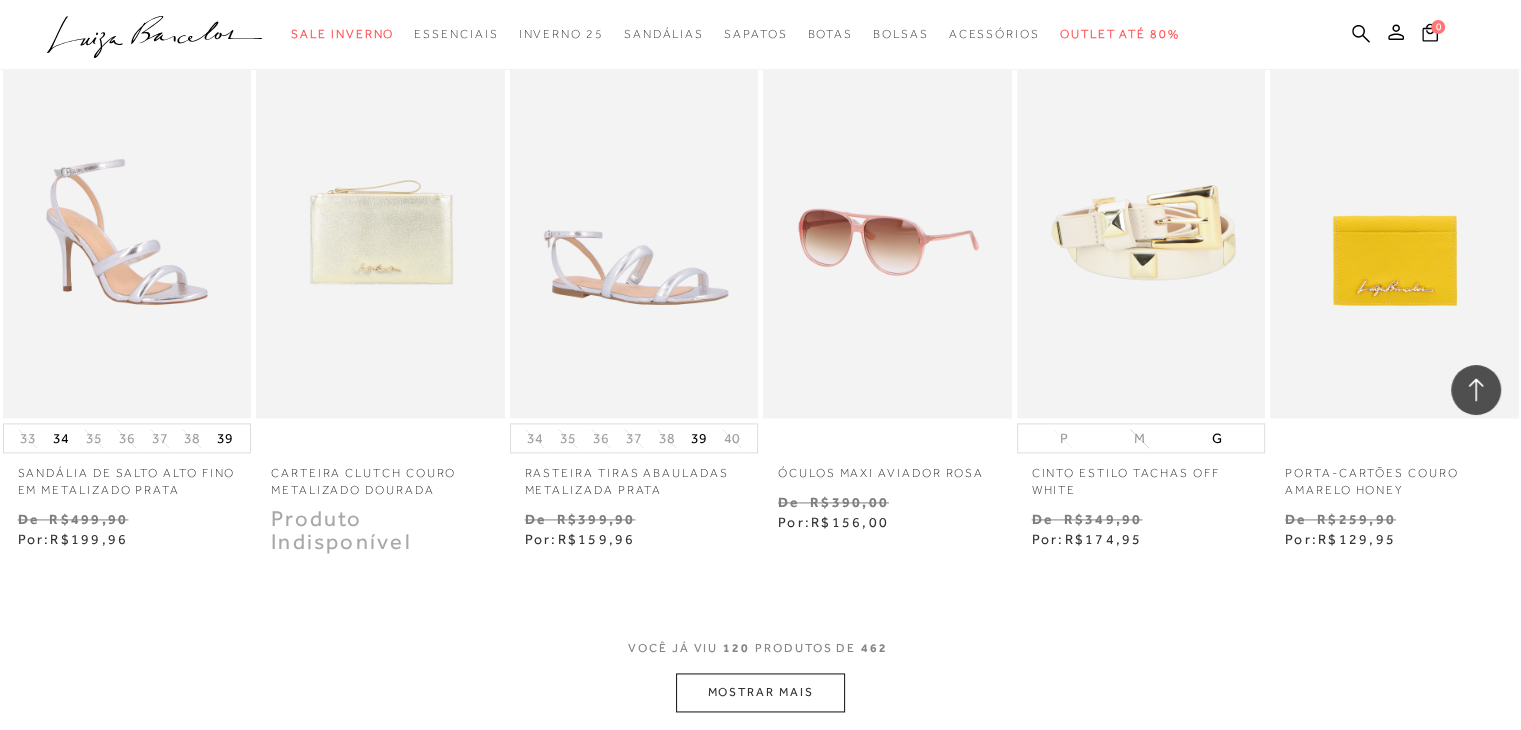 scroll, scrollTop: 10240, scrollLeft: 0, axis: vertical 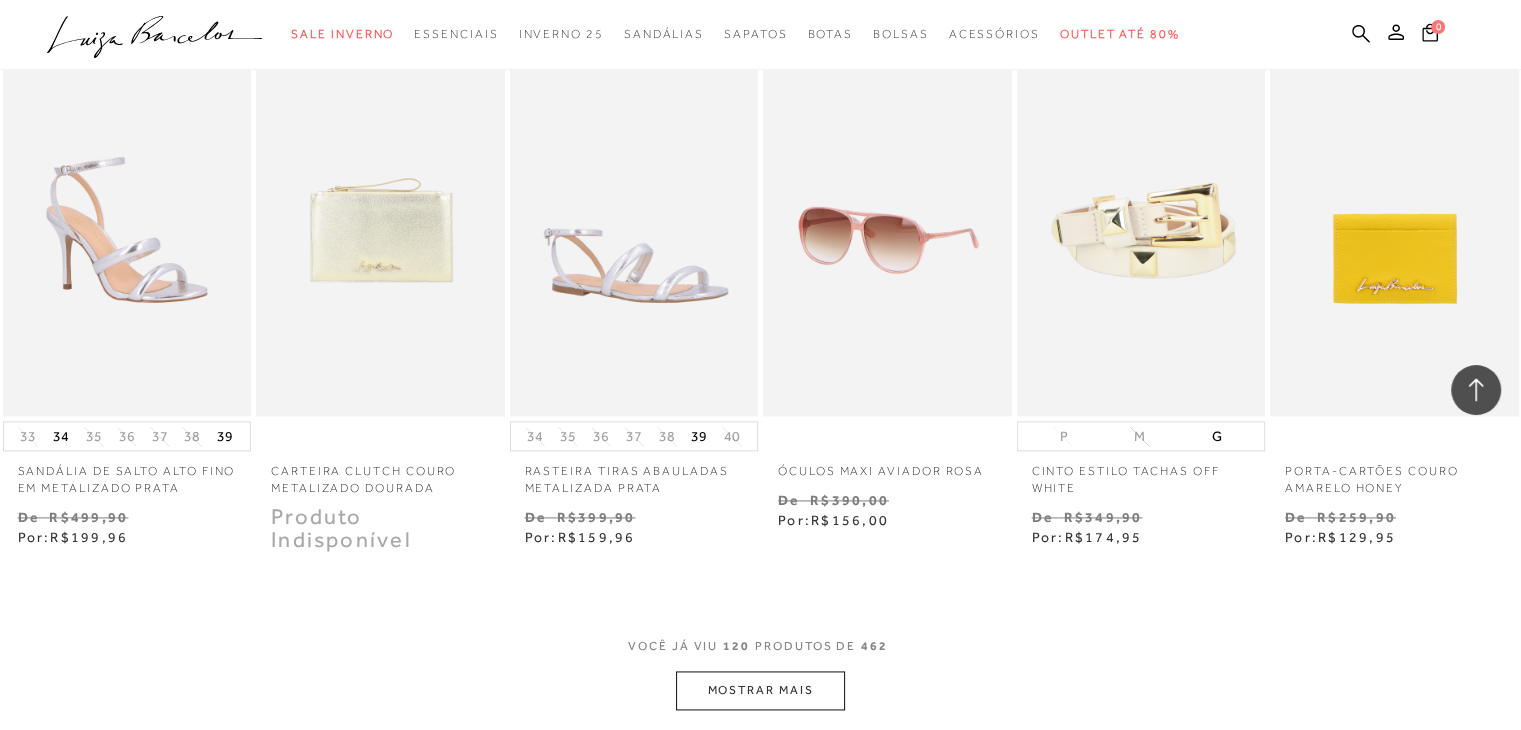 click on "MOSTRAR MAIS" at bounding box center (760, 690) 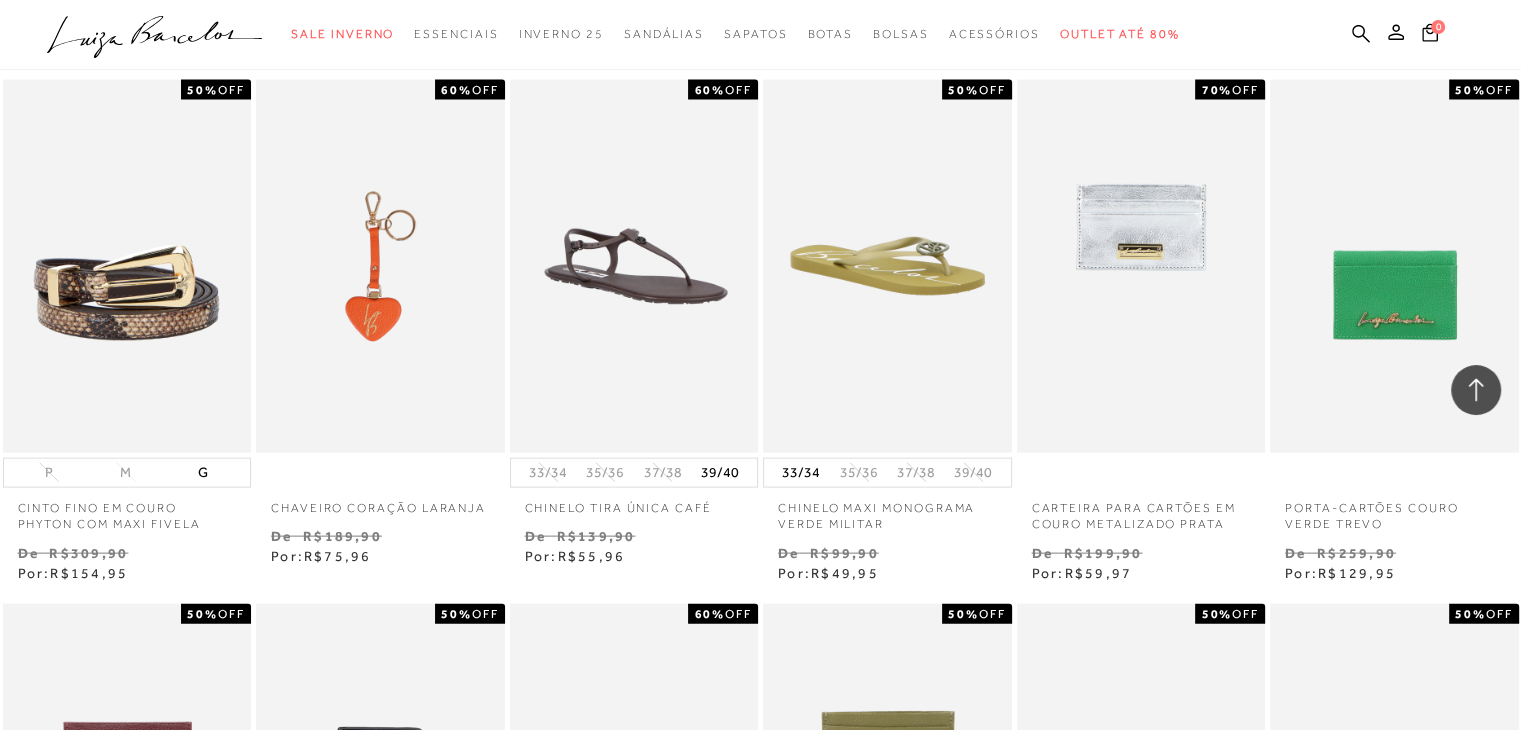 scroll, scrollTop: 11800, scrollLeft: 0, axis: vertical 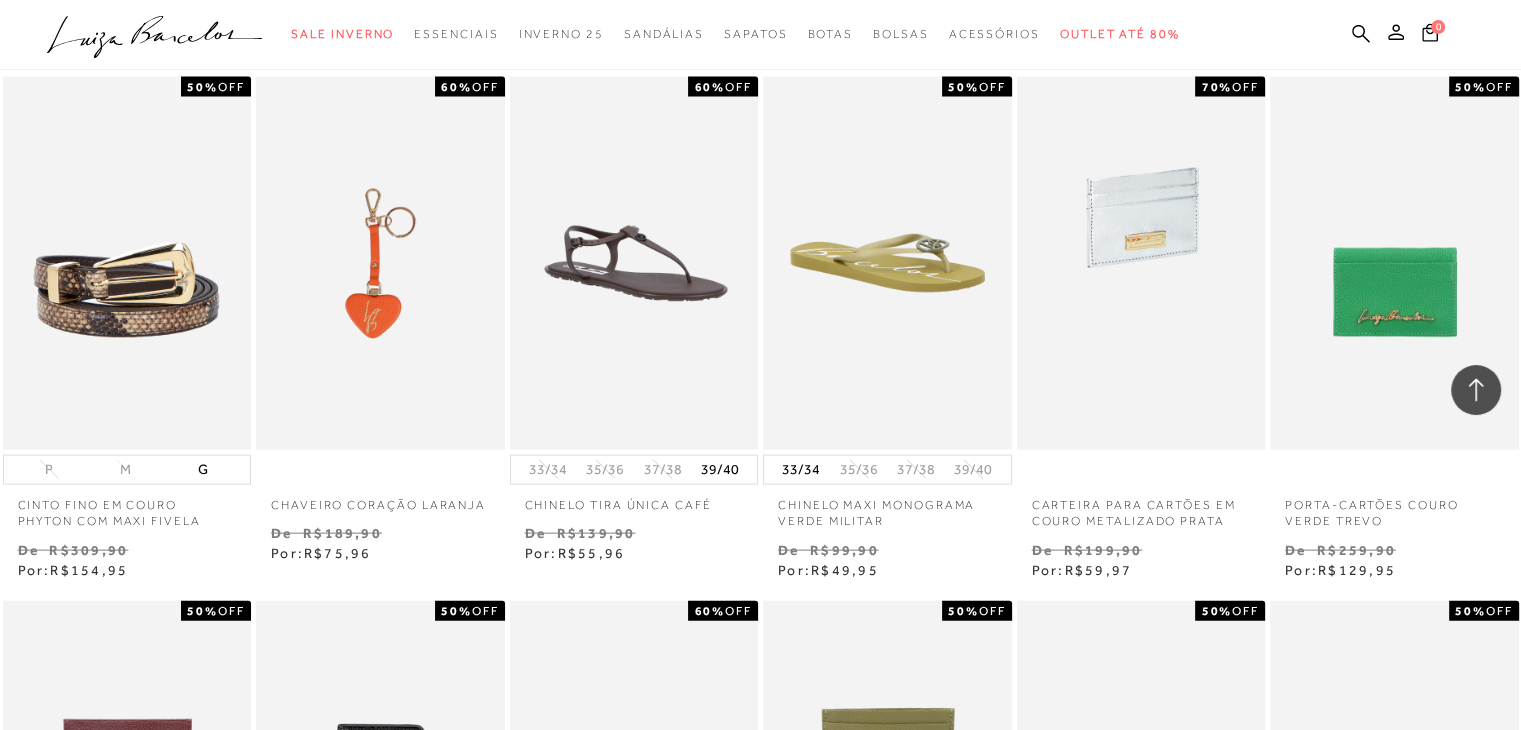click at bounding box center [1142, 263] 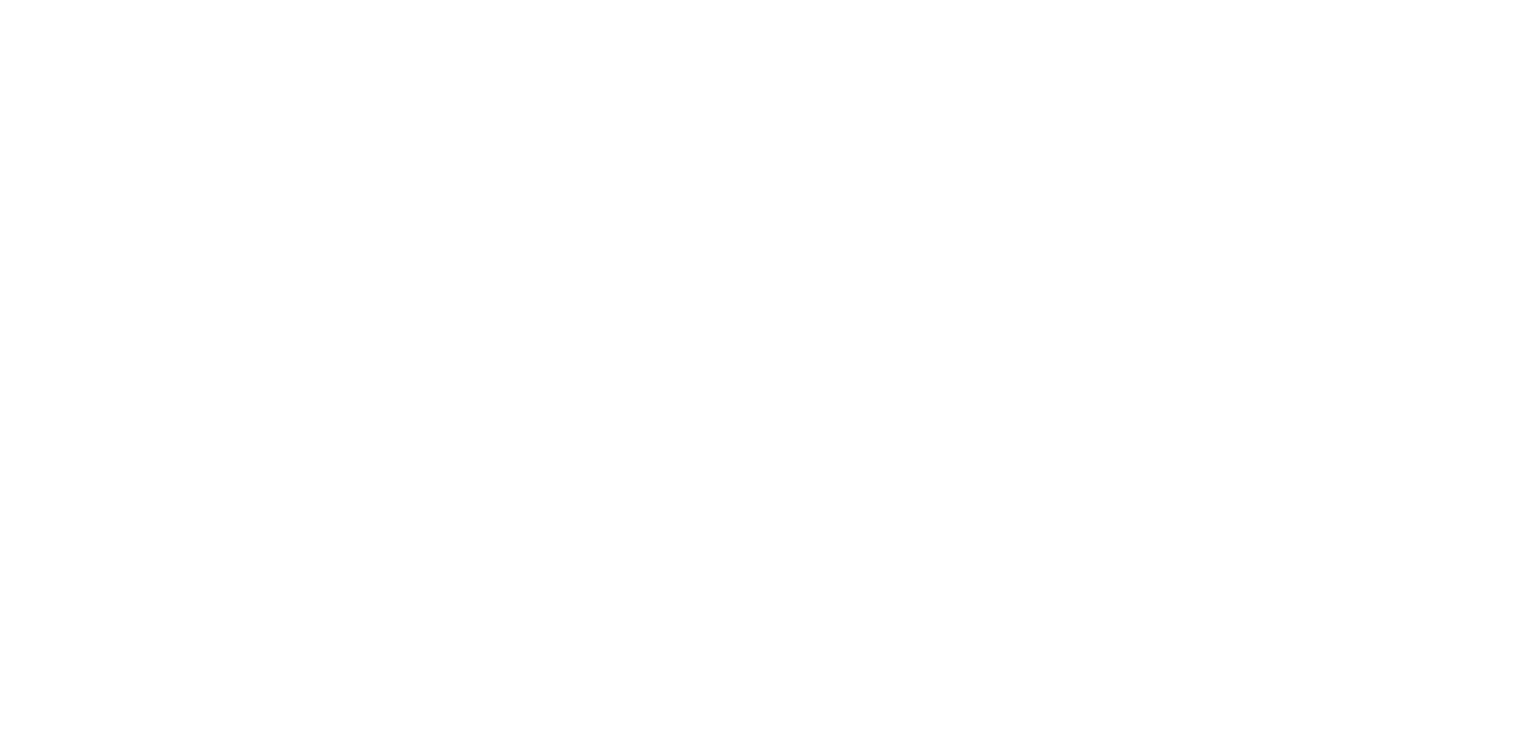 scroll, scrollTop: 0, scrollLeft: 0, axis: both 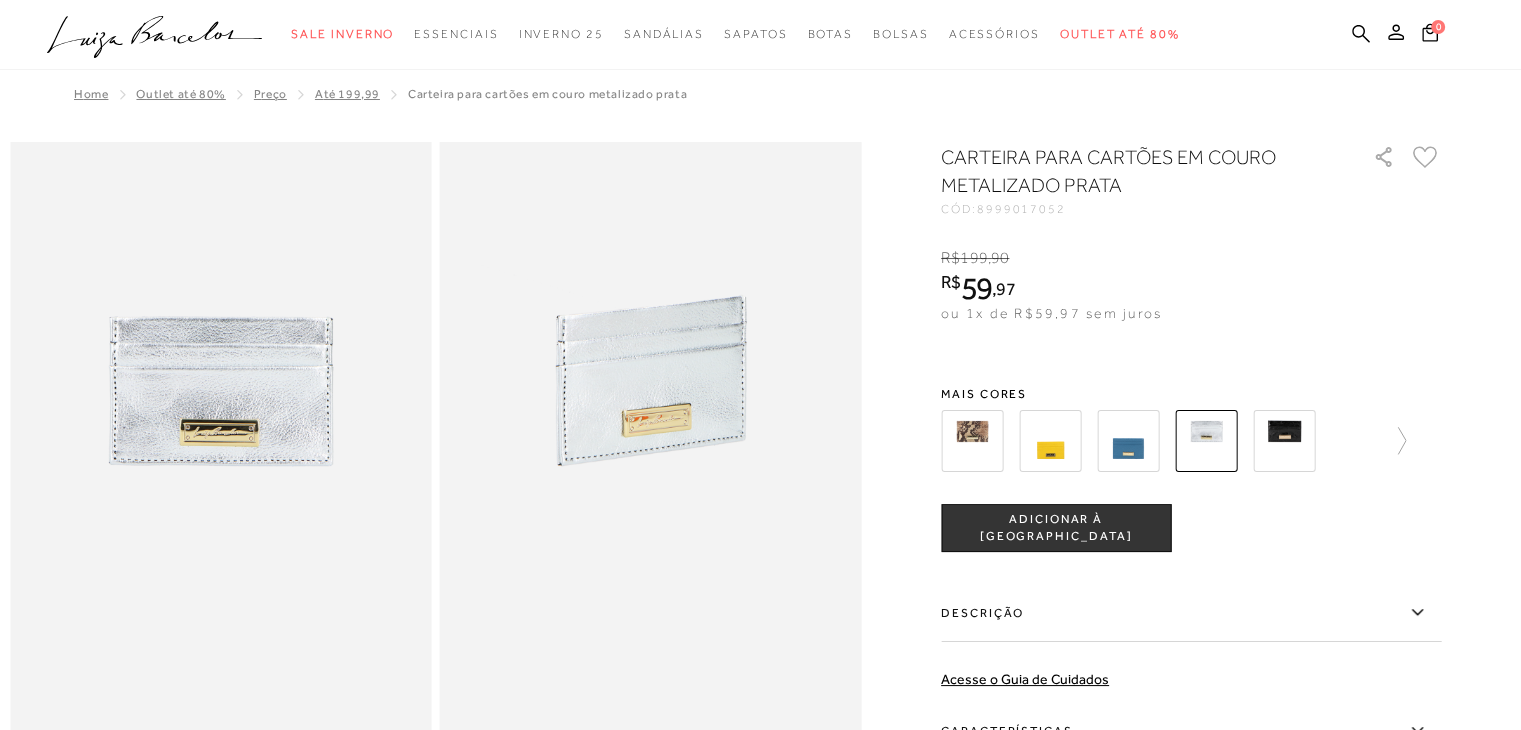 click at bounding box center (651, 458) 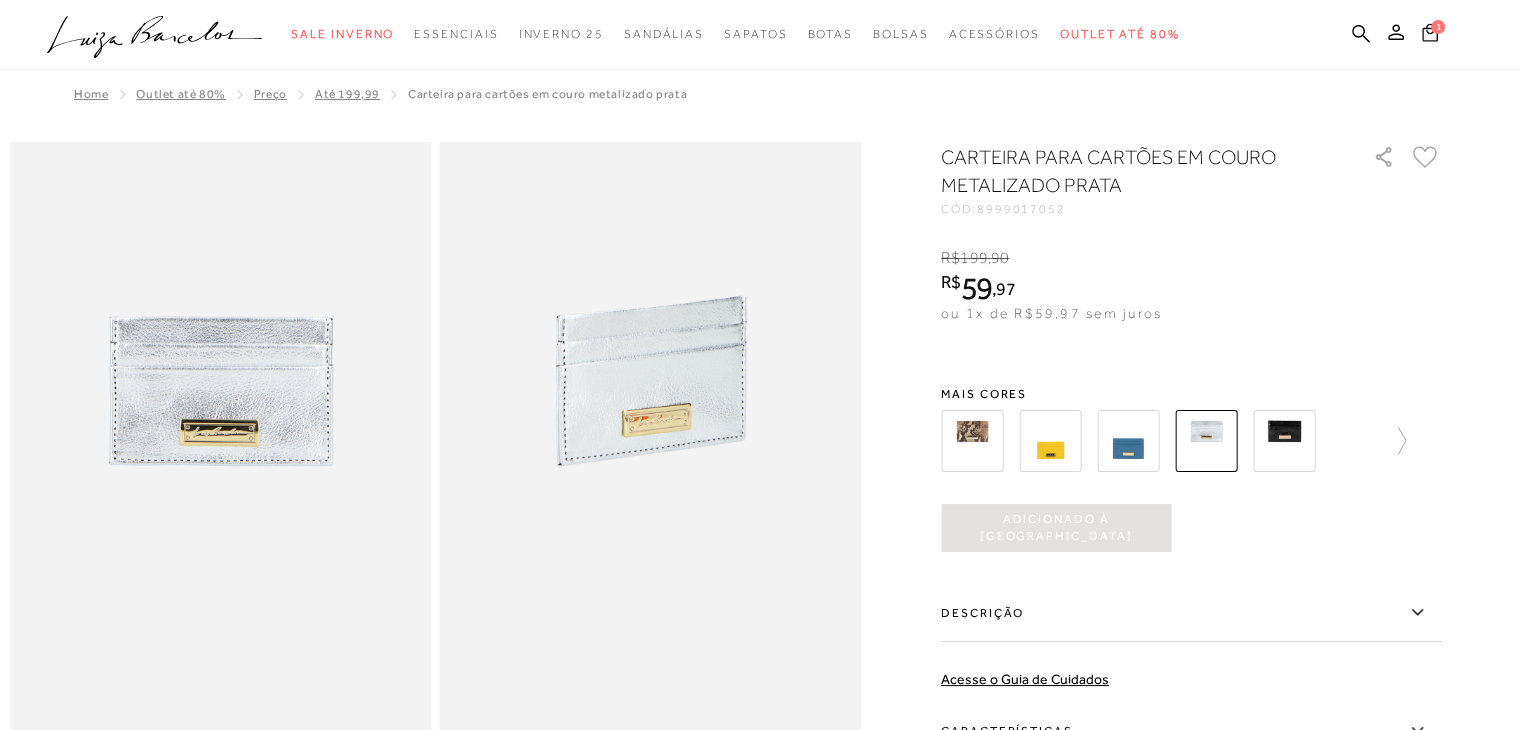 click on "1" at bounding box center (1439, 26) 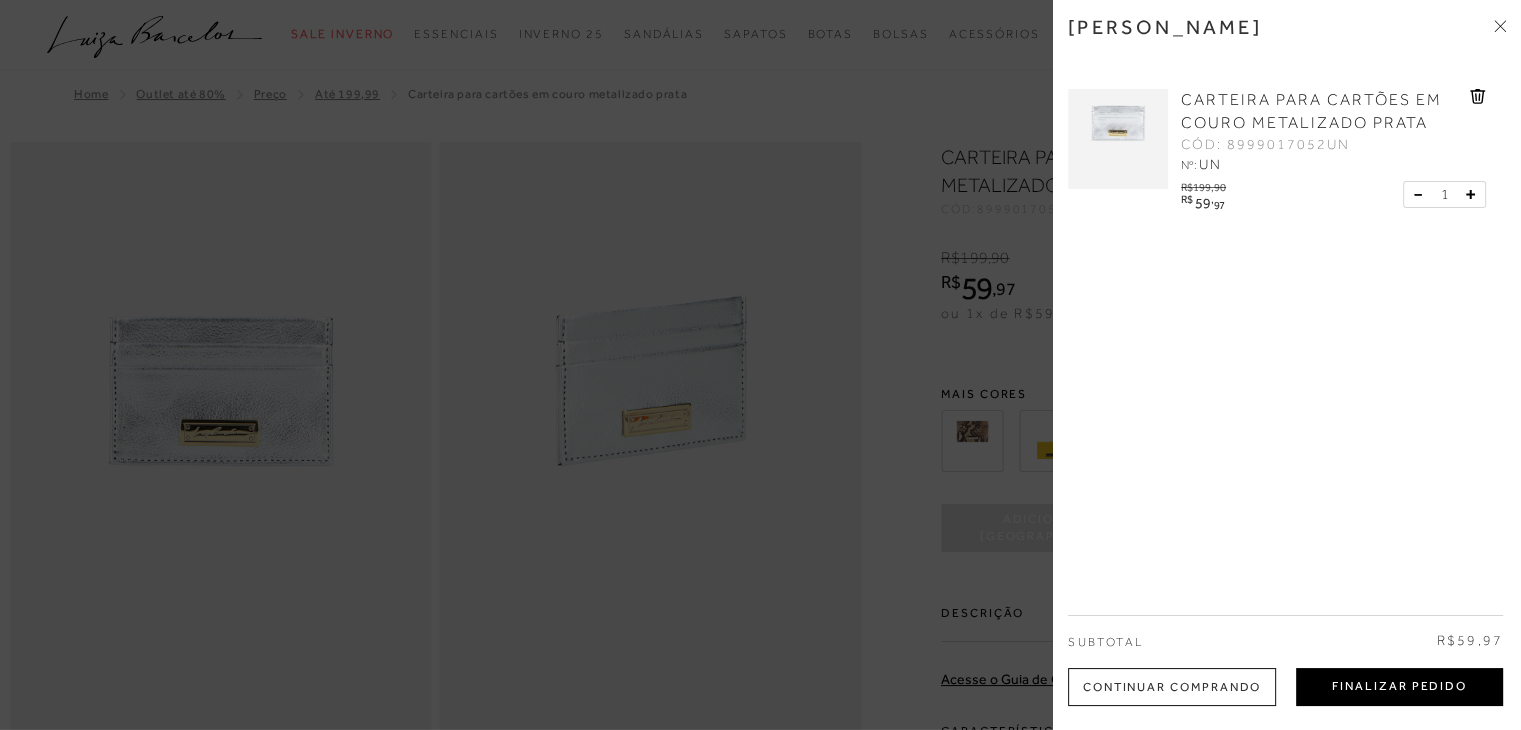 click on "Finalizar Pedido" at bounding box center (1399, 687) 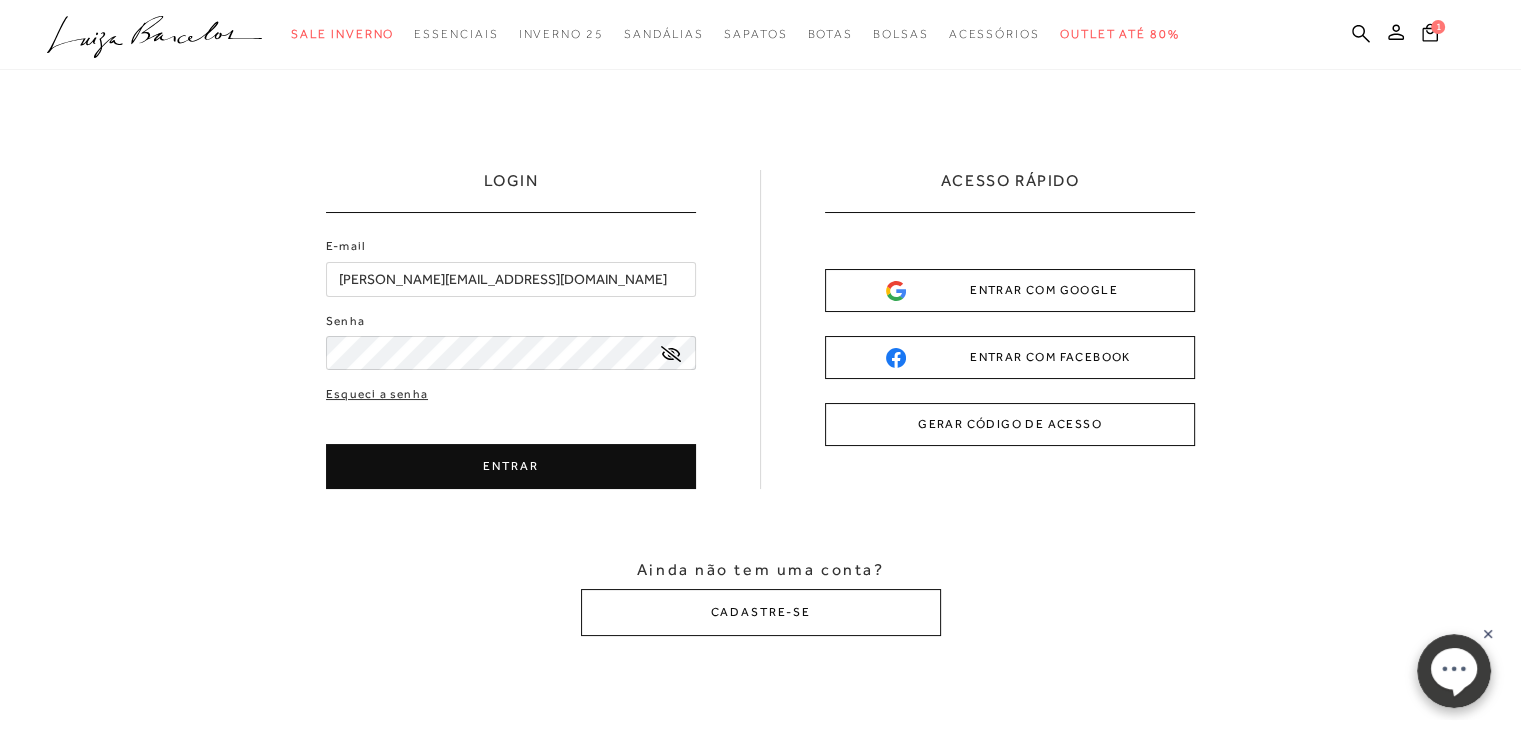 scroll, scrollTop: 0, scrollLeft: 0, axis: both 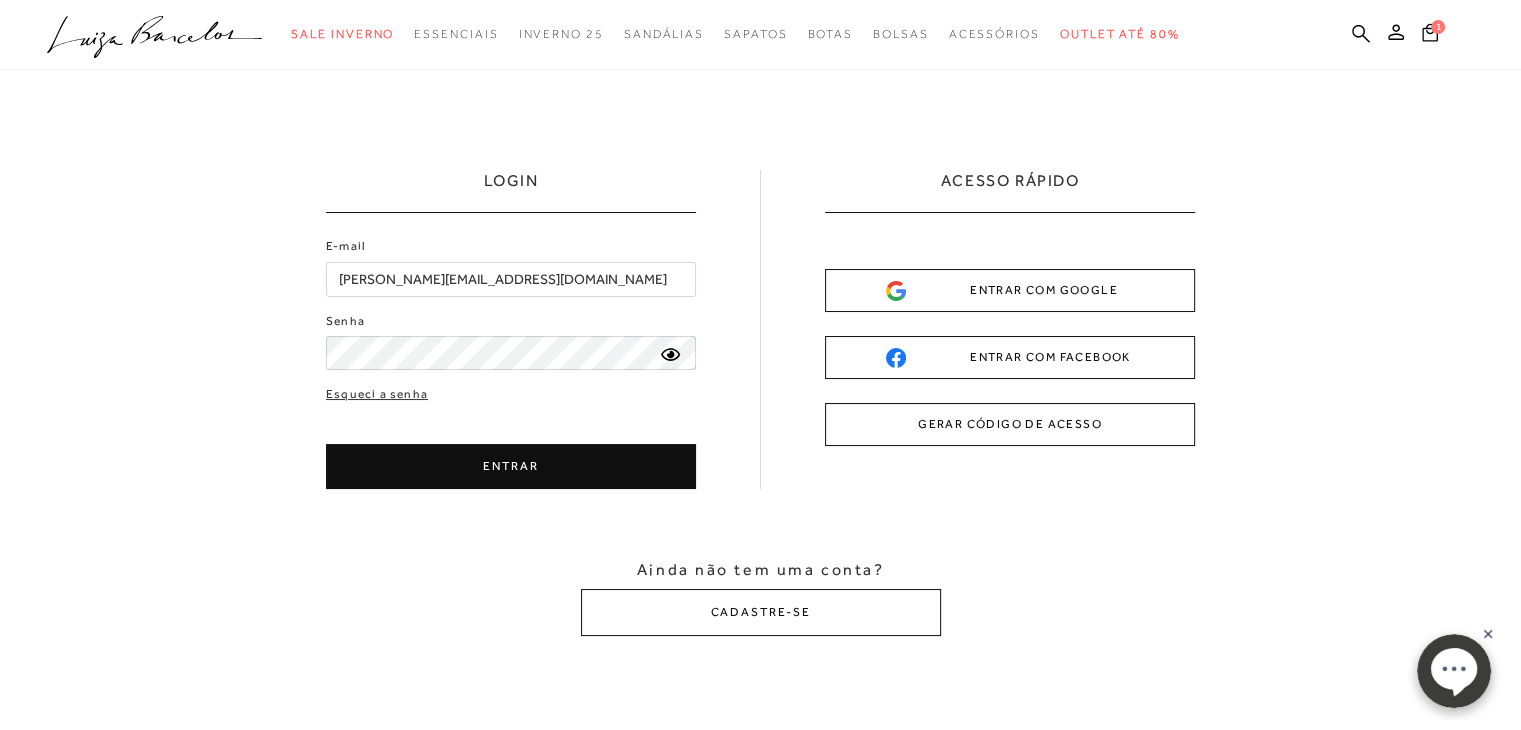 click on "ENTRAR" at bounding box center [511, 466] 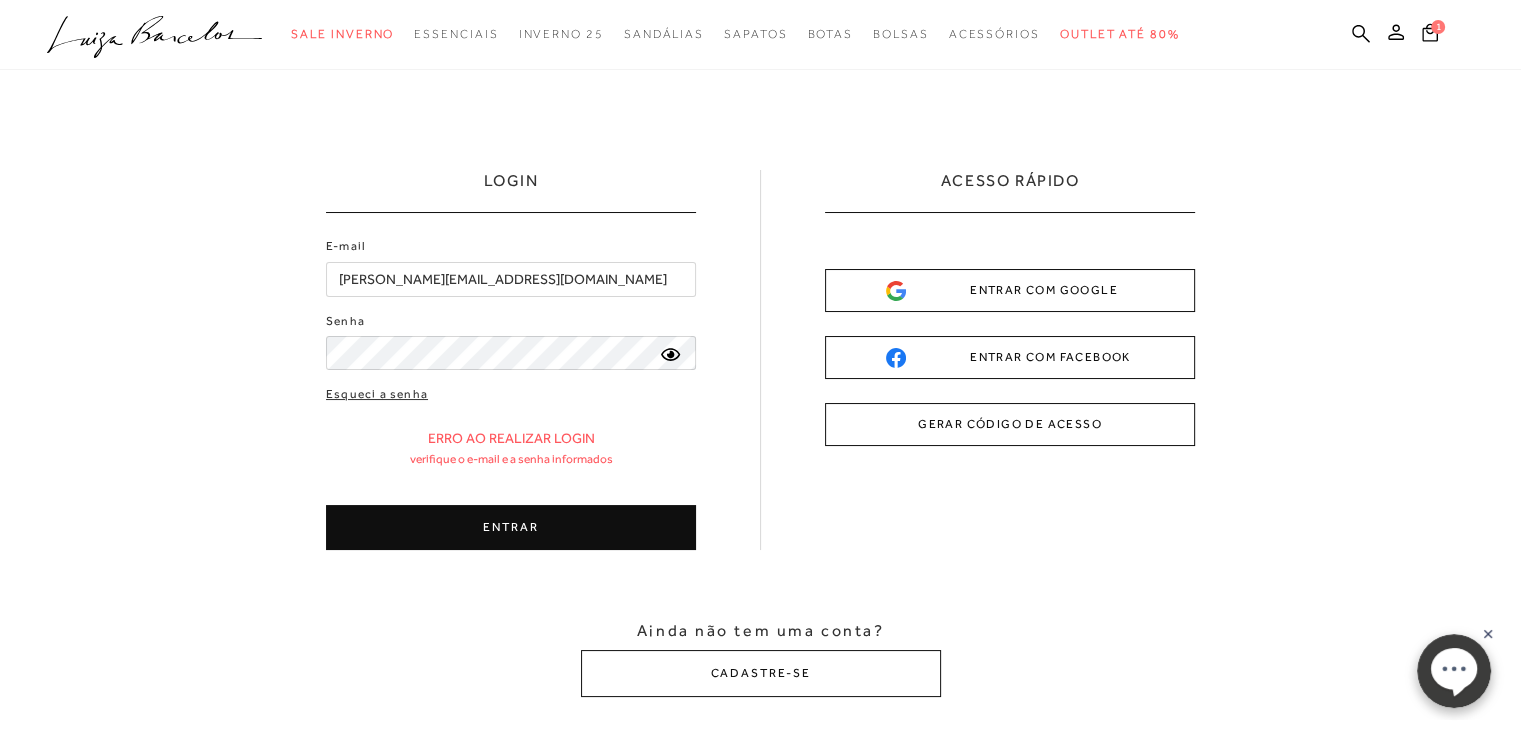 click on "ENTRAR" at bounding box center [511, 527] 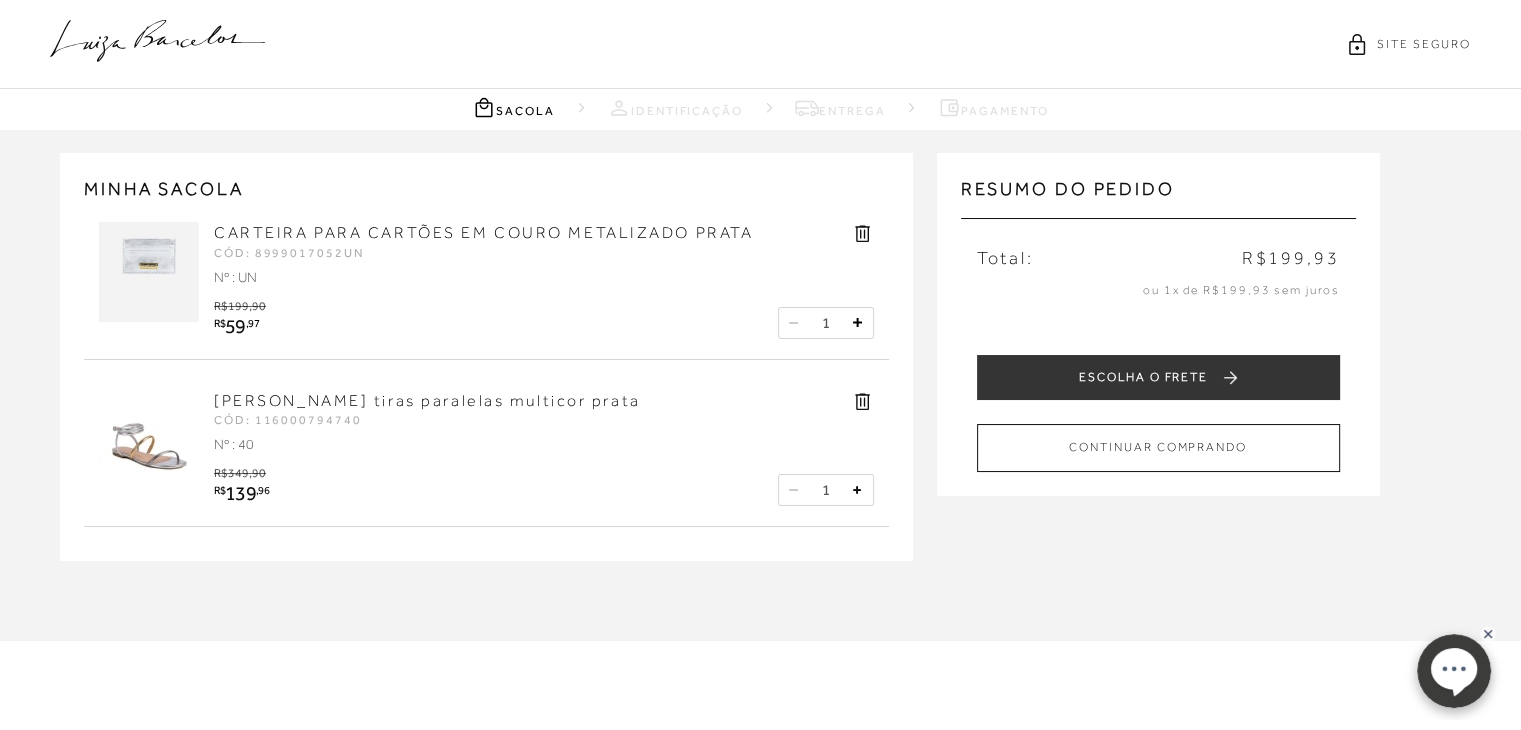 click 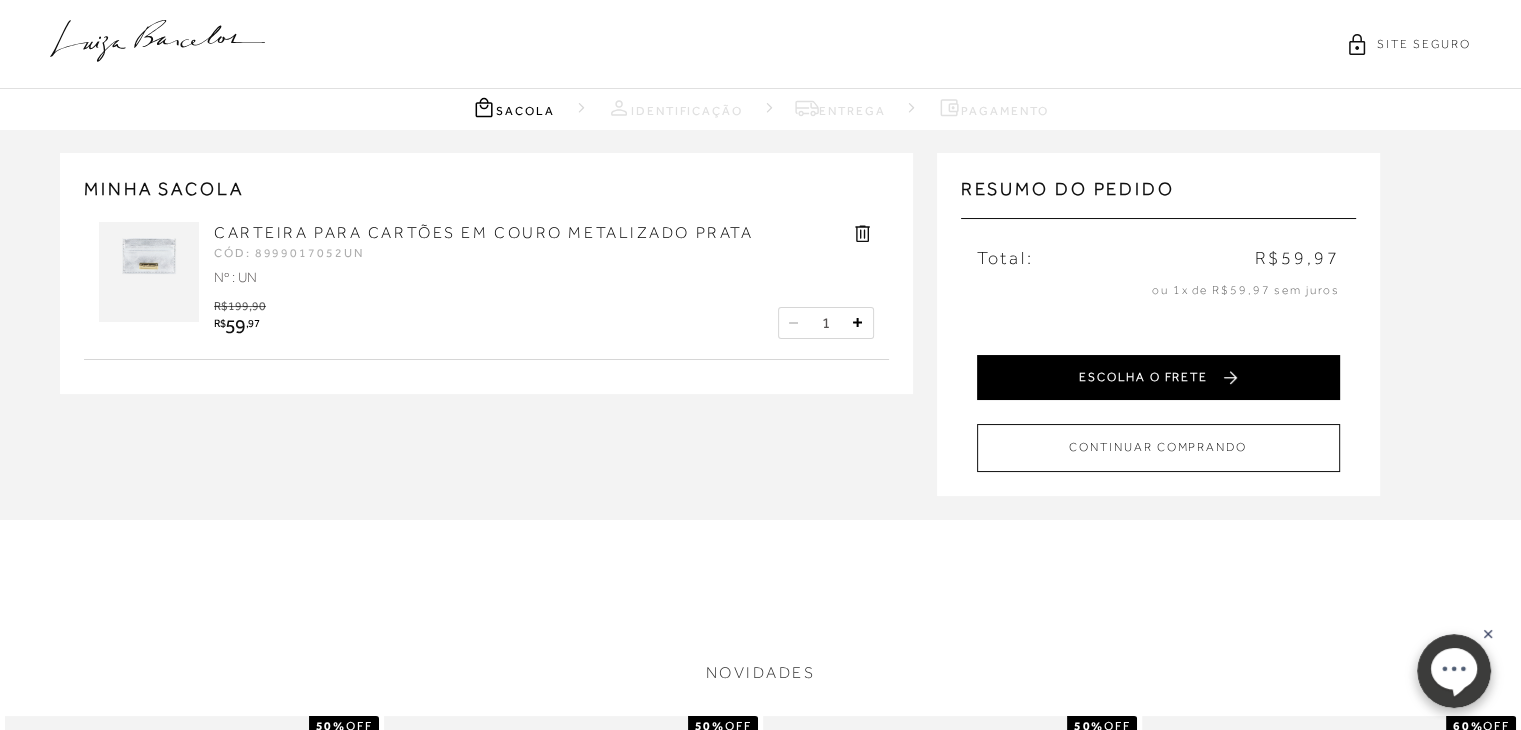 click on "ESCOLHA O FRETE" at bounding box center [1158, 377] 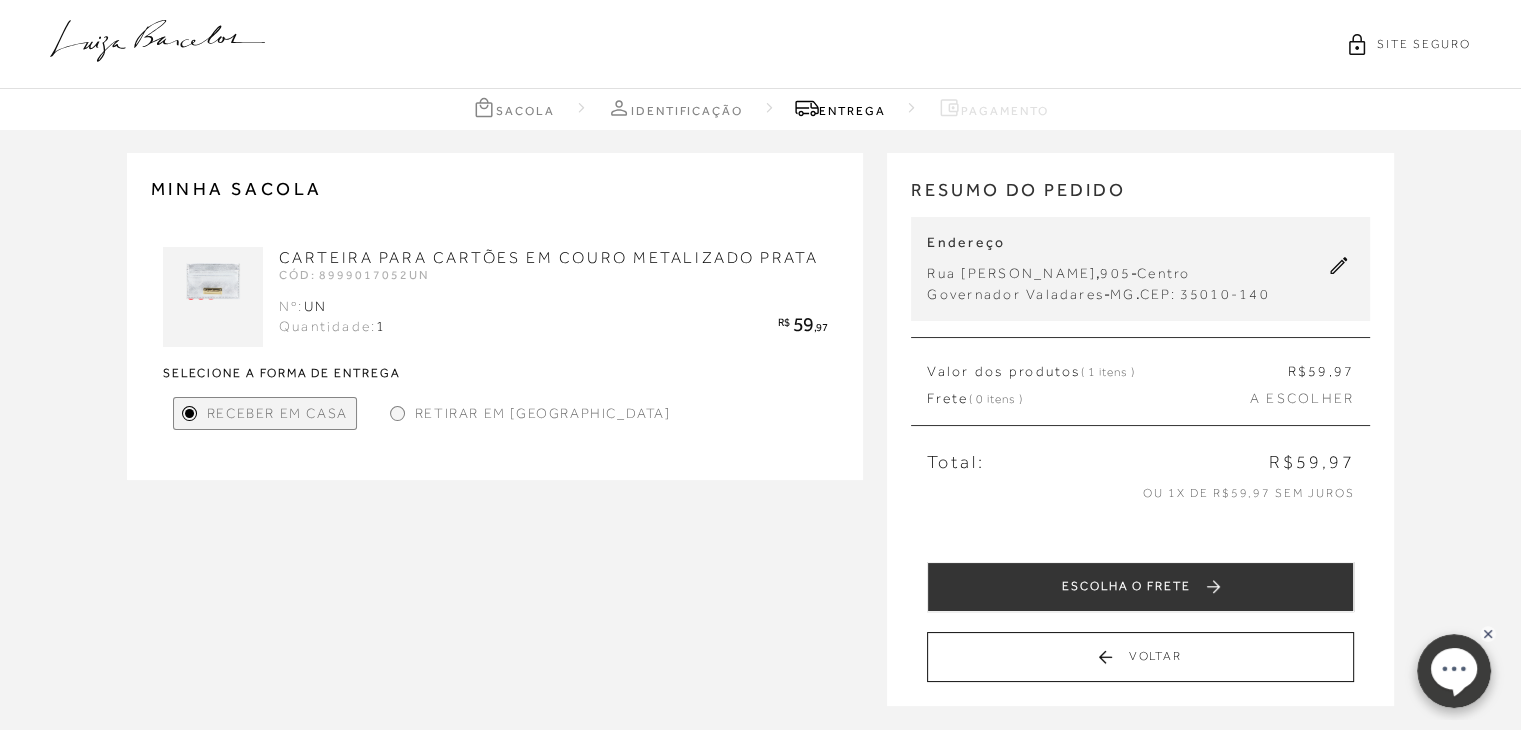 click on "Retirar em [GEOGRAPHIC_DATA]" at bounding box center (530, 413) 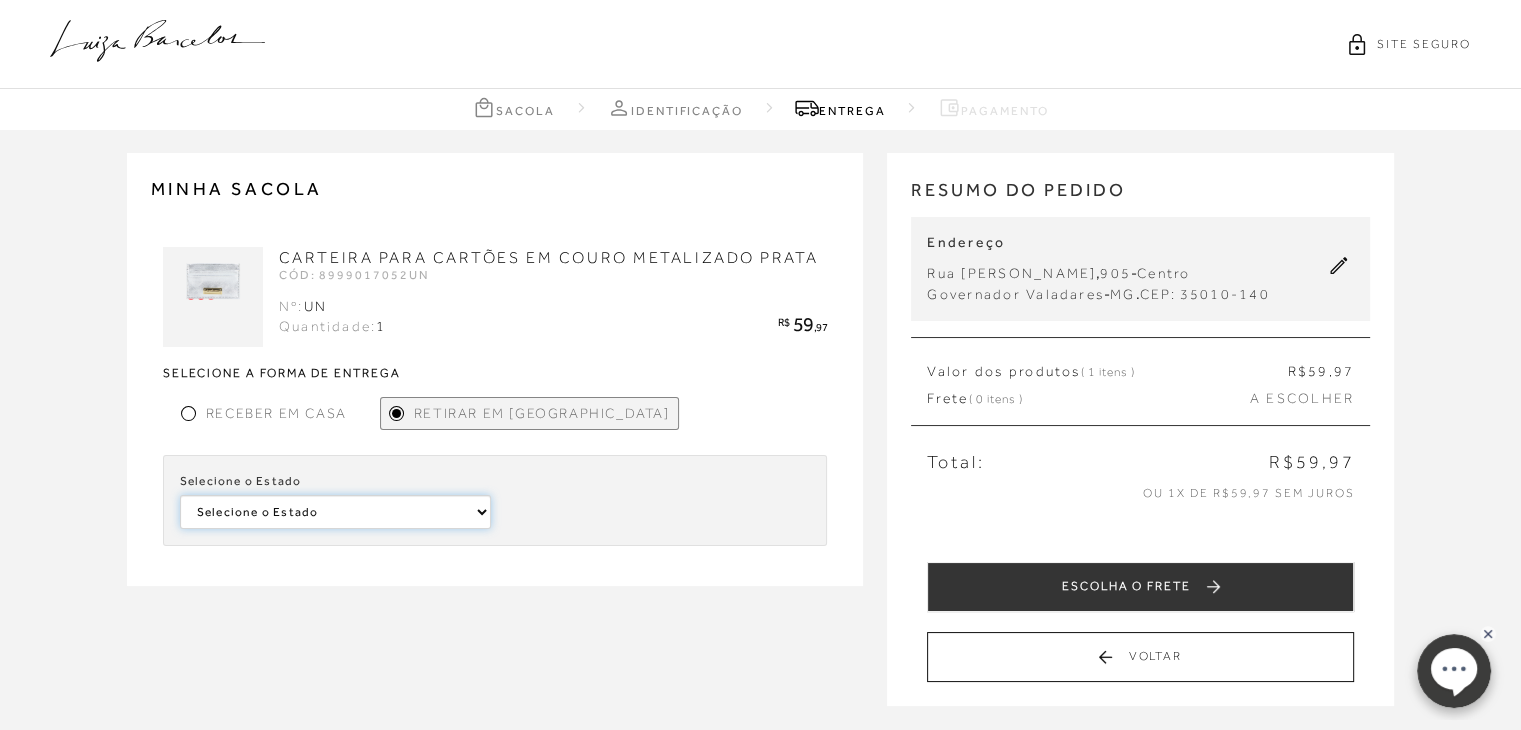 click on "Selecione o Estado [GEOGRAPHIC_DATA]" at bounding box center [335, 512] 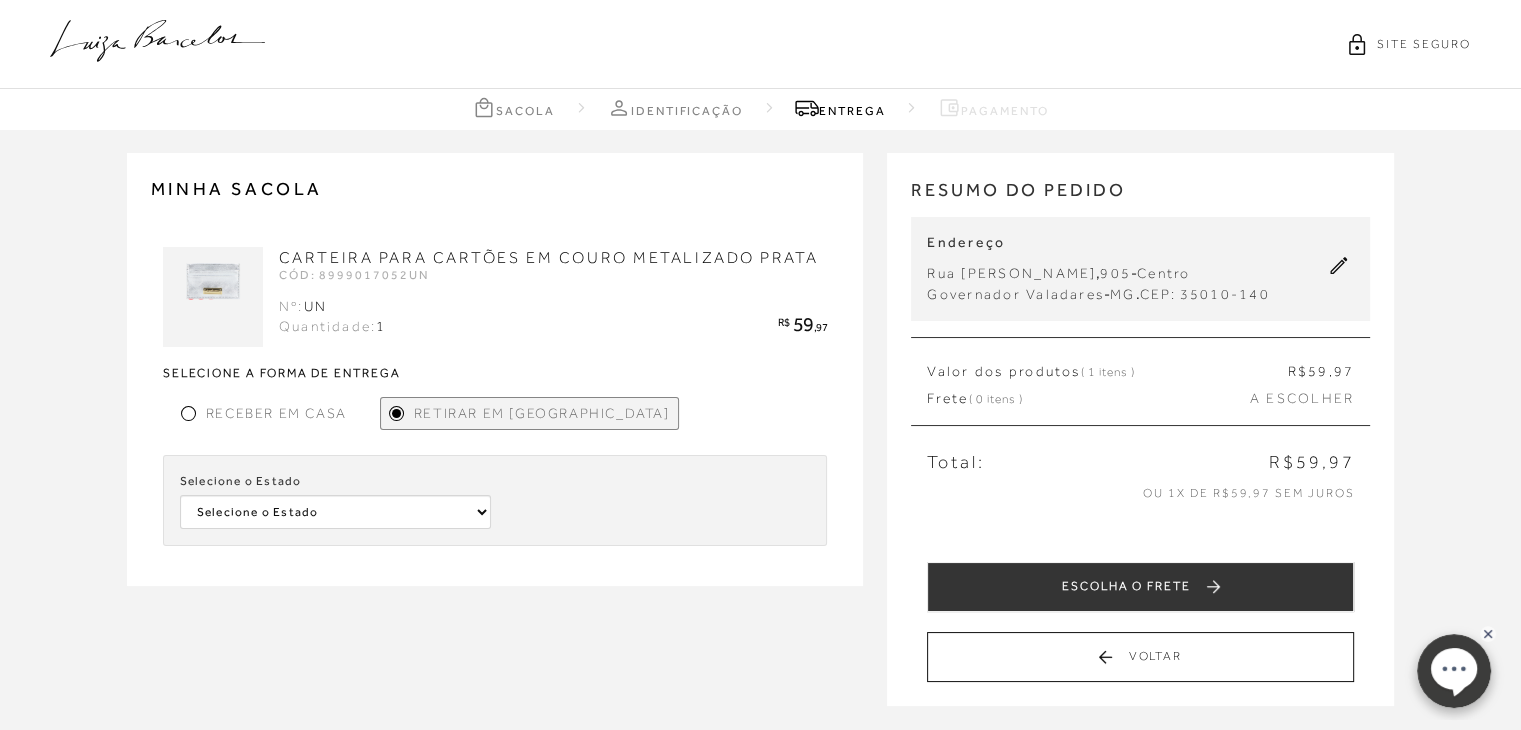 click at bounding box center [188, 413] 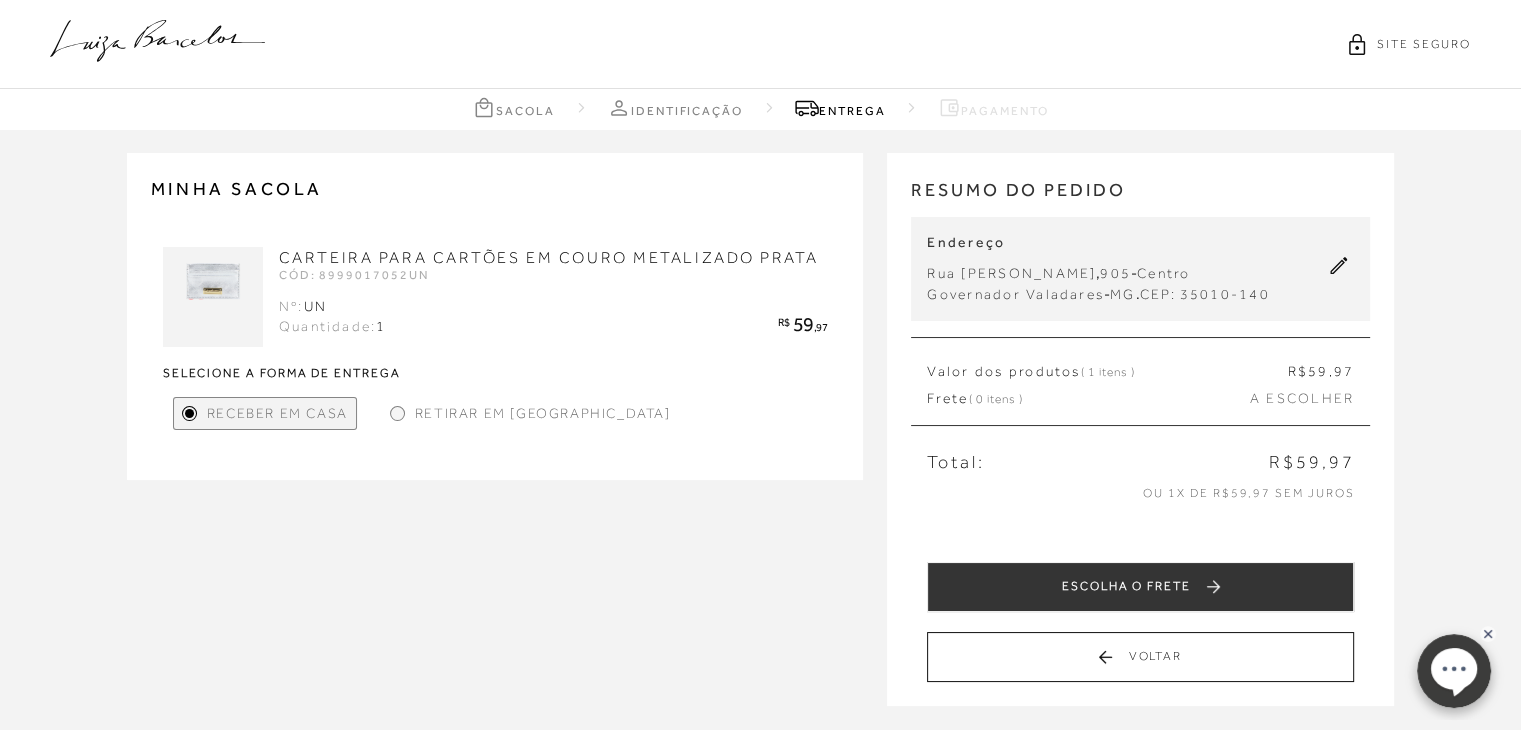 click on "MINHA SACOLA
CARTEIRA PARA CARTÕES EM COURO METALIZADO PRATA
CÓD: 8999017052UN
UN 1 R$" at bounding box center [760, 430] 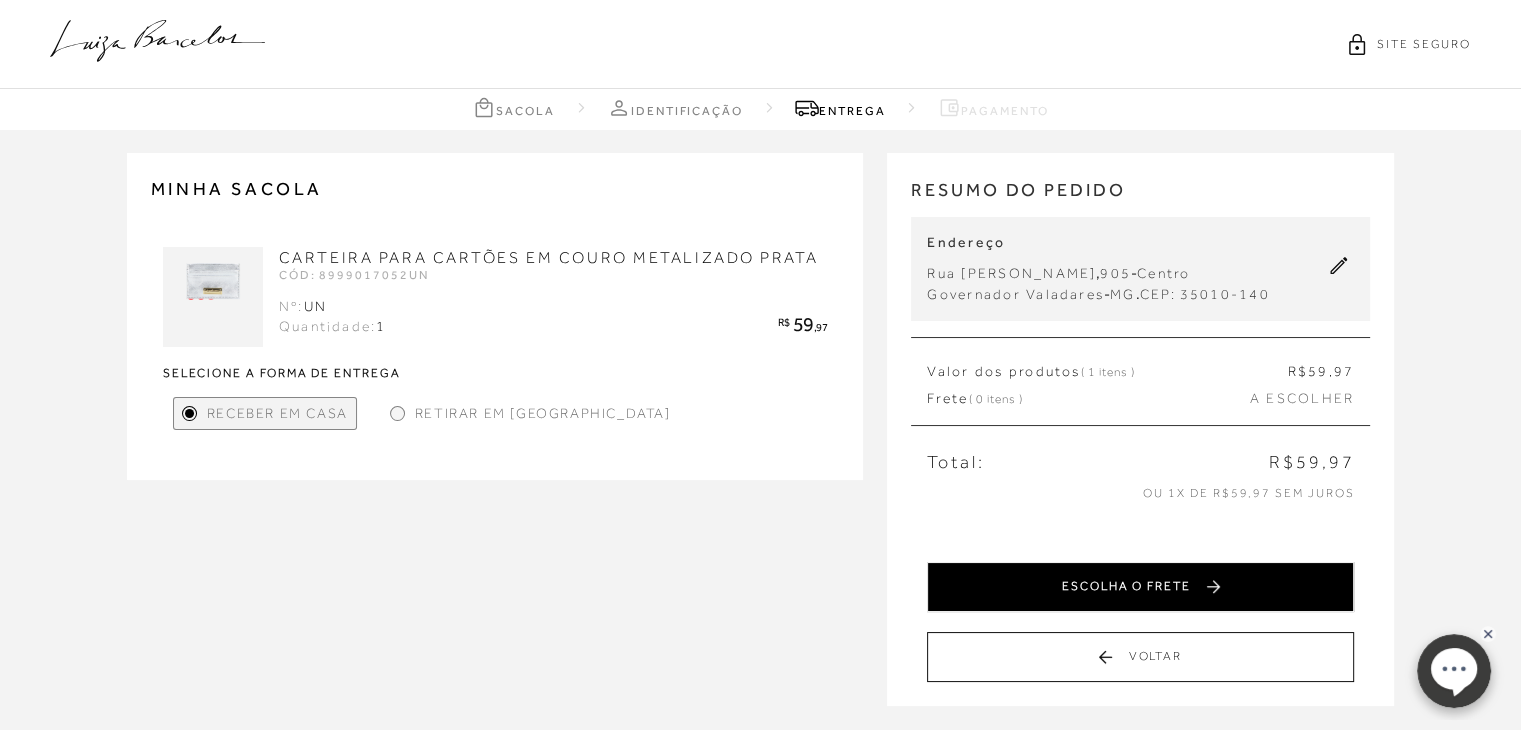 click on "ESCOLHA O FRETE" at bounding box center [1140, 587] 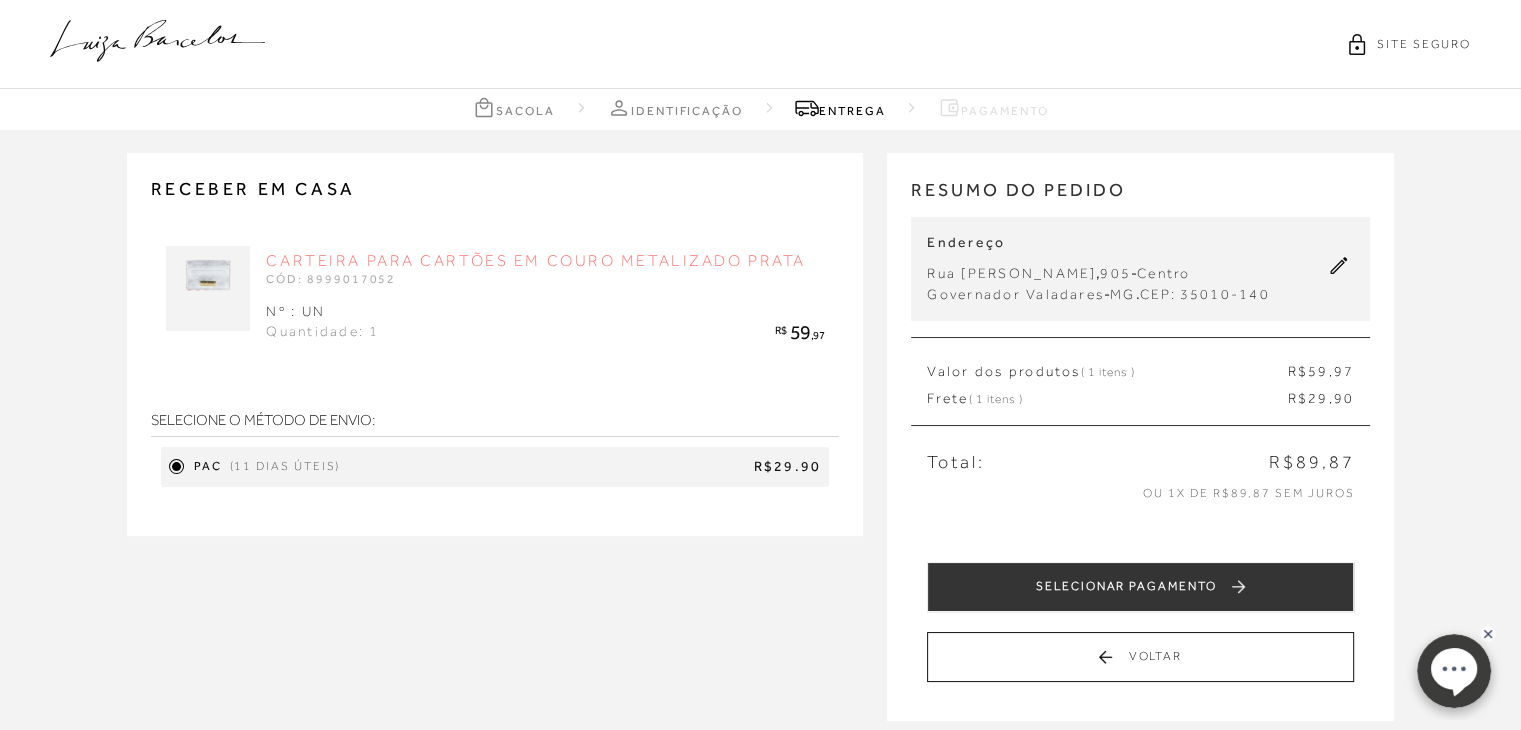 click on "CARTEIRA PARA CARTÕES EM COURO METALIZADO PRATA" at bounding box center (535, 261) 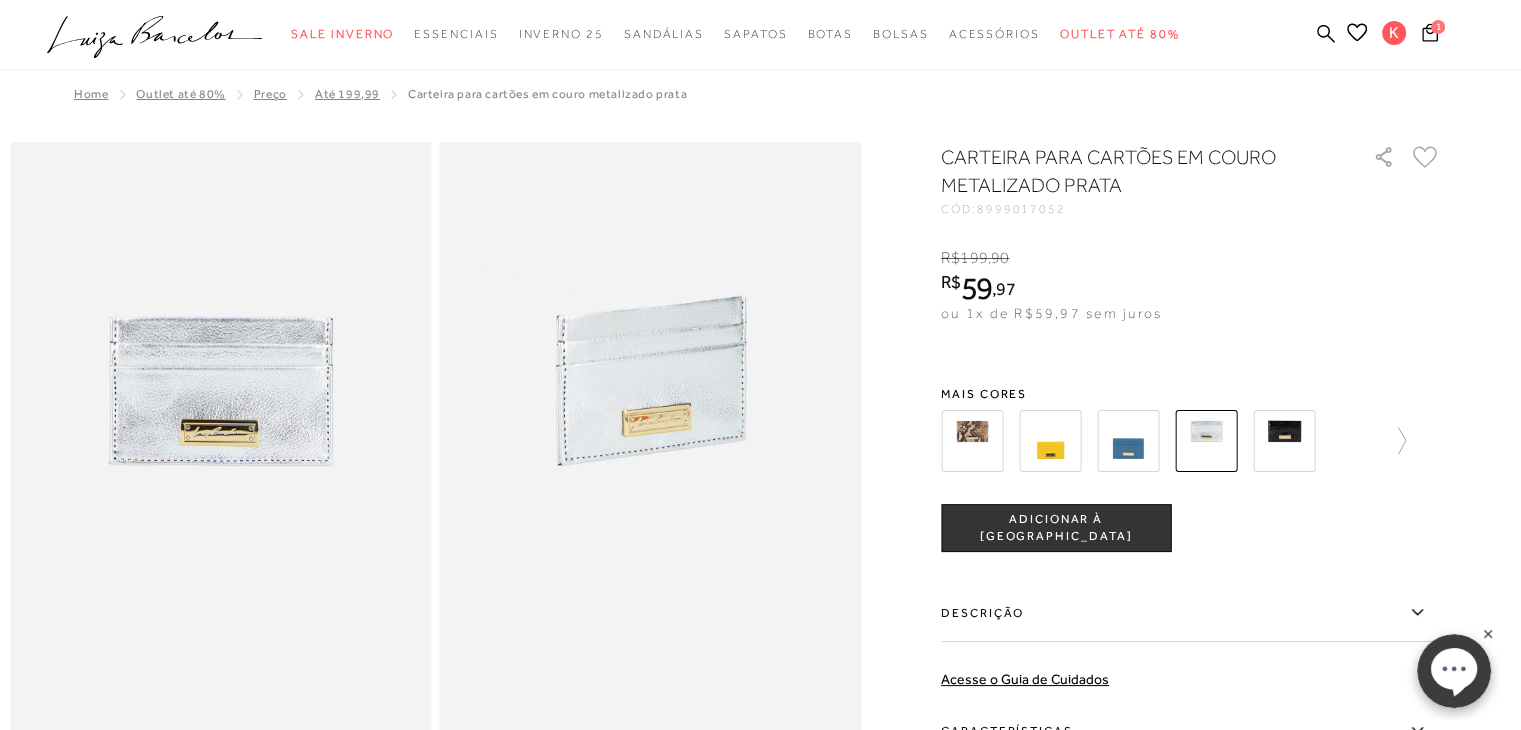 click at bounding box center (1050, 441) 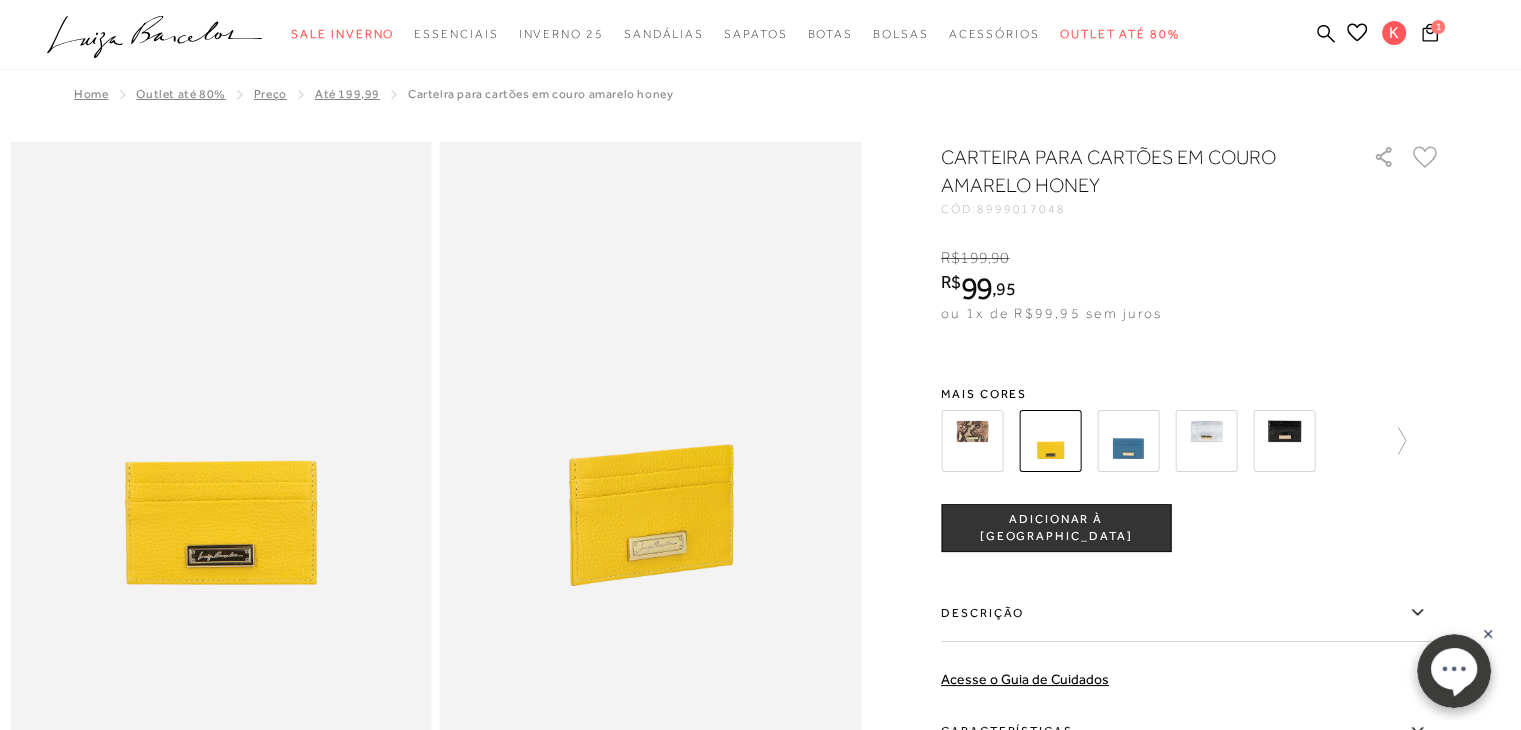 click at bounding box center (1128, 441) 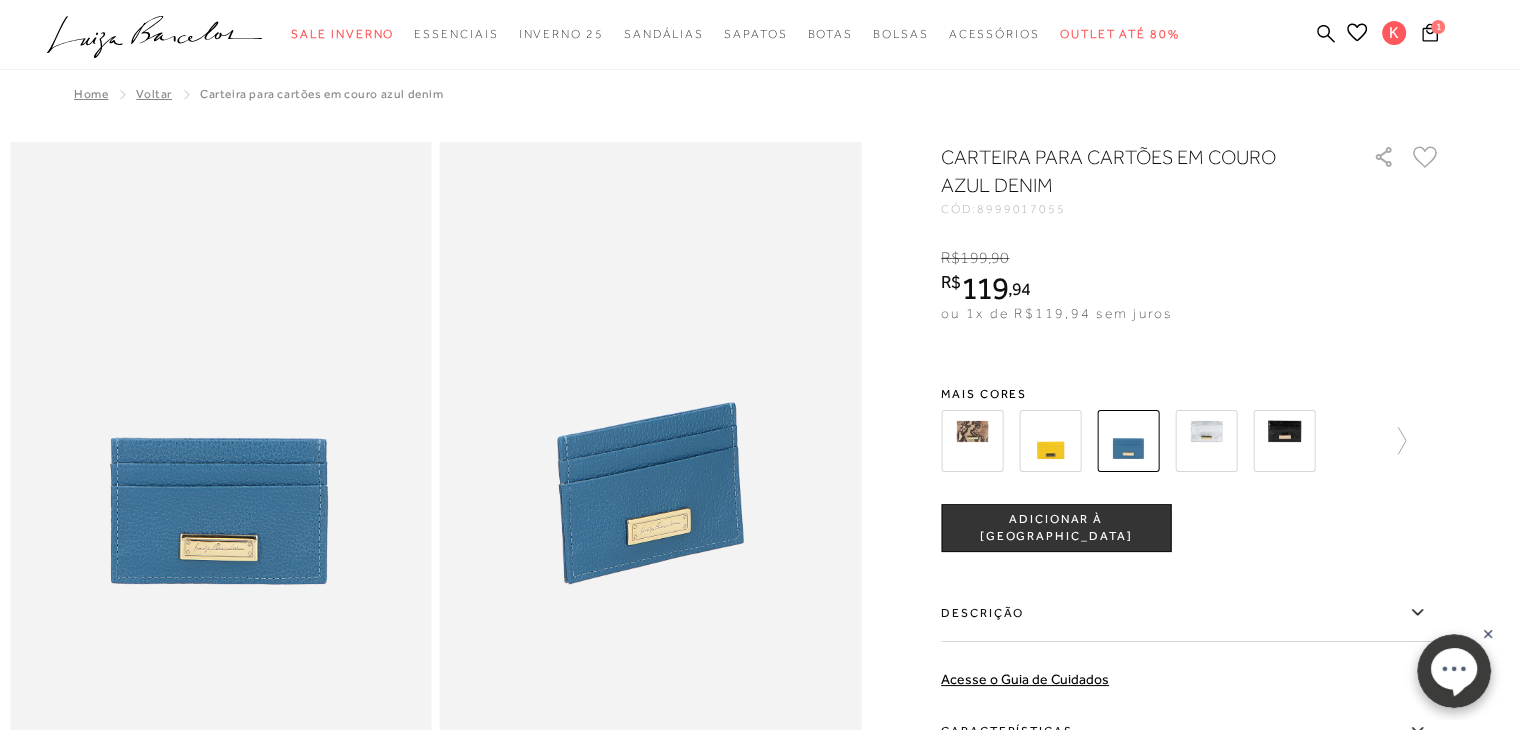 click at bounding box center [1284, 441] 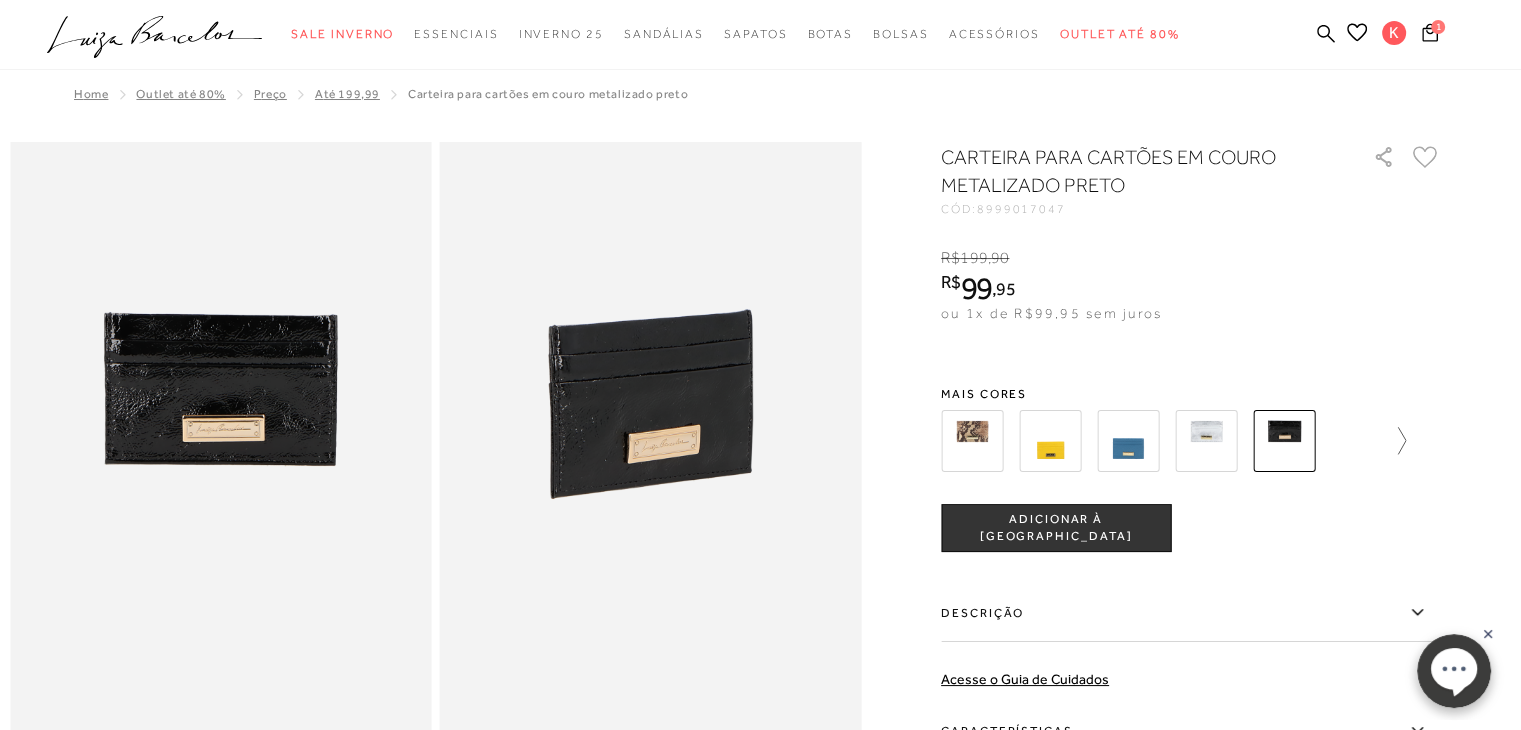 click 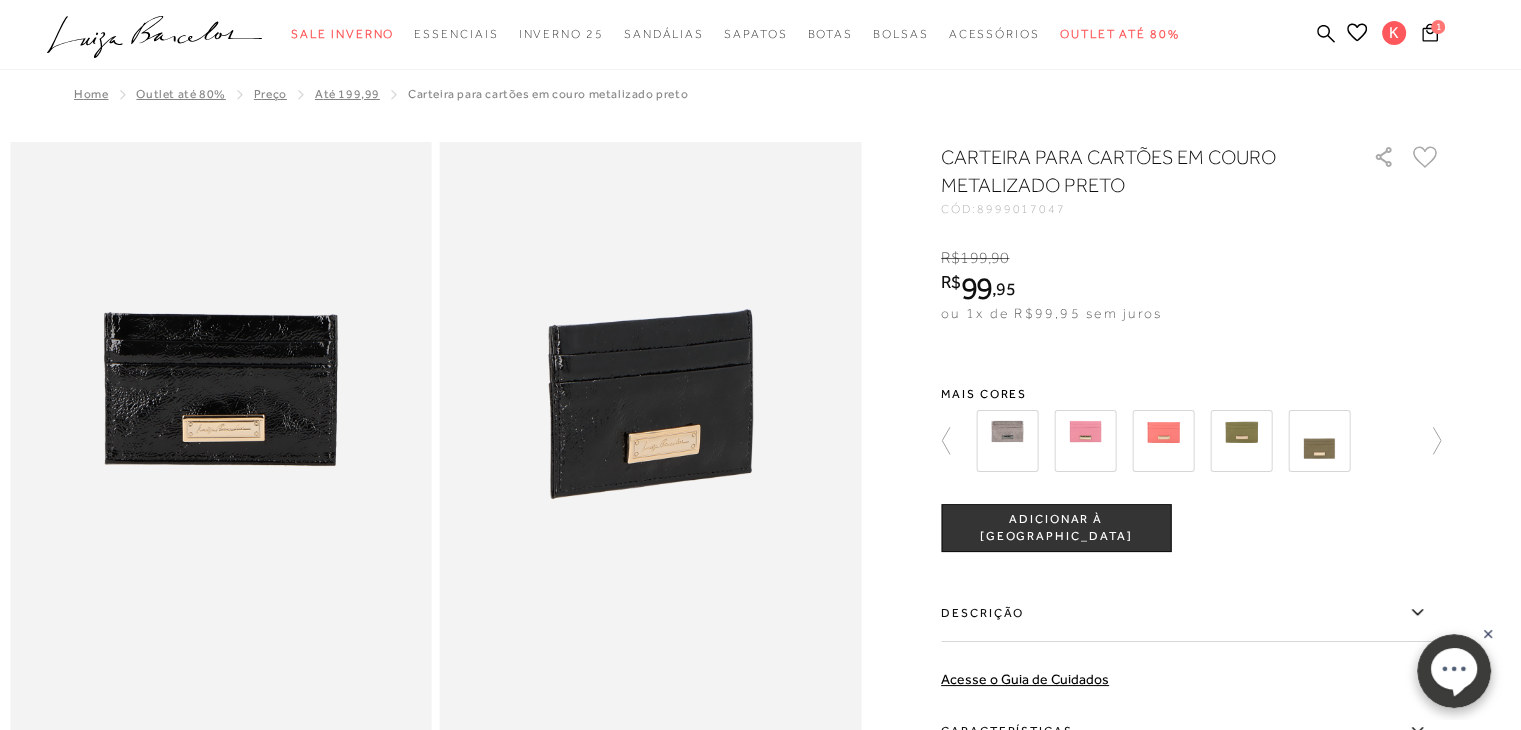 click at bounding box center (1185, 441) 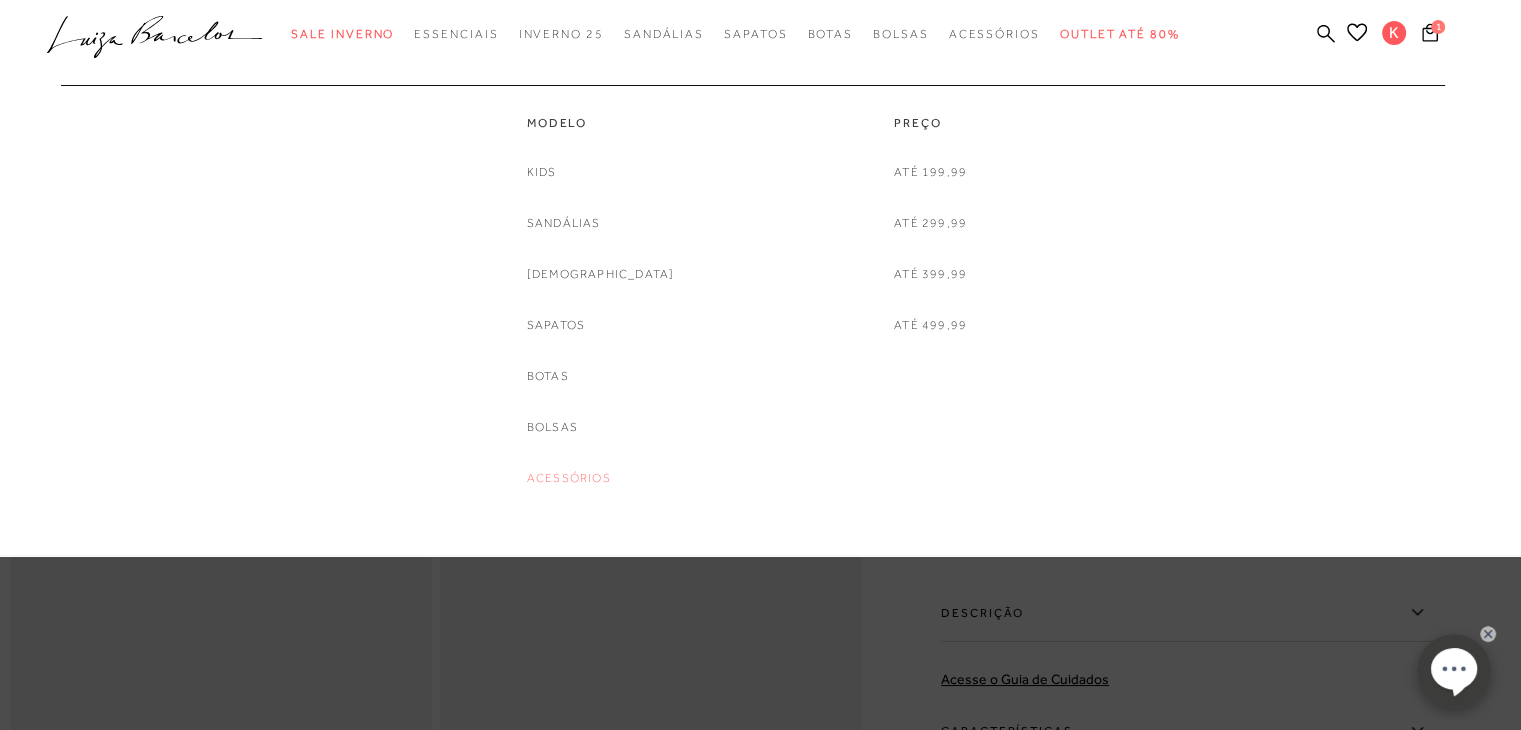 click on "Acessórios" at bounding box center [569, 478] 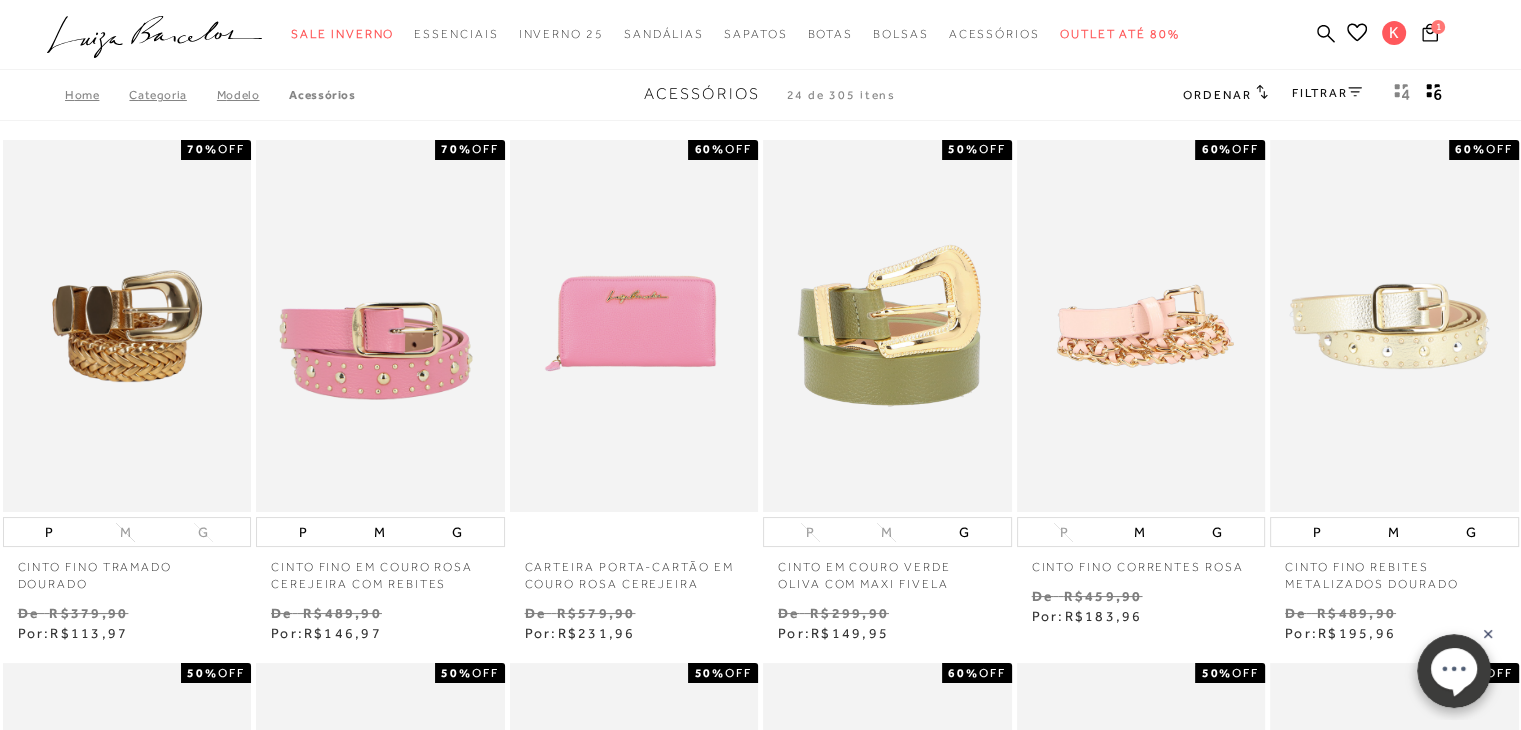 type 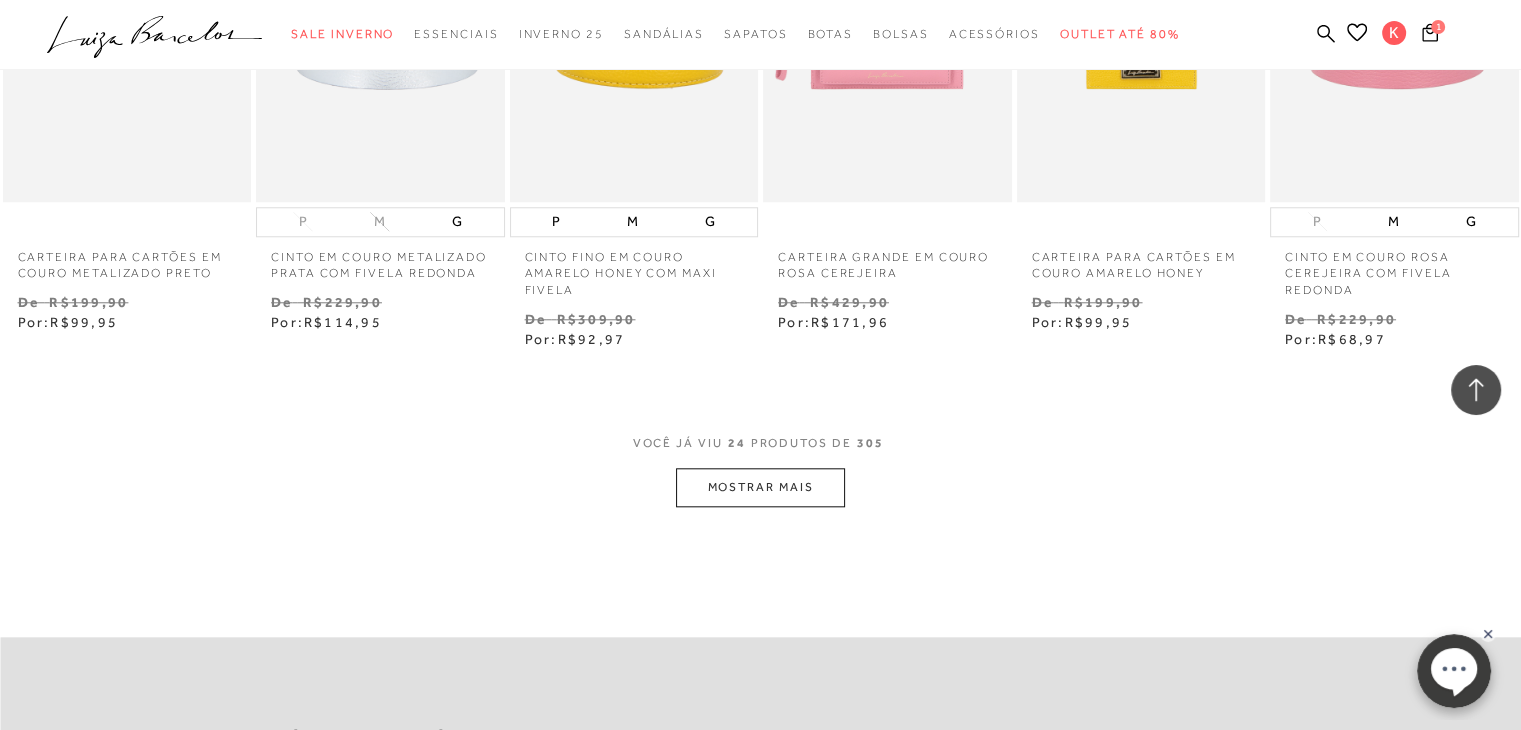 scroll, scrollTop: 1920, scrollLeft: 0, axis: vertical 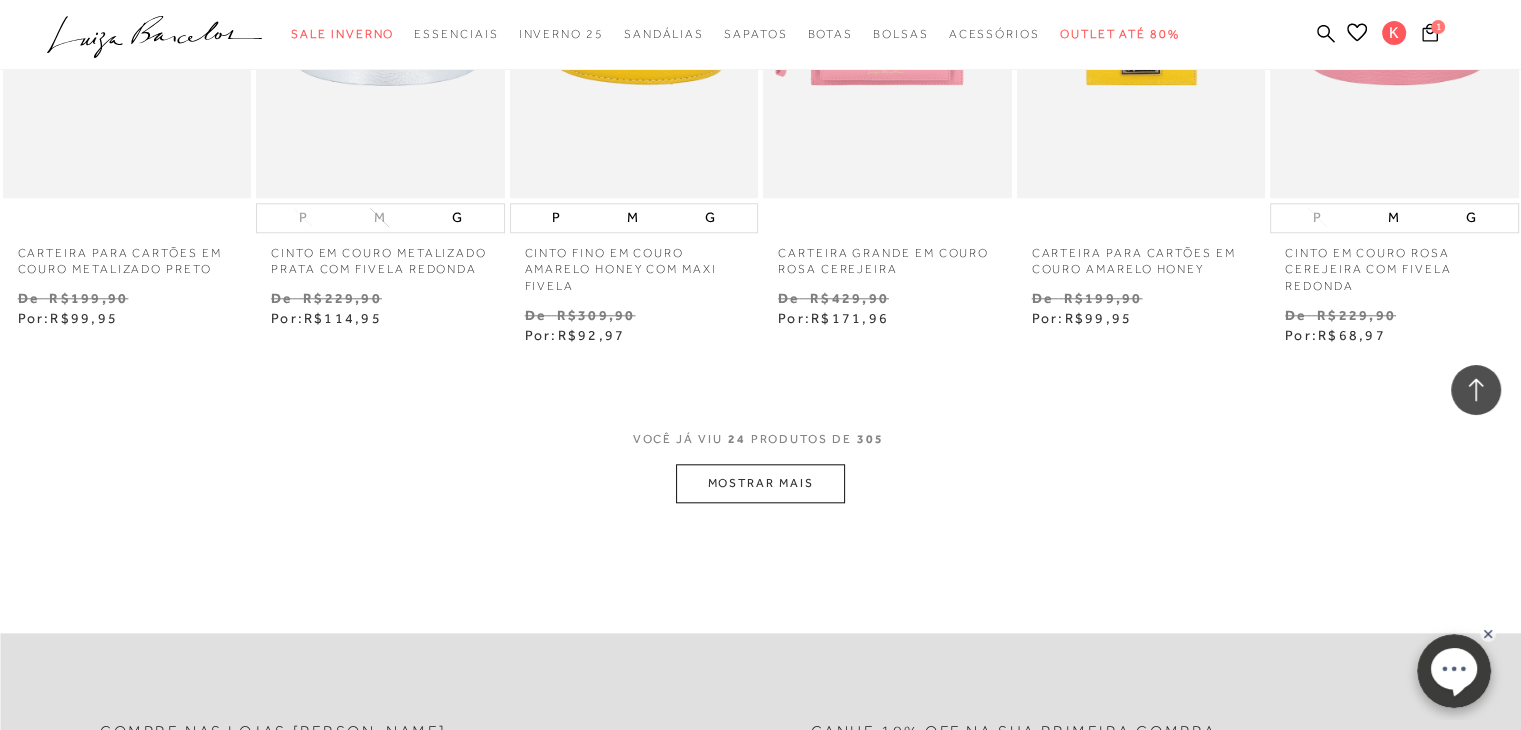 click on "MOSTRAR MAIS" at bounding box center [760, 483] 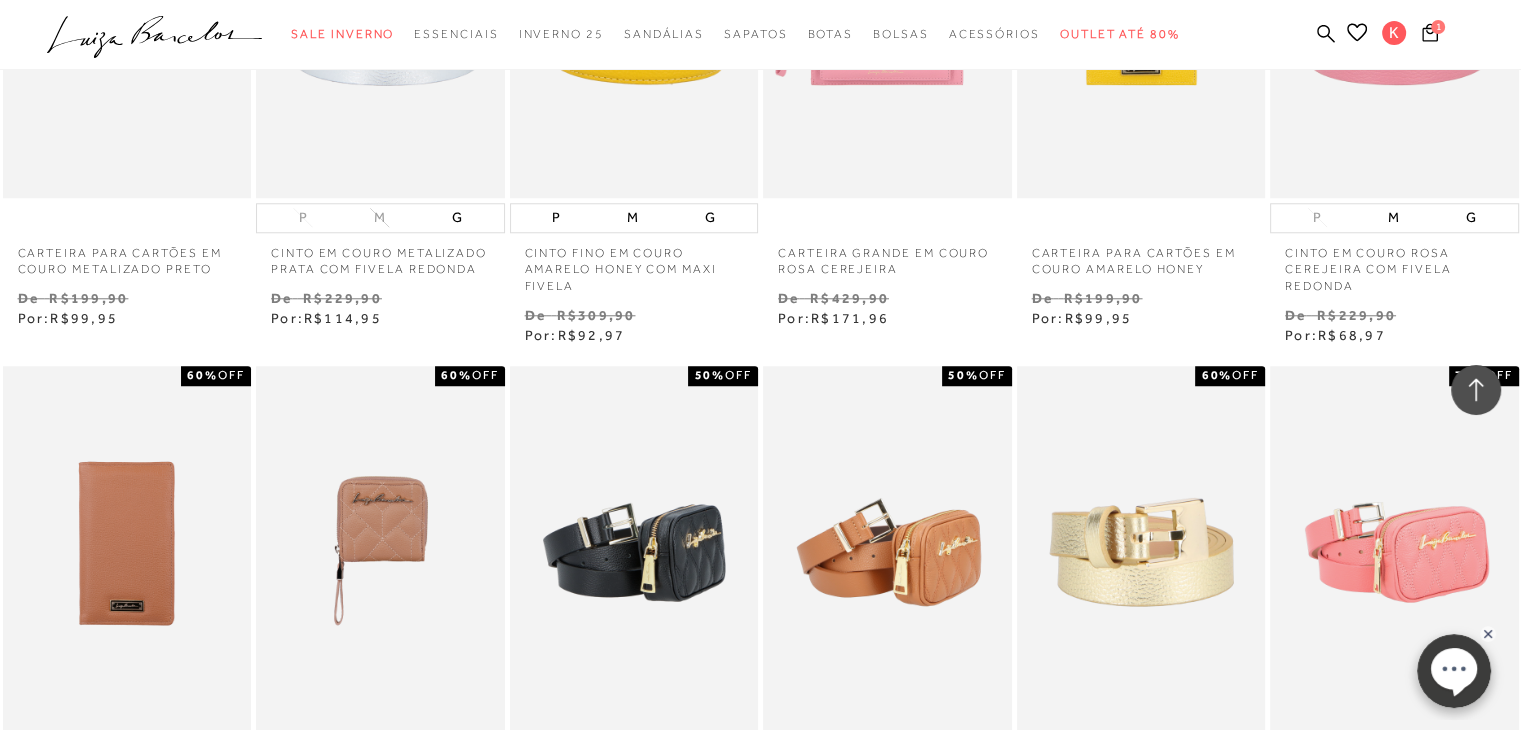 type 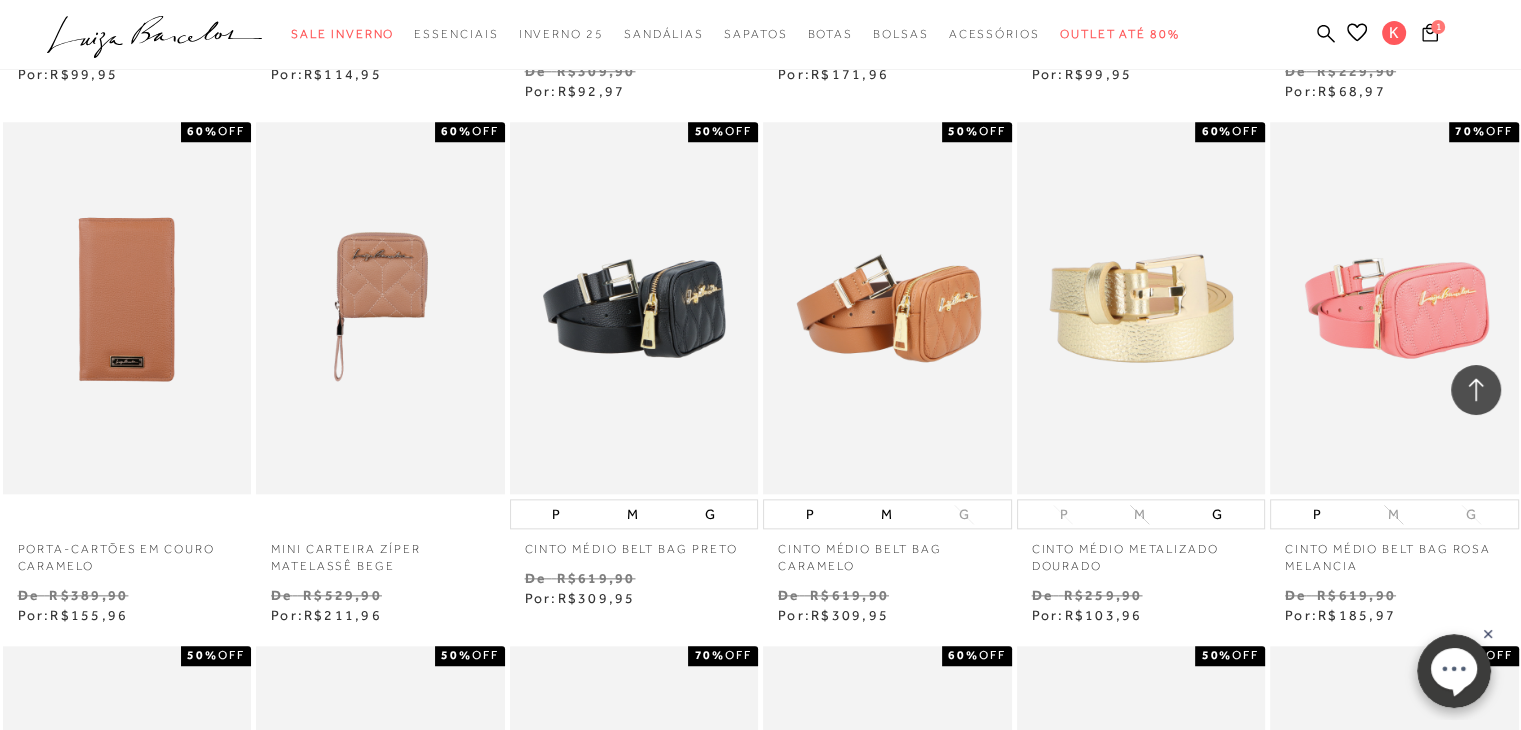 scroll, scrollTop: 2200, scrollLeft: 0, axis: vertical 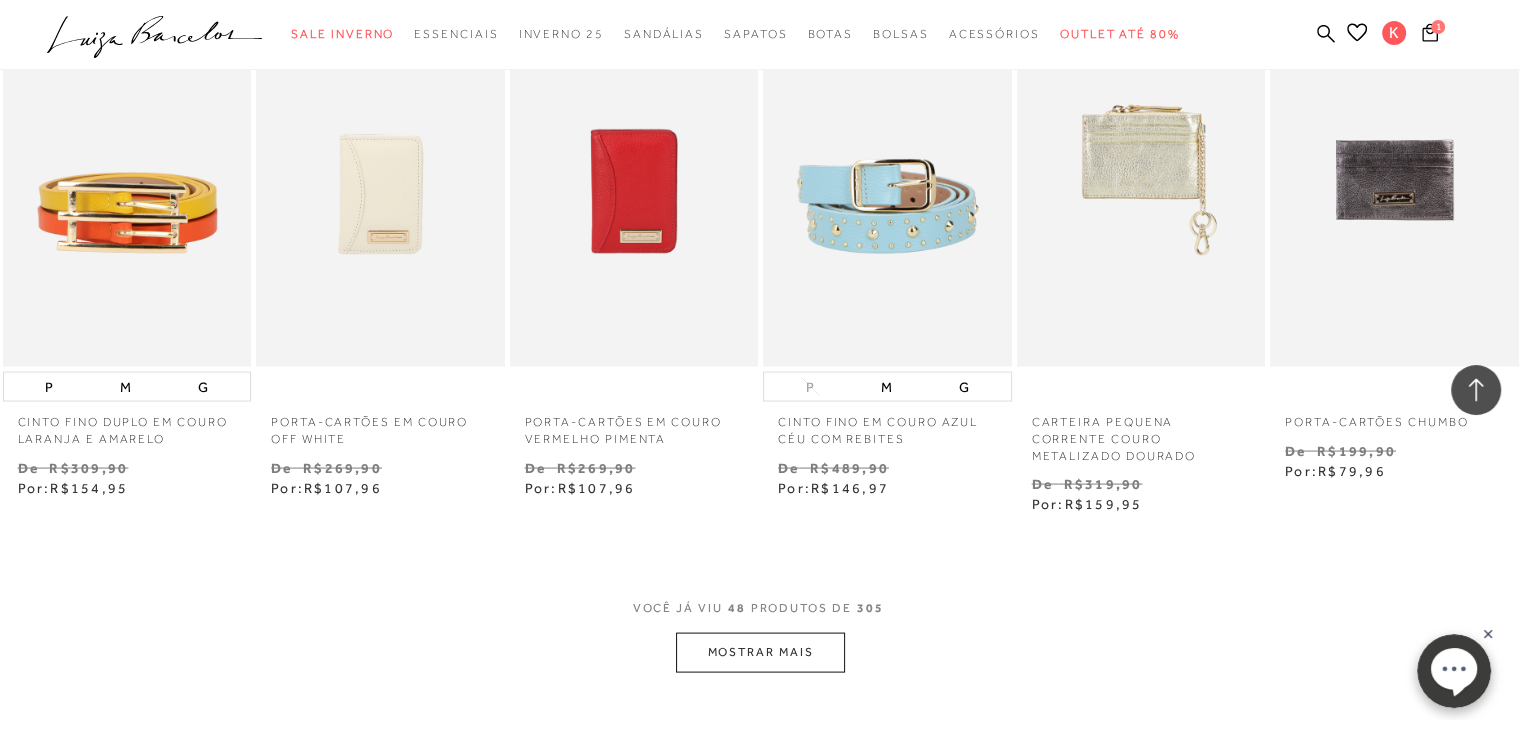 click on "MOSTRAR MAIS" at bounding box center (760, 652) 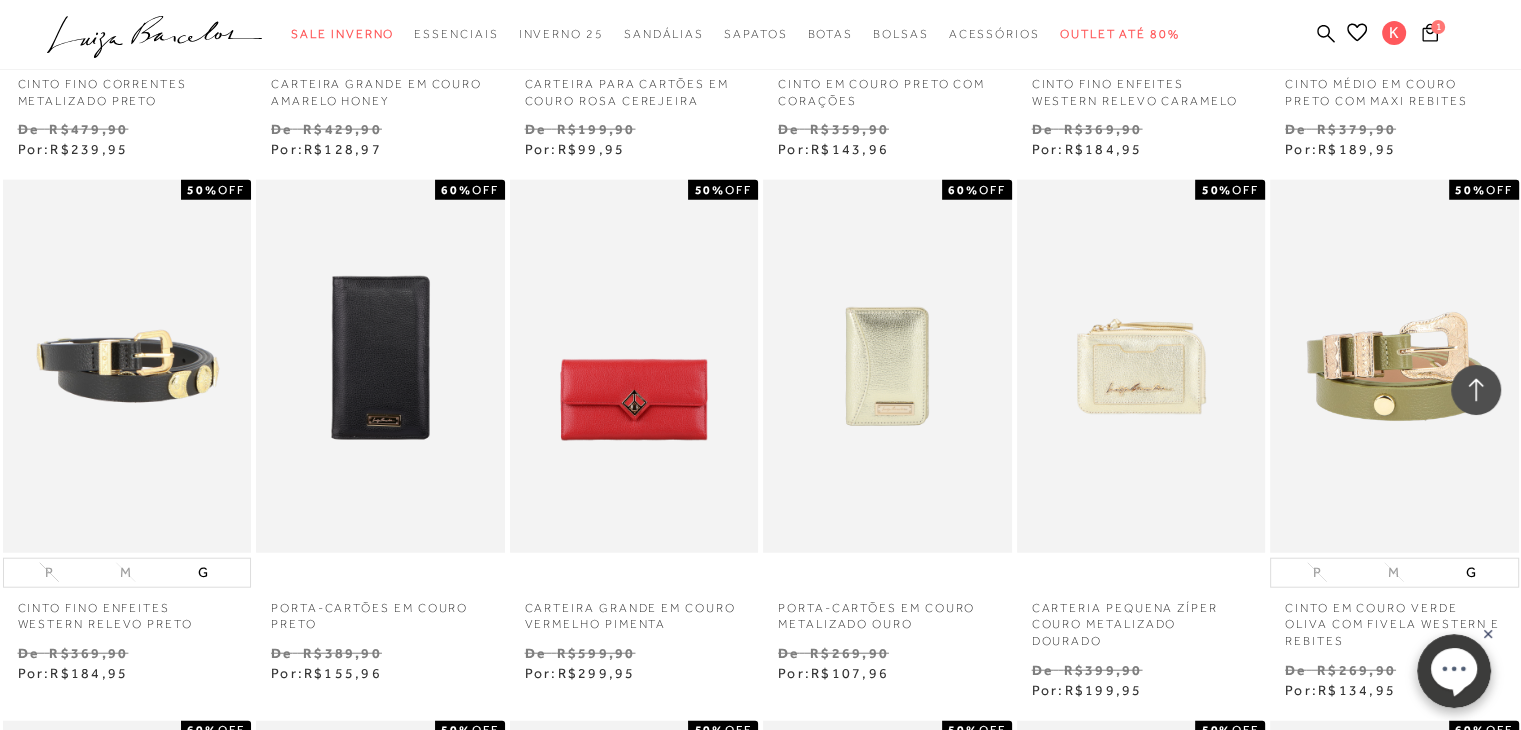 scroll, scrollTop: 4840, scrollLeft: 0, axis: vertical 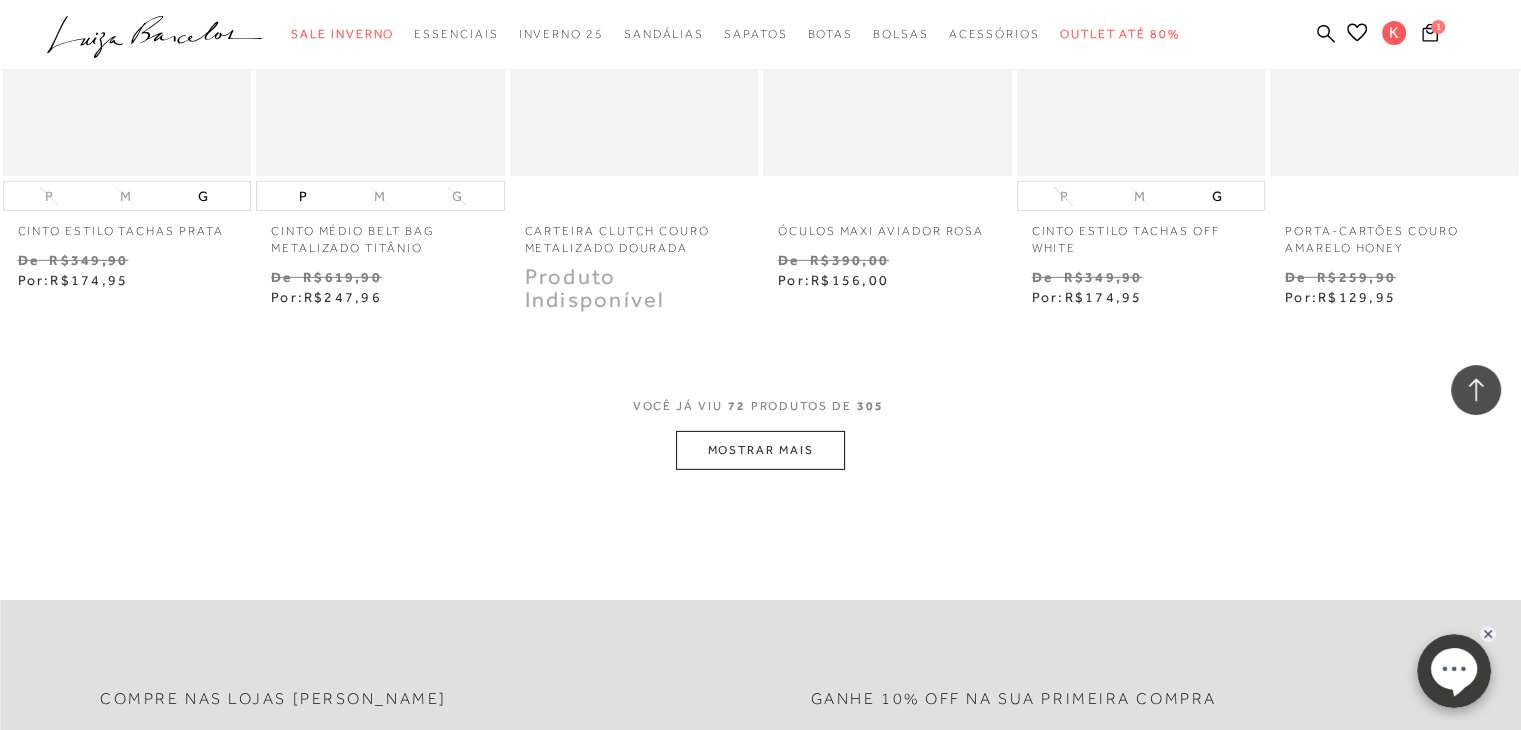 click on "MOSTRAR MAIS" at bounding box center (760, 450) 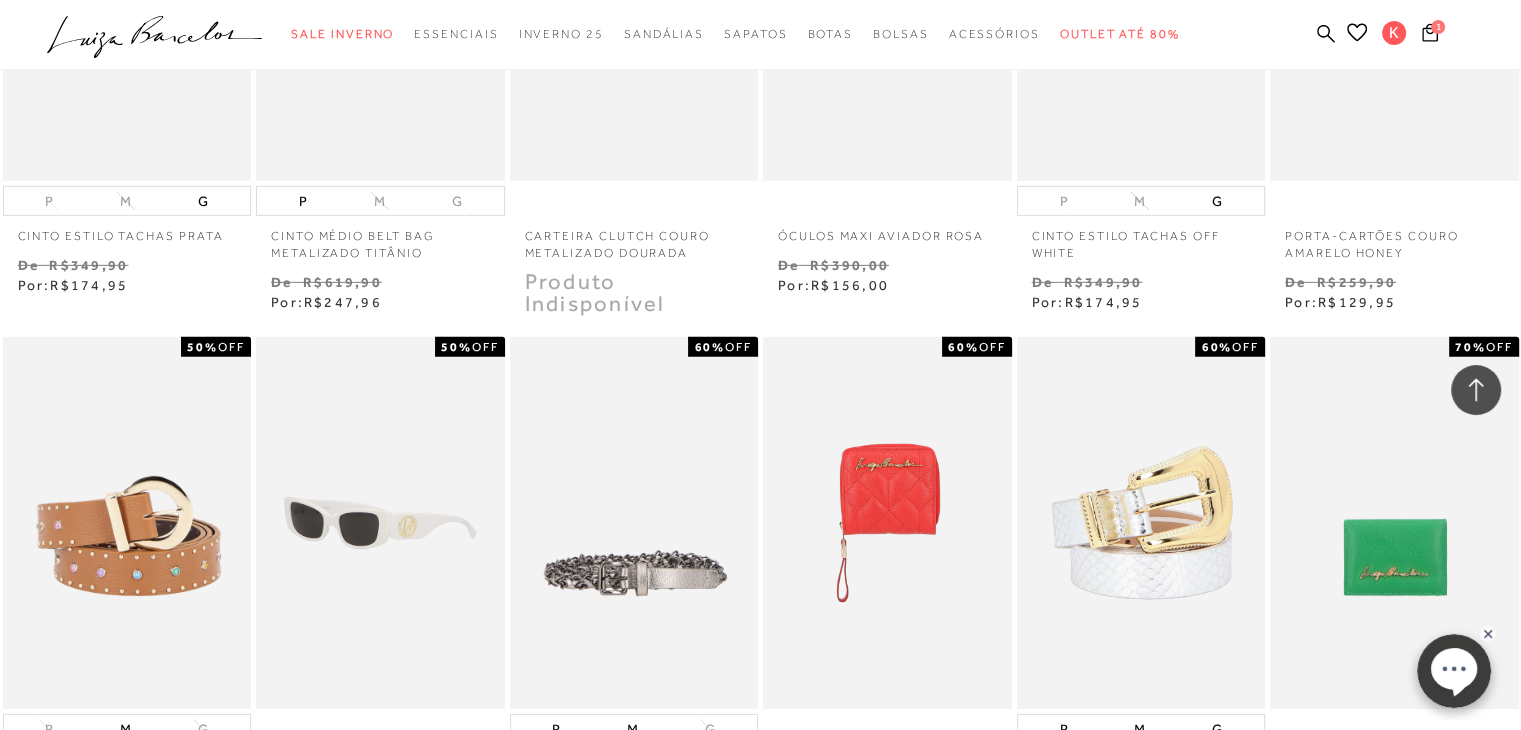 scroll, scrollTop: 6520, scrollLeft: 0, axis: vertical 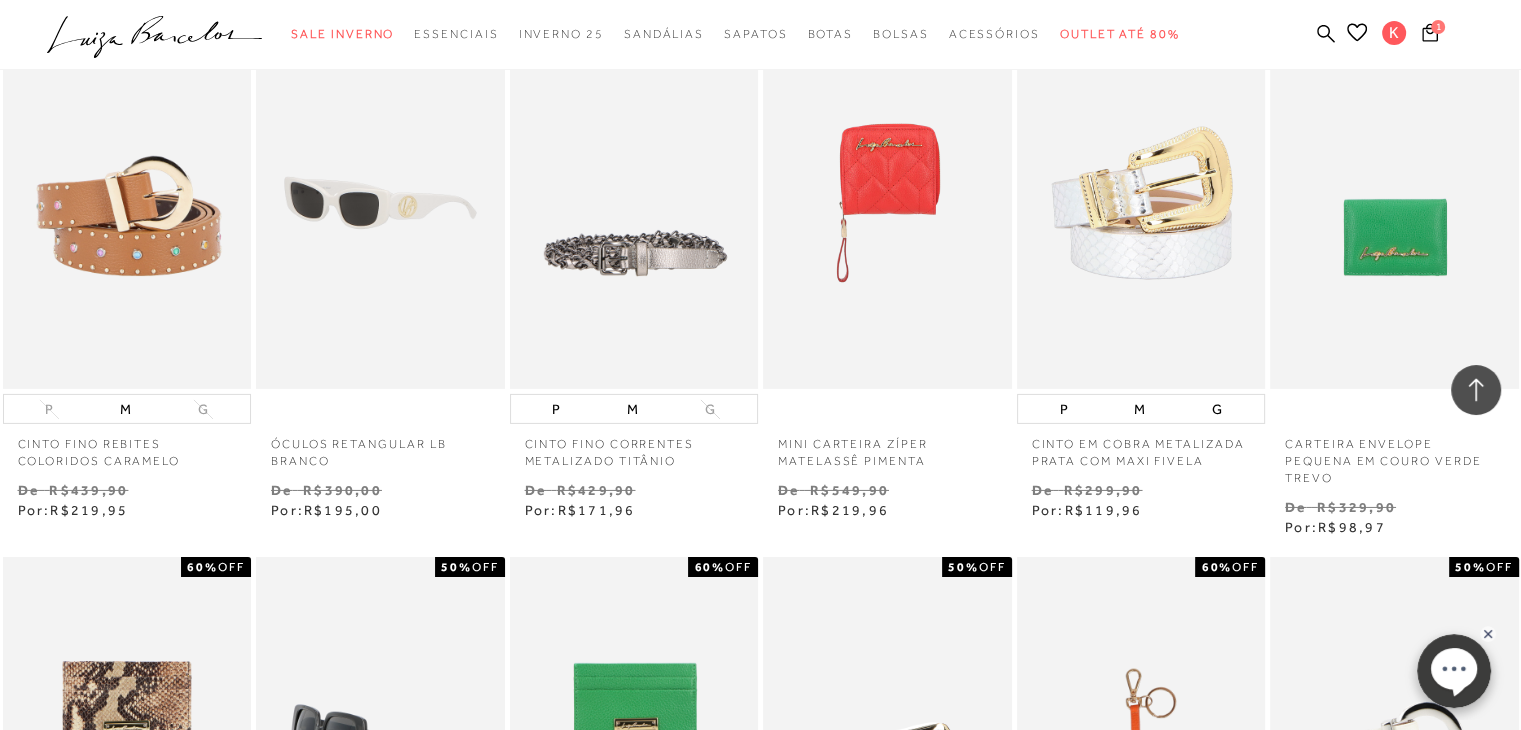 drag, startPoint x: 1184, startPoint y: 231, endPoint x: 1204, endPoint y: 249, distance: 26.907248 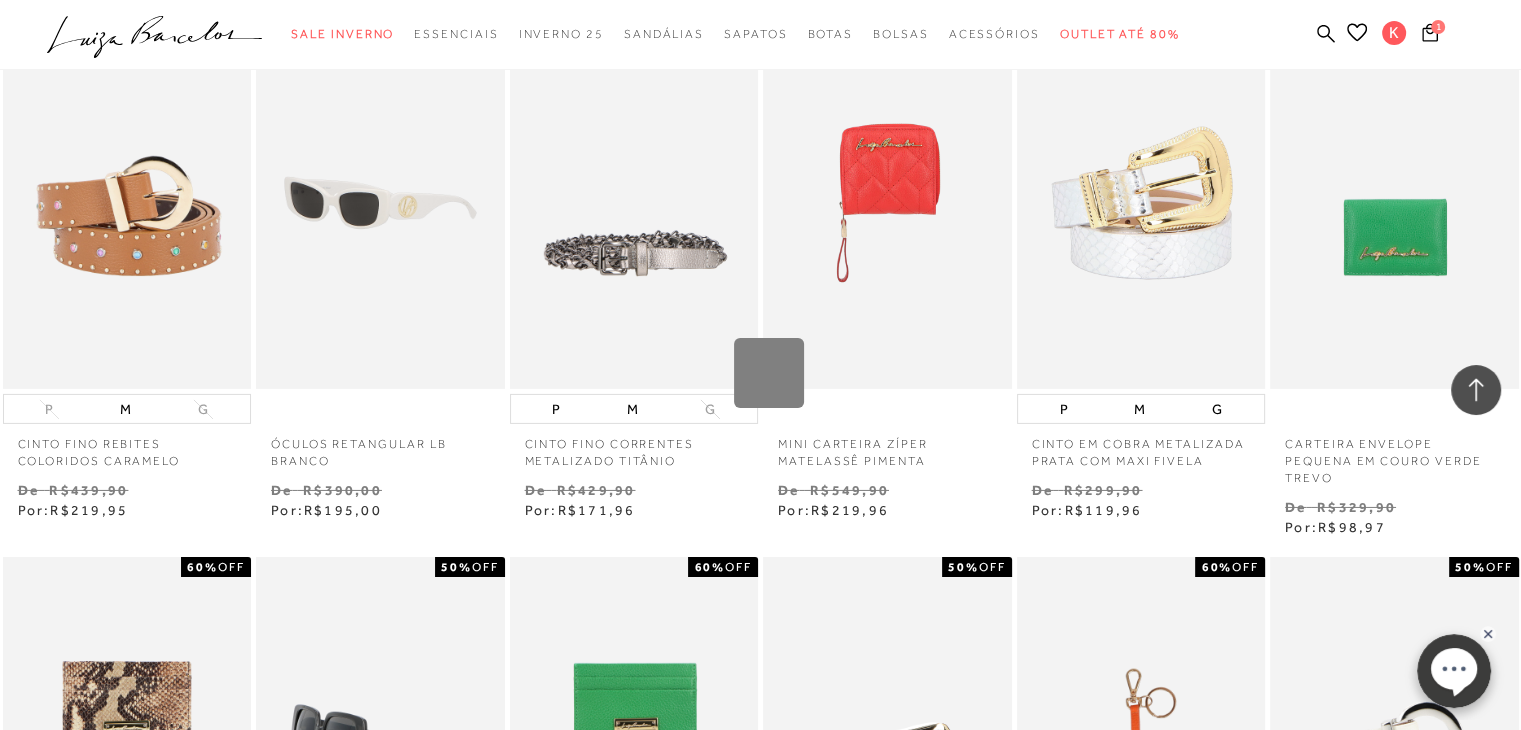 scroll, scrollTop: 8400, scrollLeft: 0, axis: vertical 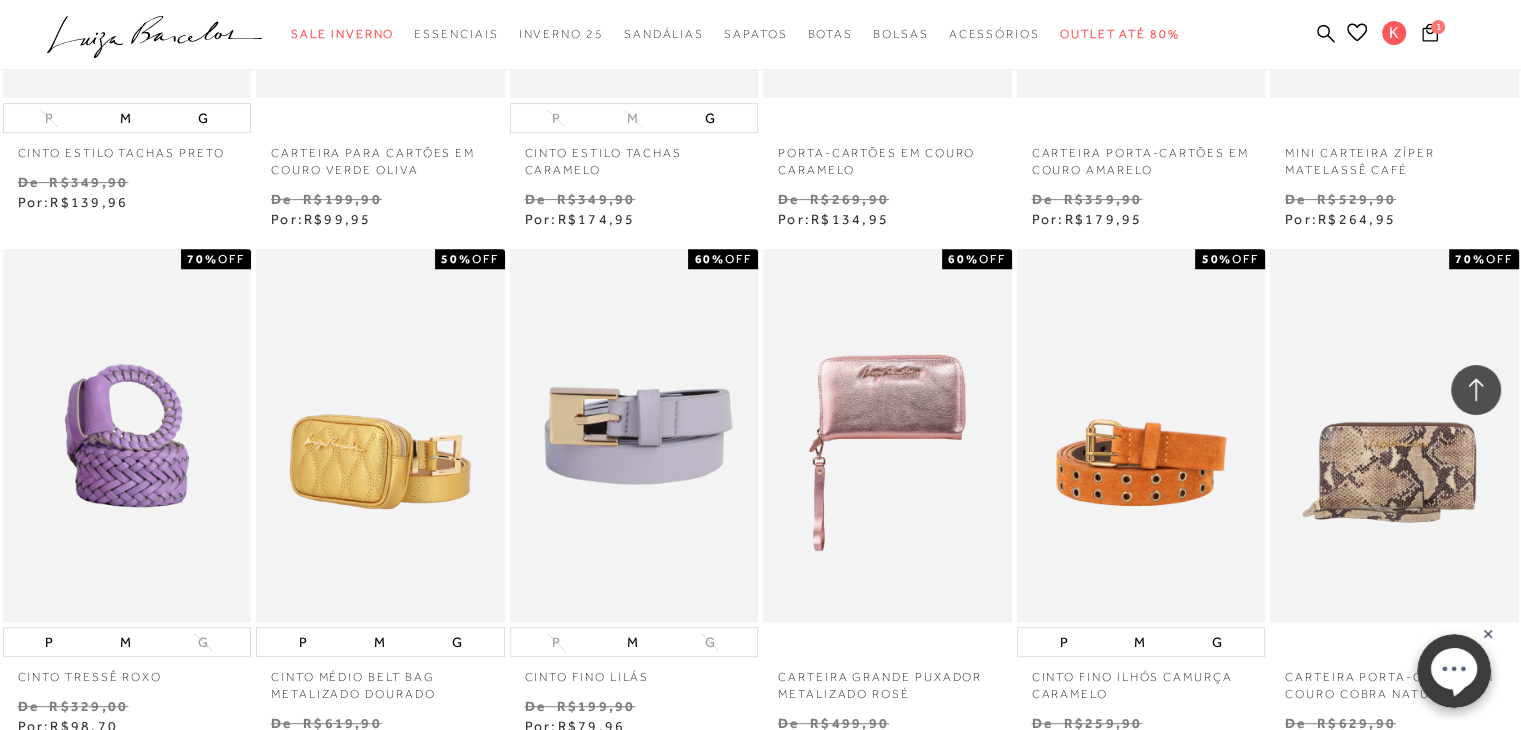 click on "MOSTRAR MAIS" at bounding box center (760, 2496) 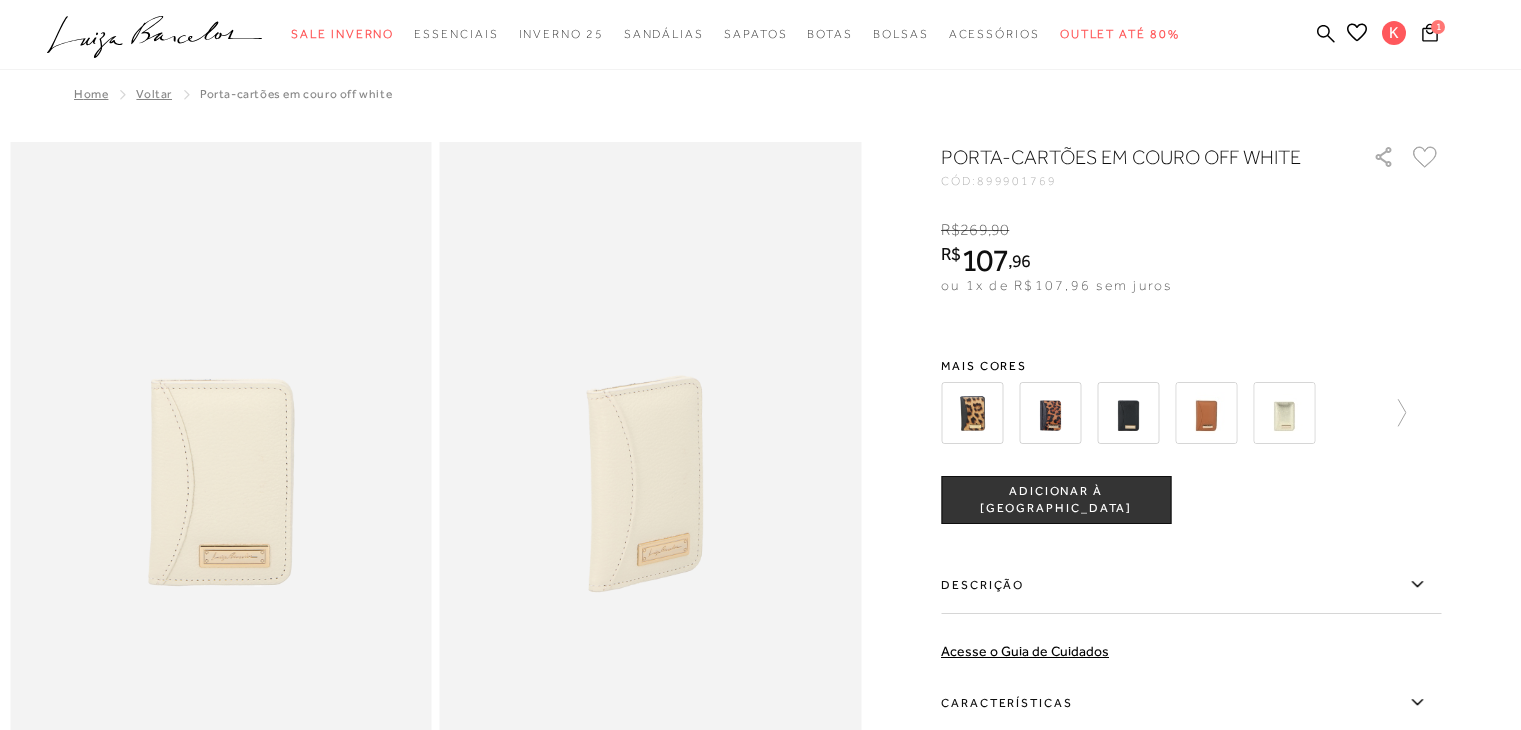 scroll, scrollTop: 0, scrollLeft: 0, axis: both 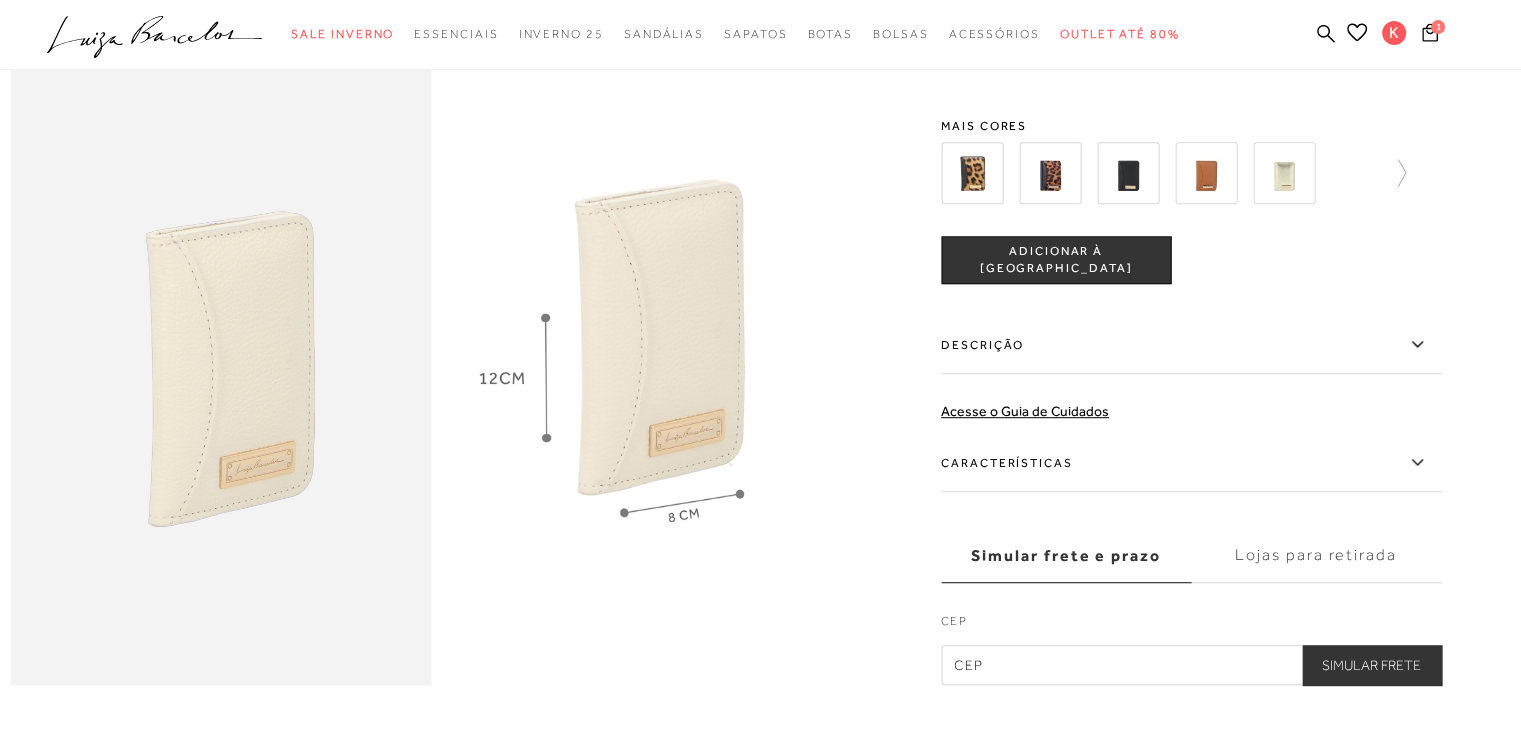 click on "ADICIONAR À [GEOGRAPHIC_DATA]" at bounding box center (1056, 260) 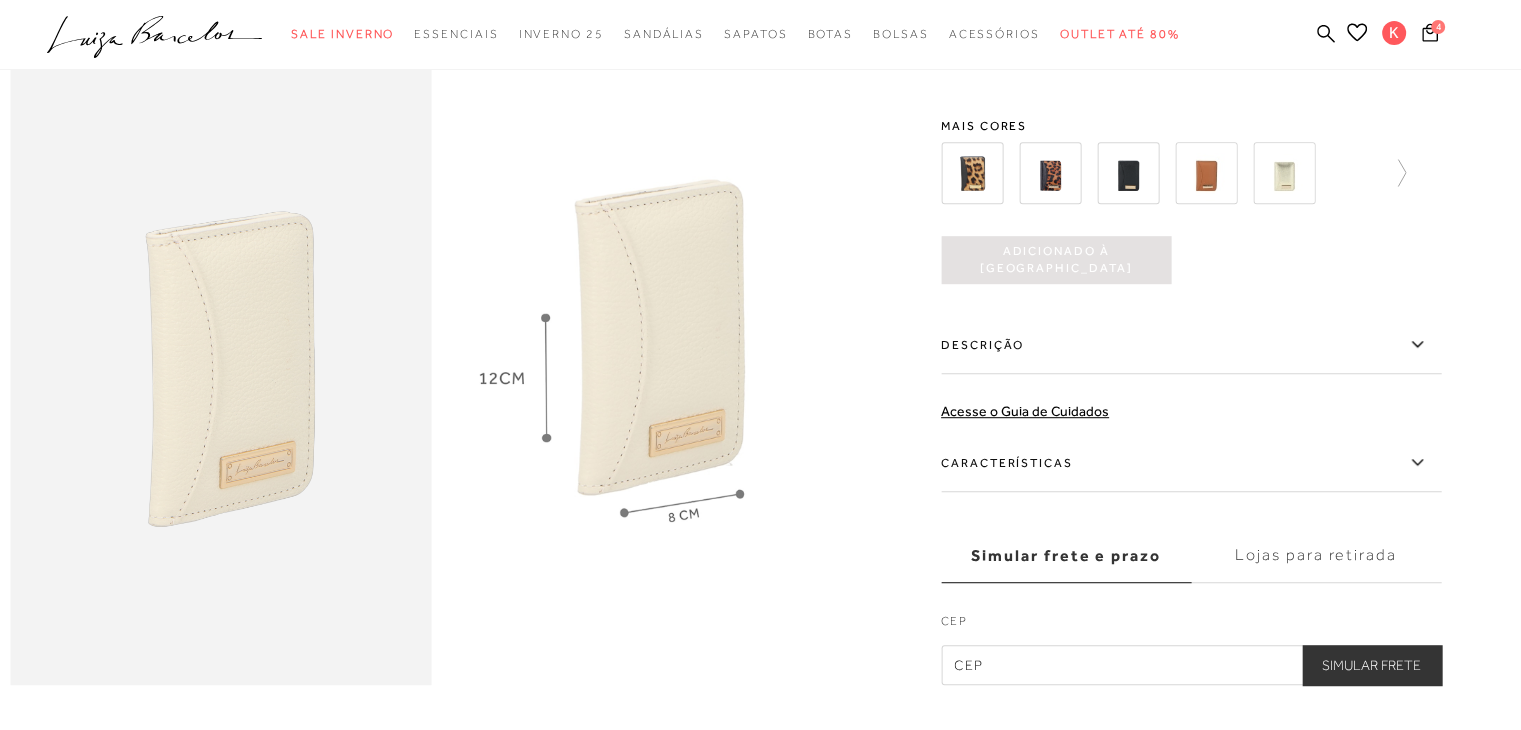 click at bounding box center (1128, 173) 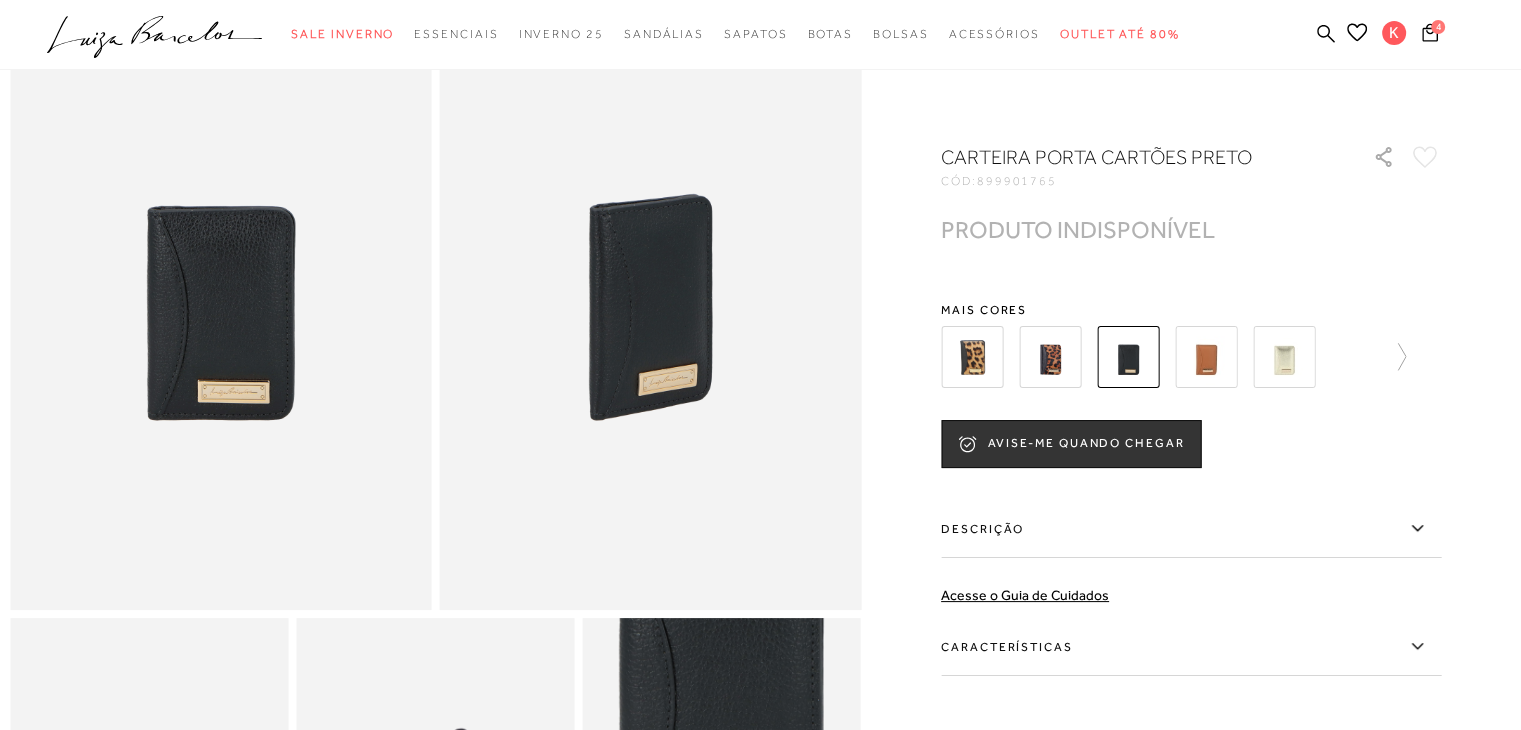 scroll, scrollTop: 0, scrollLeft: 0, axis: both 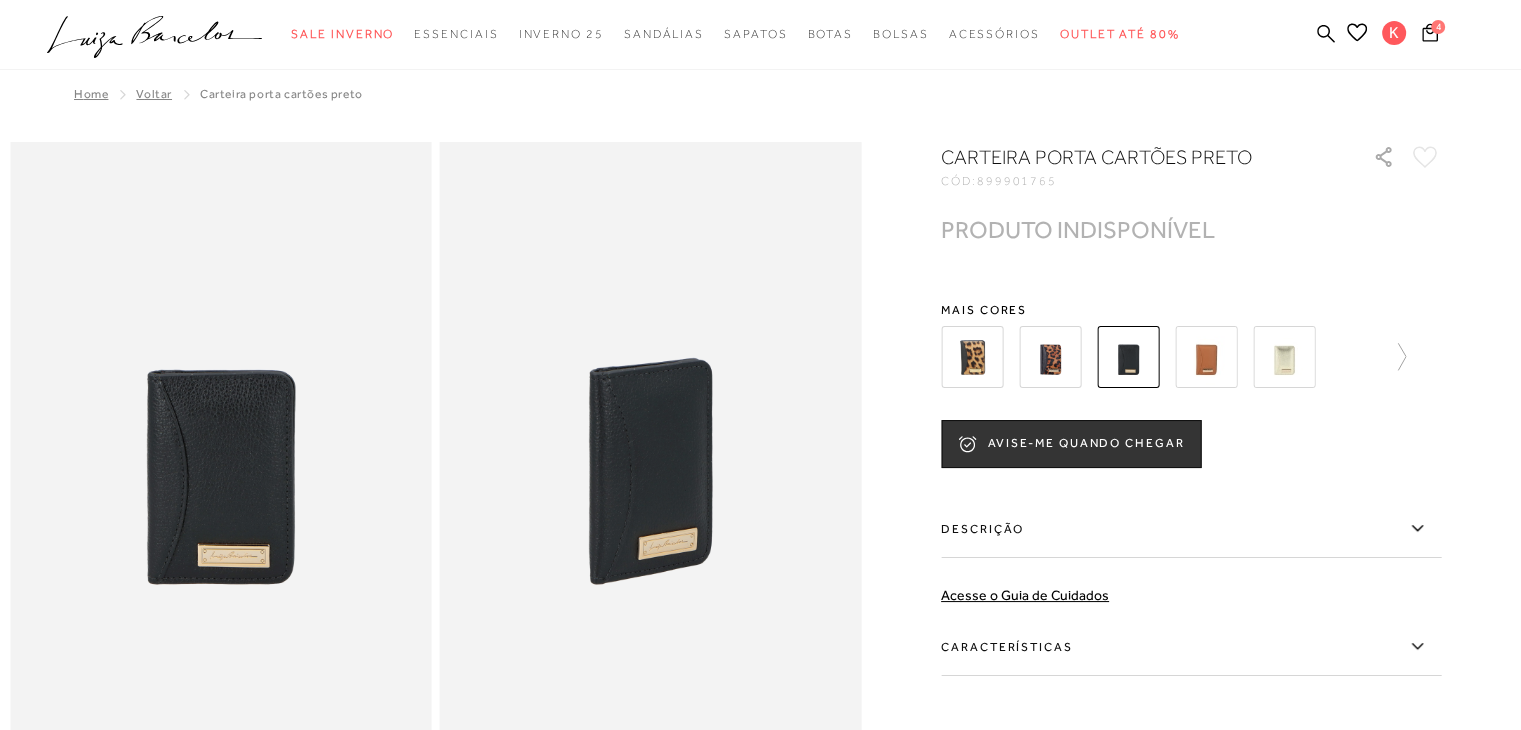 click at bounding box center (1206, 357) 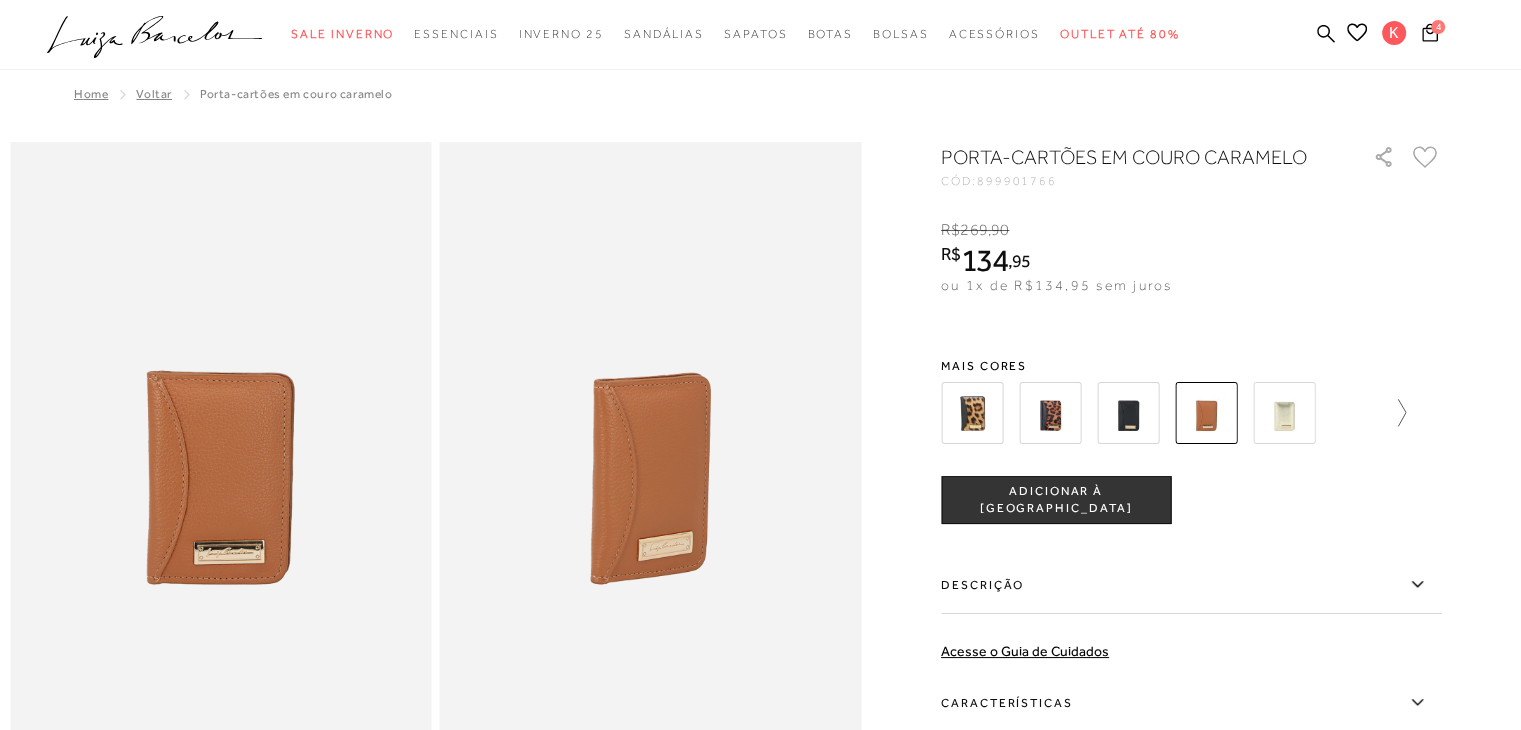 click 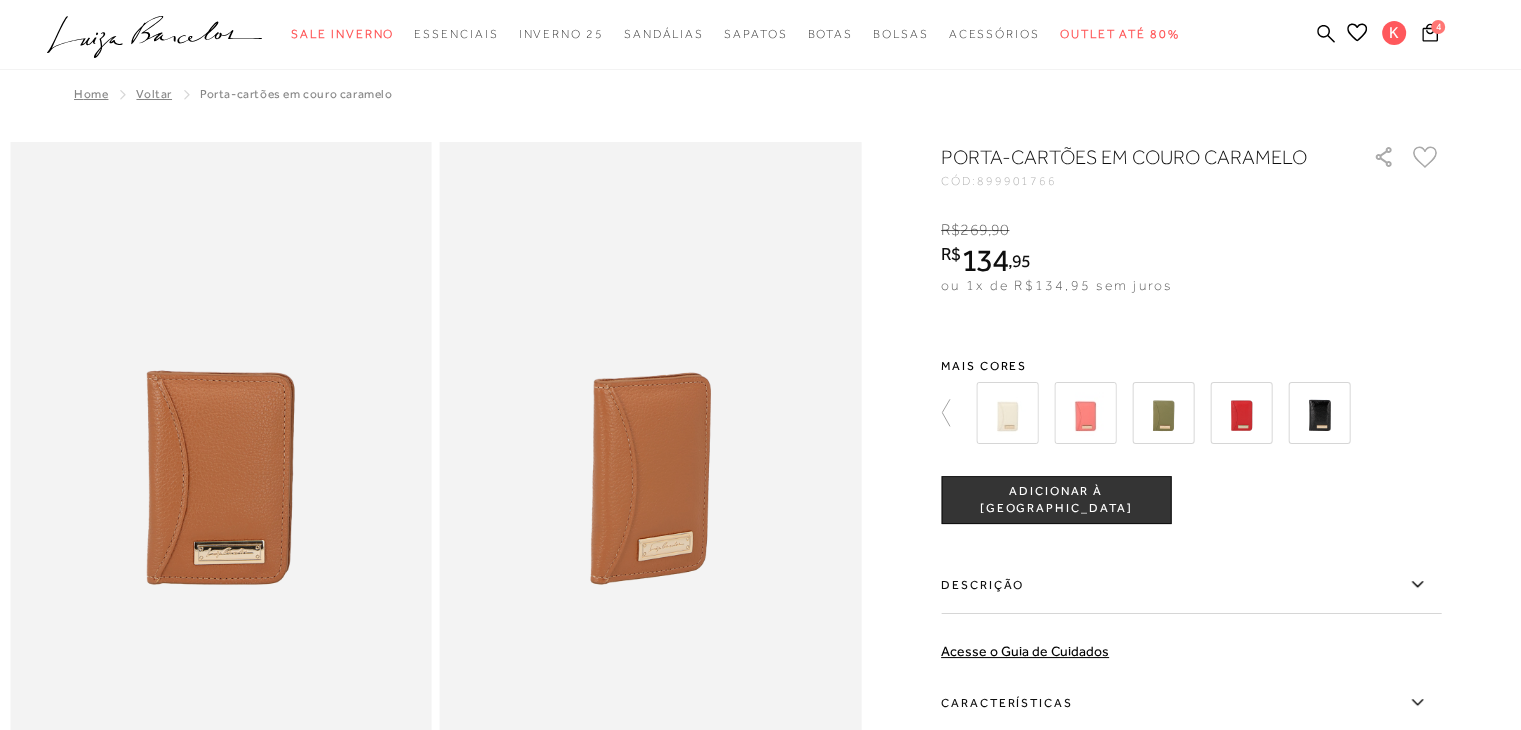click at bounding box center [1085, 413] 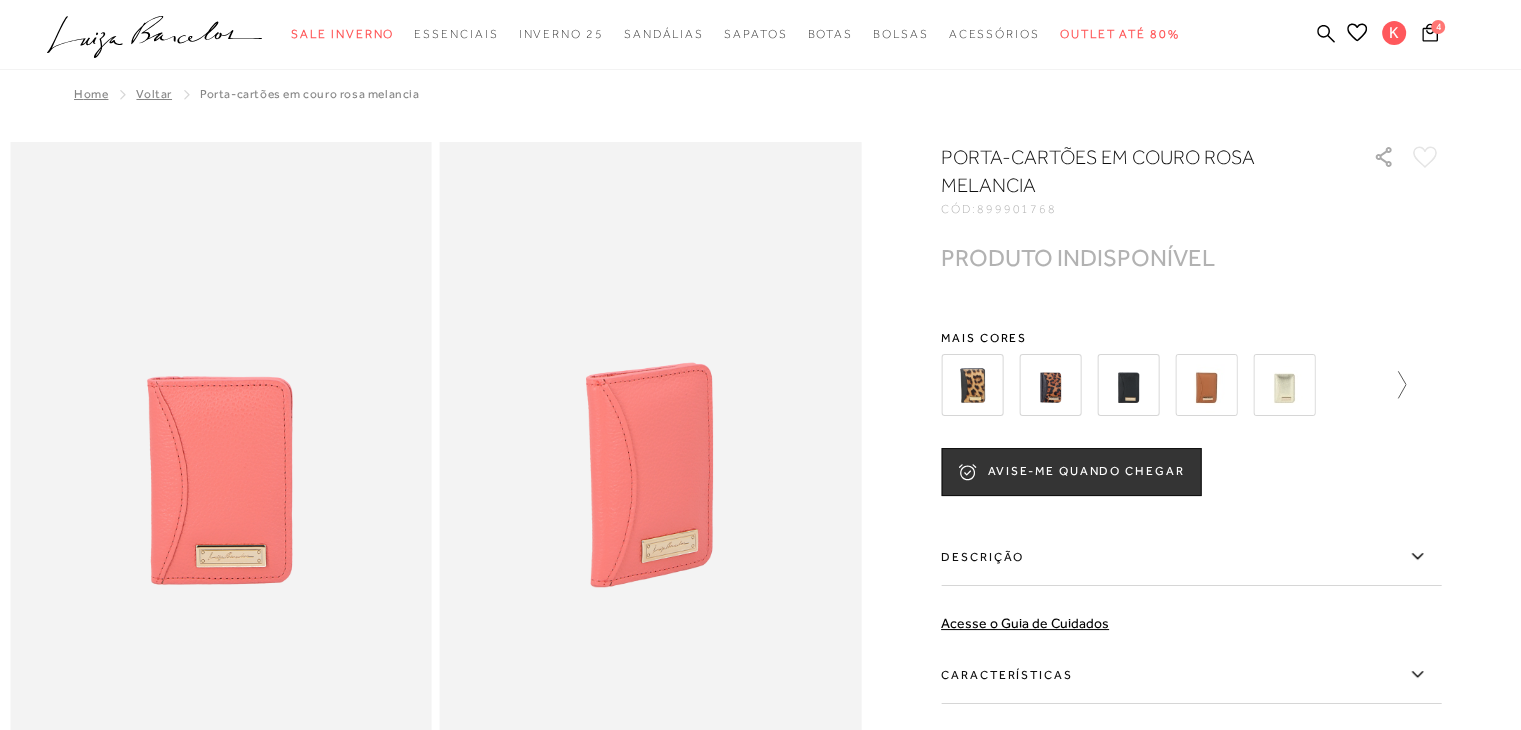 click 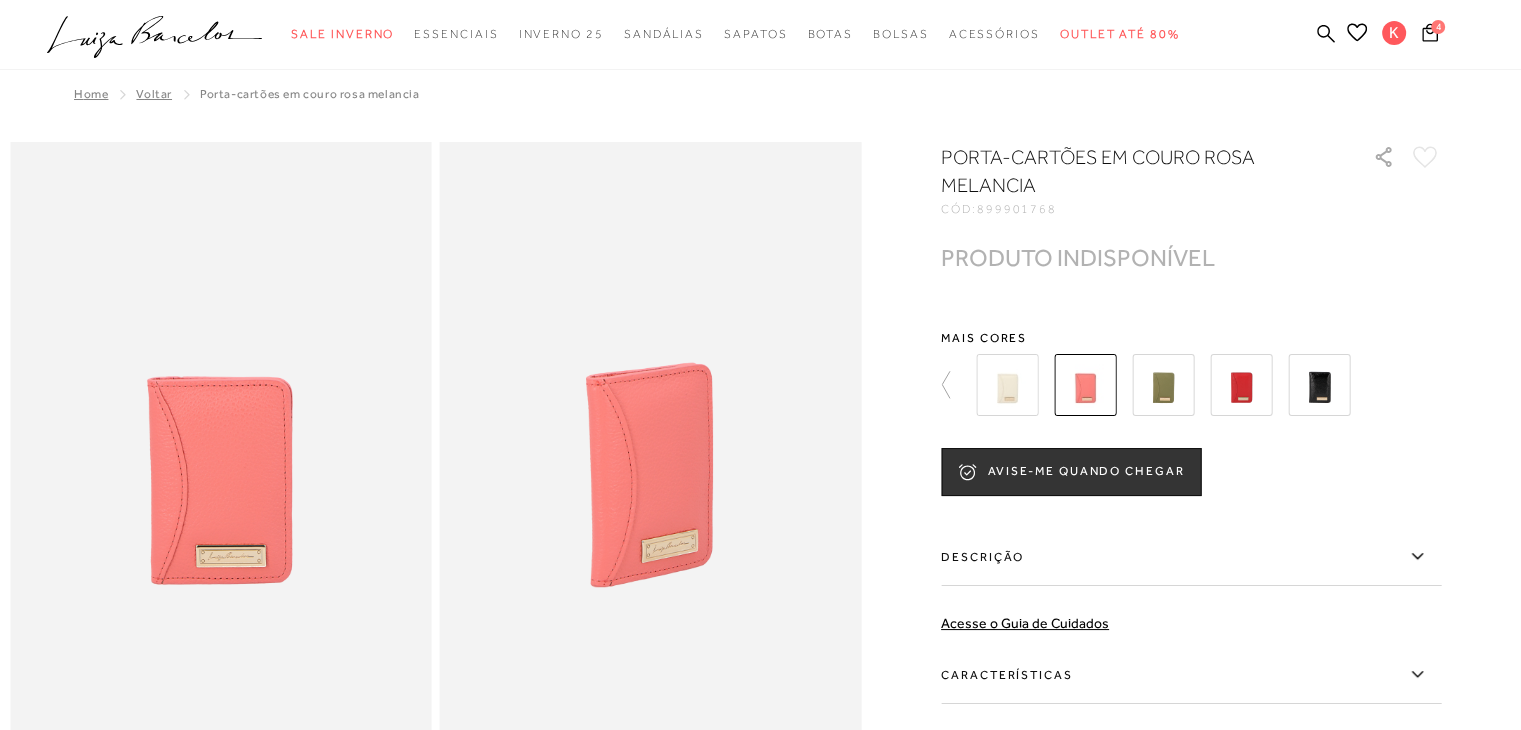 click at bounding box center (1319, 385) 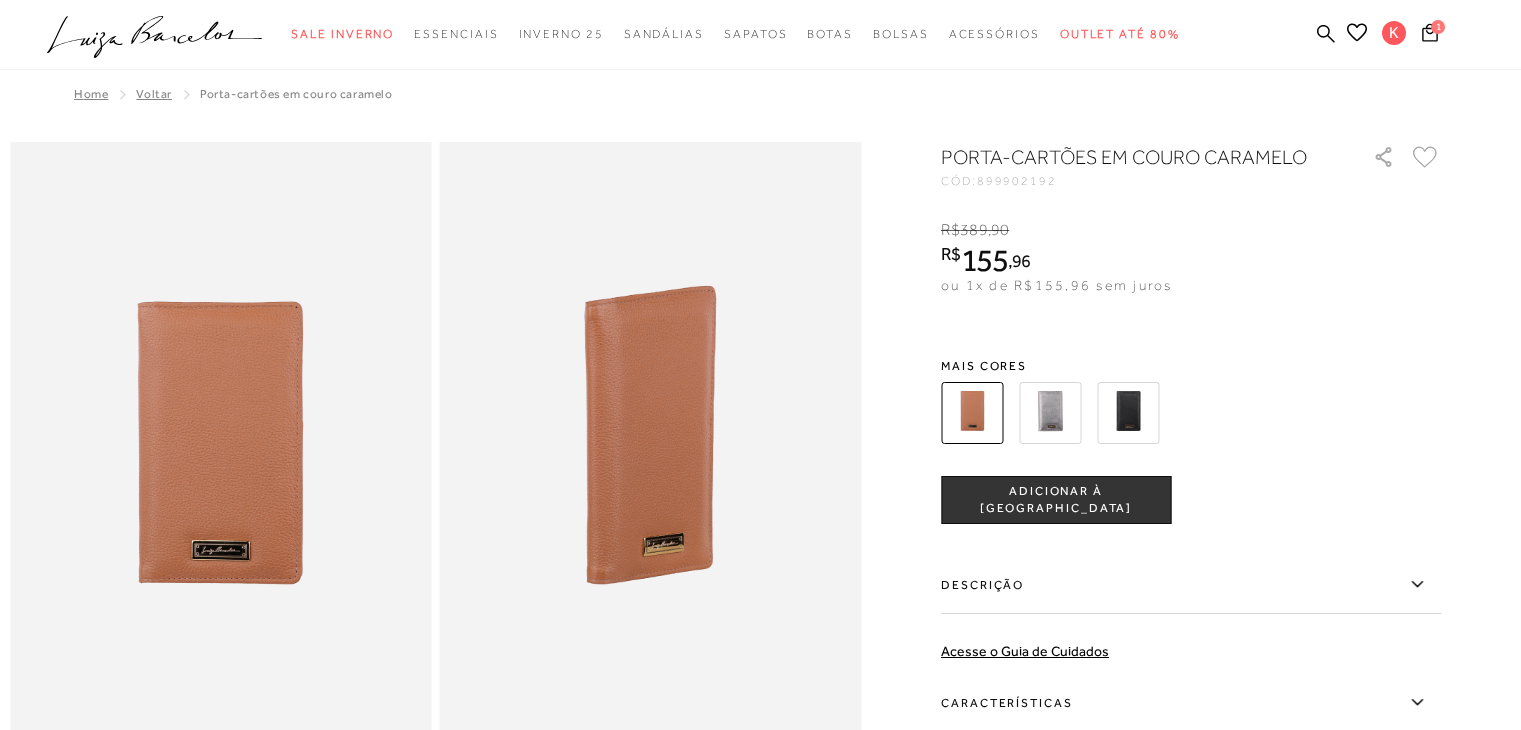 scroll, scrollTop: 0, scrollLeft: 0, axis: both 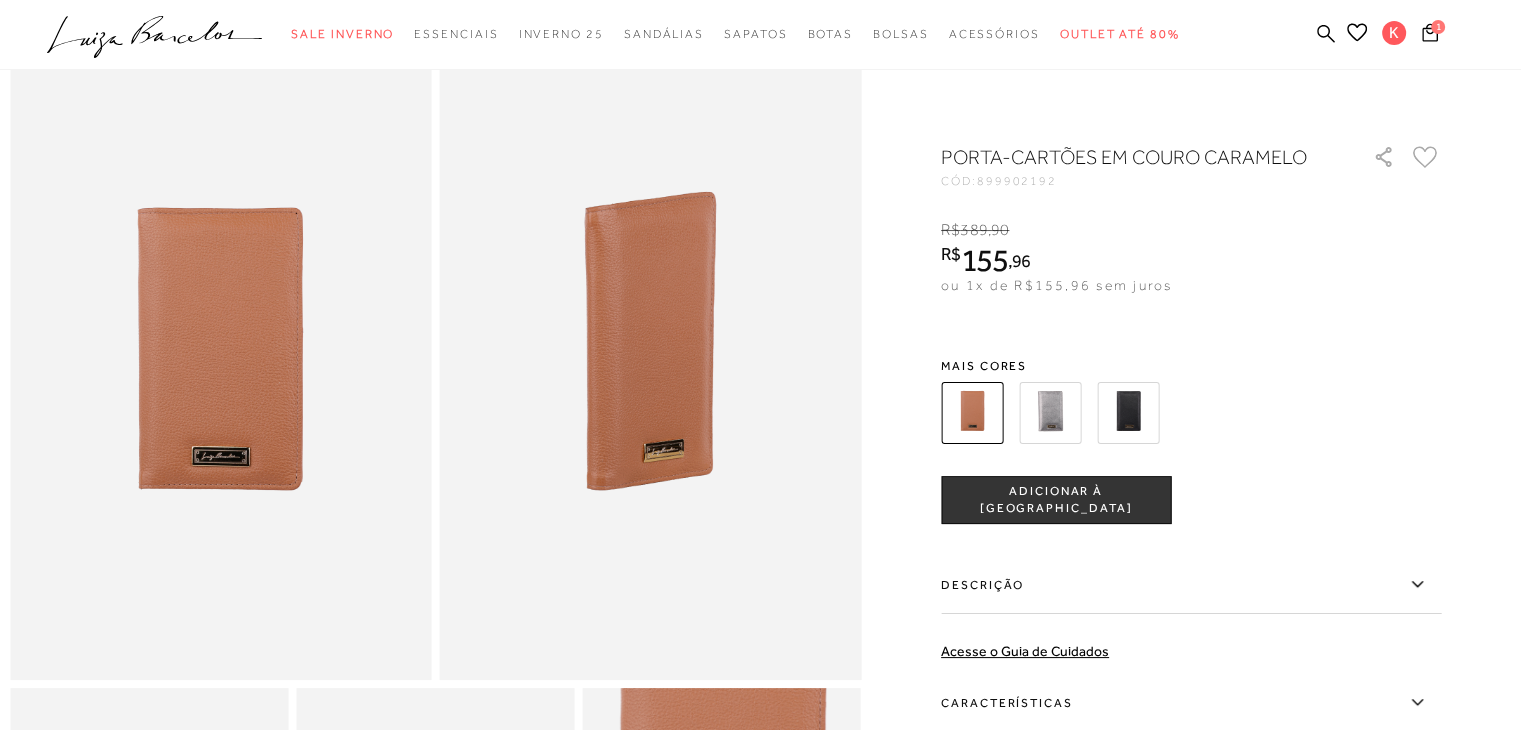 click at bounding box center (1050, 413) 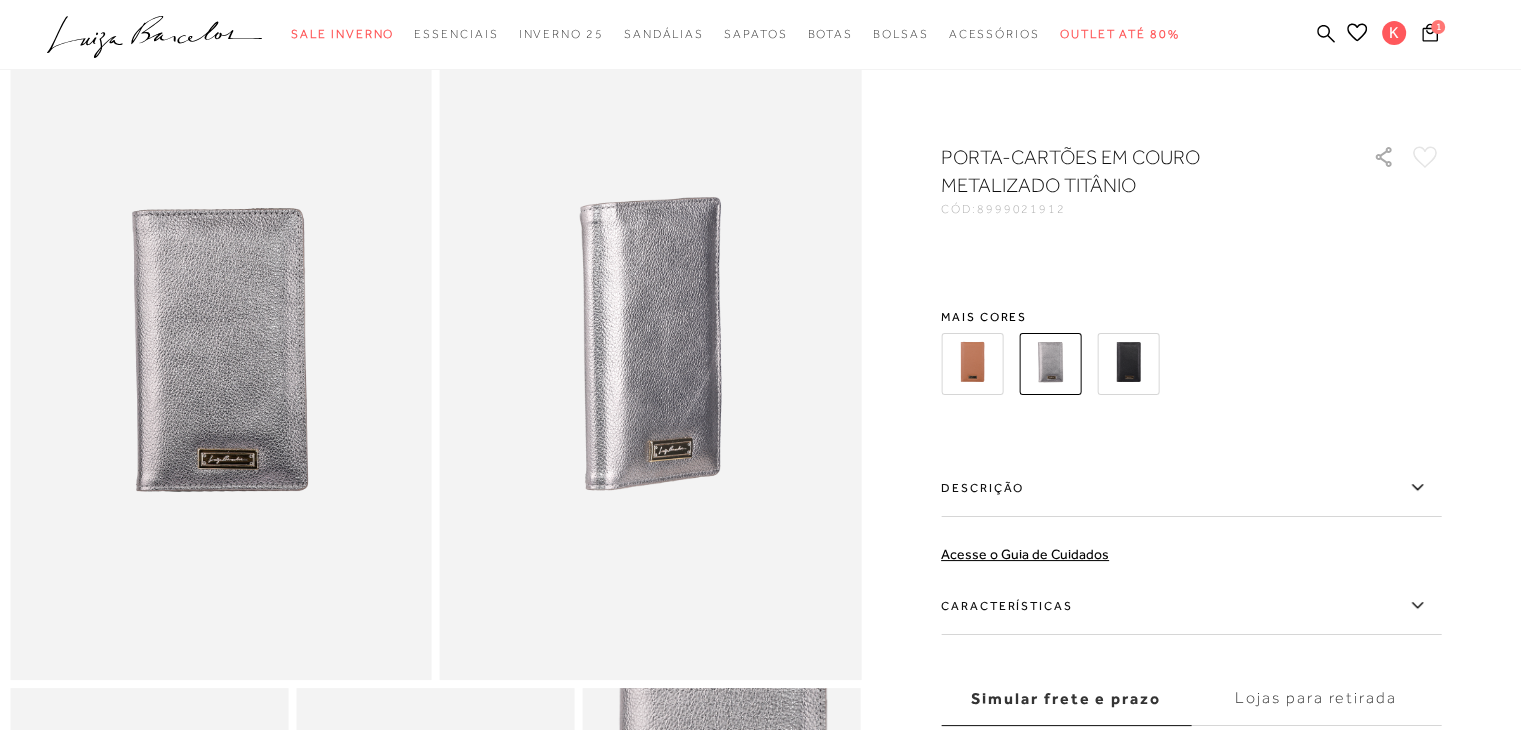 scroll, scrollTop: 0, scrollLeft: 0, axis: both 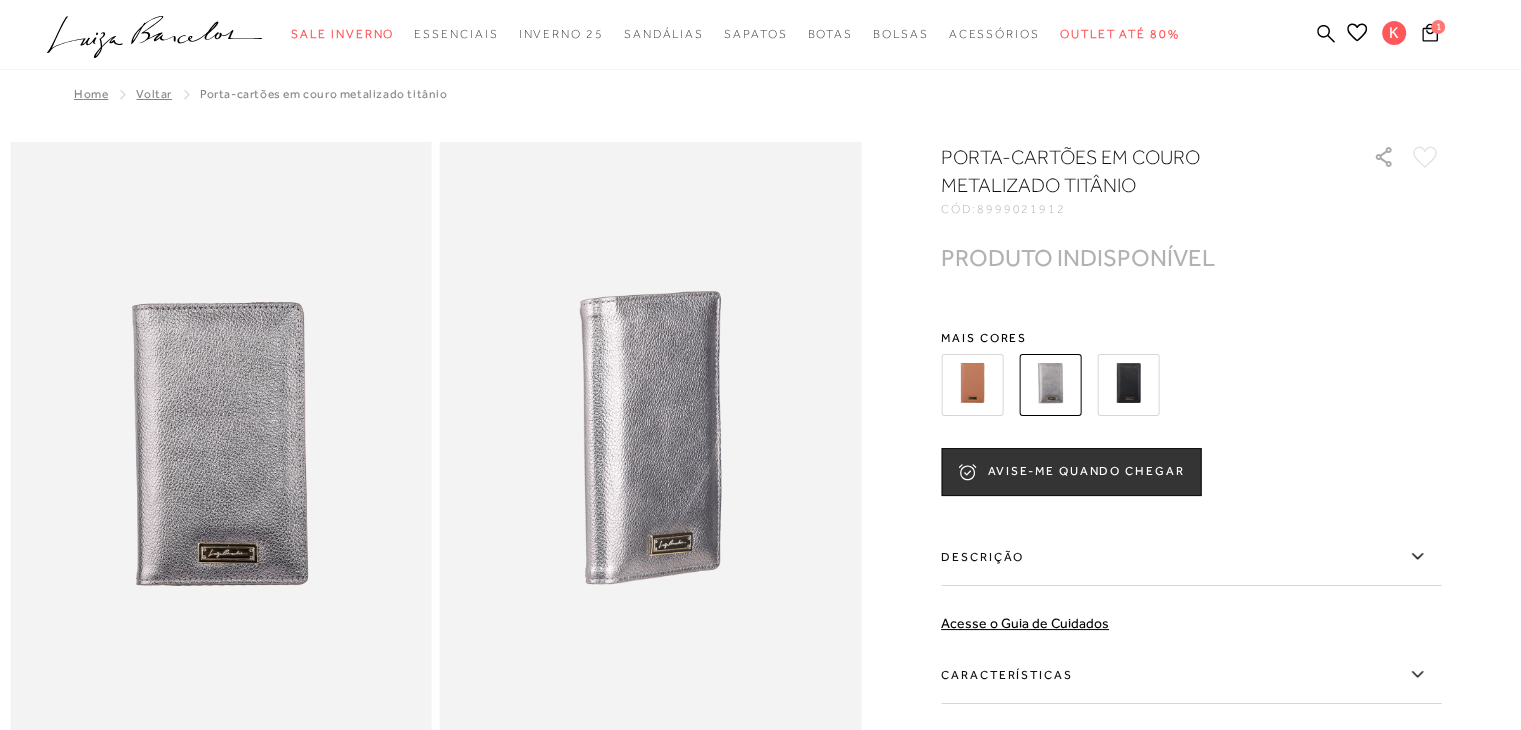 click at bounding box center (1128, 385) 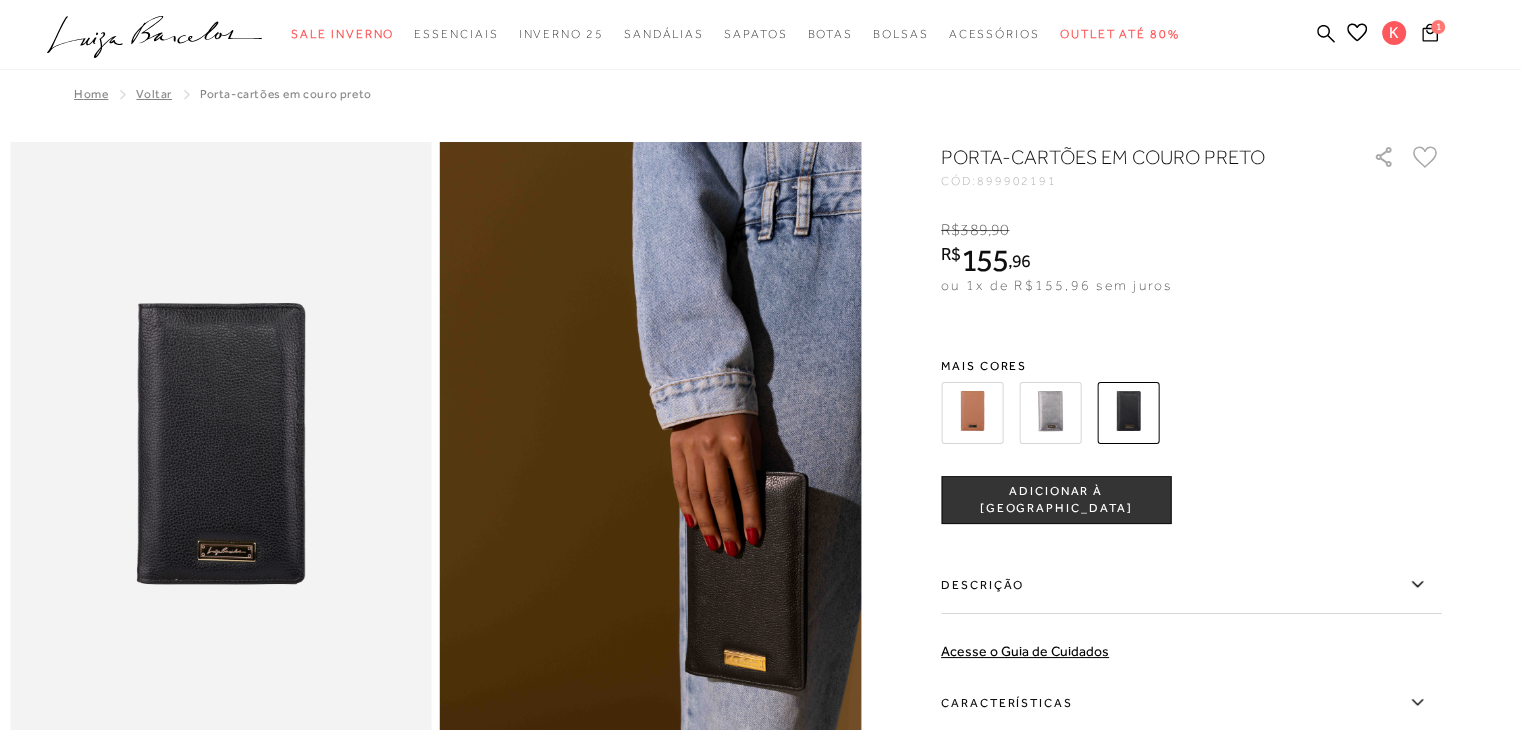 click on "ADICIONAR À [GEOGRAPHIC_DATA]" at bounding box center [1056, 500] 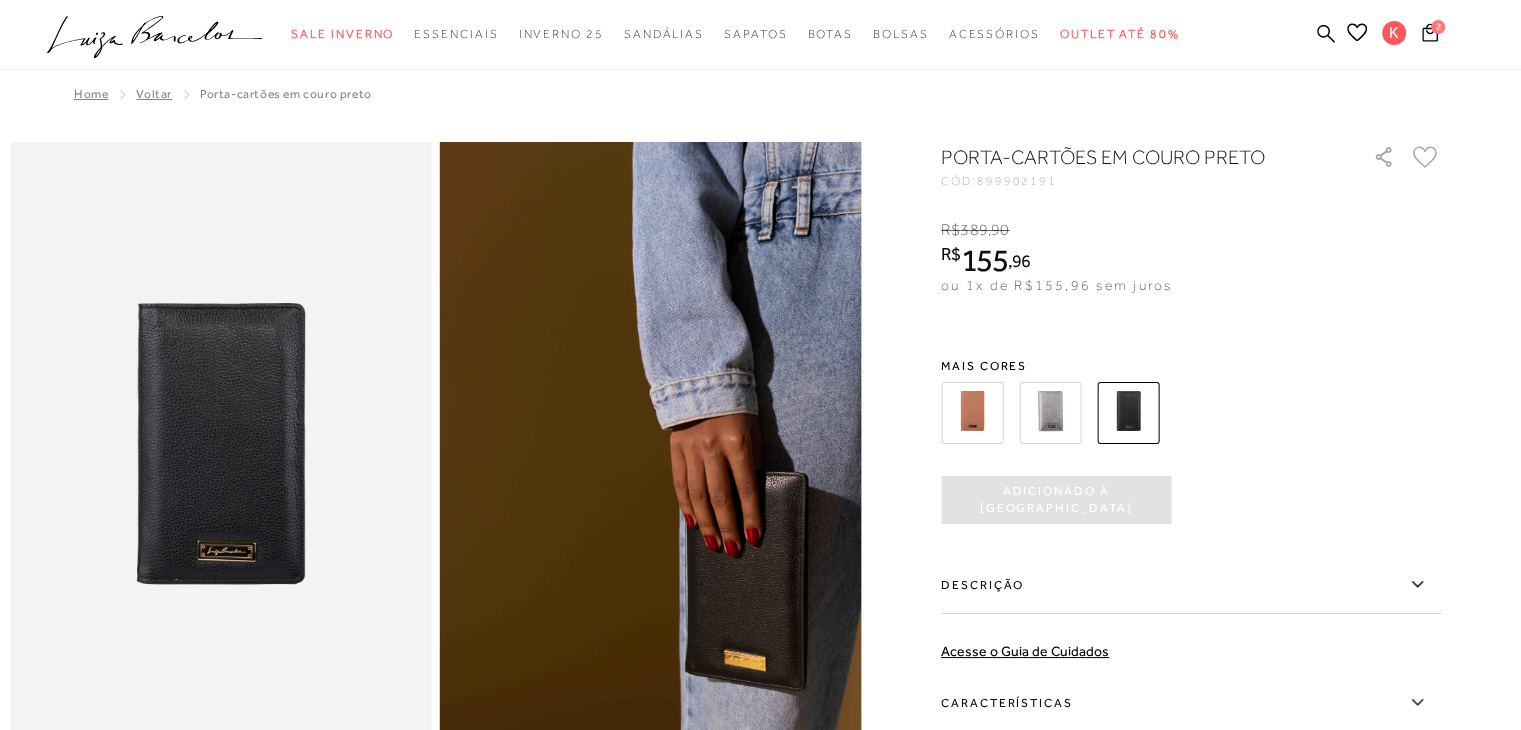 click at bounding box center [972, 413] 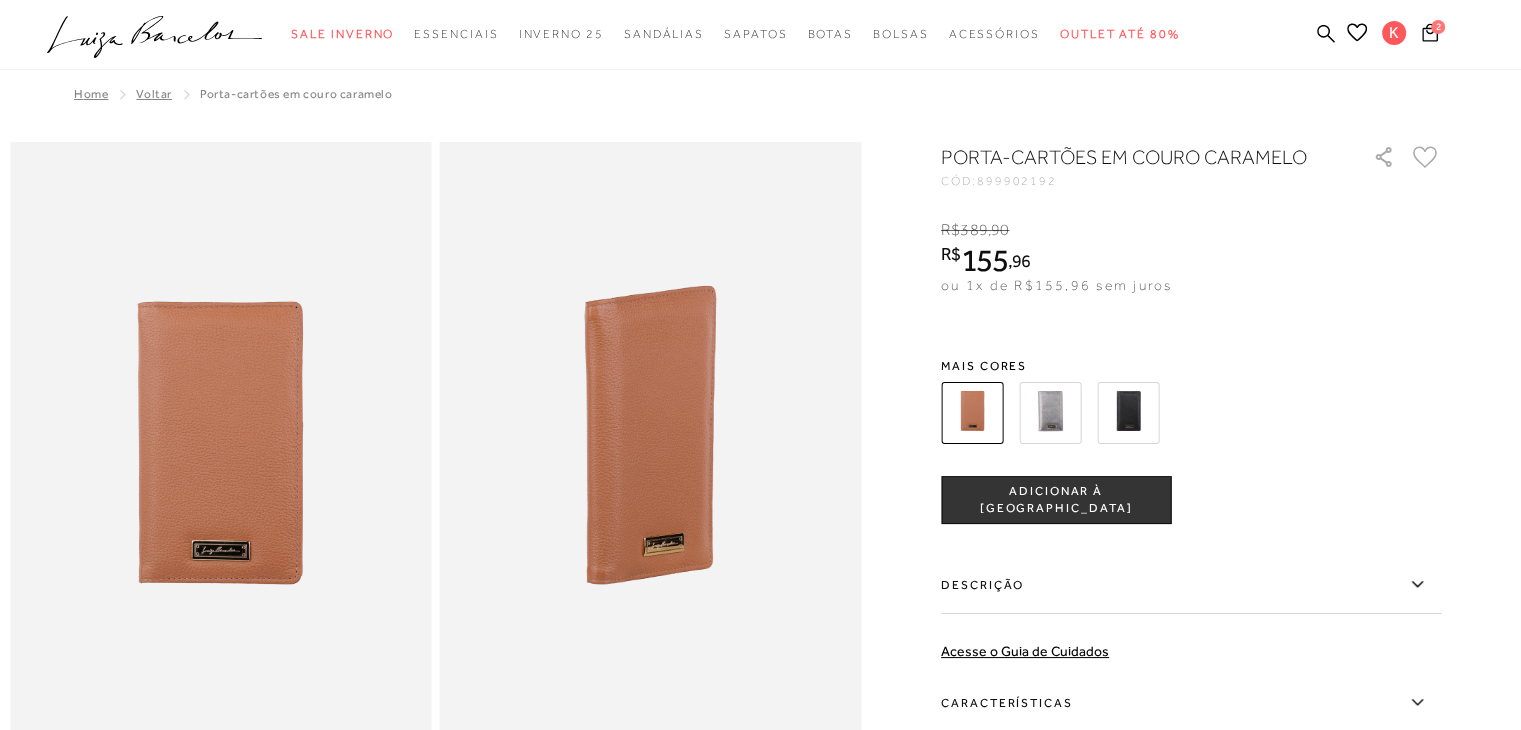 click on "ADICIONAR À [GEOGRAPHIC_DATA]" at bounding box center [1056, 500] 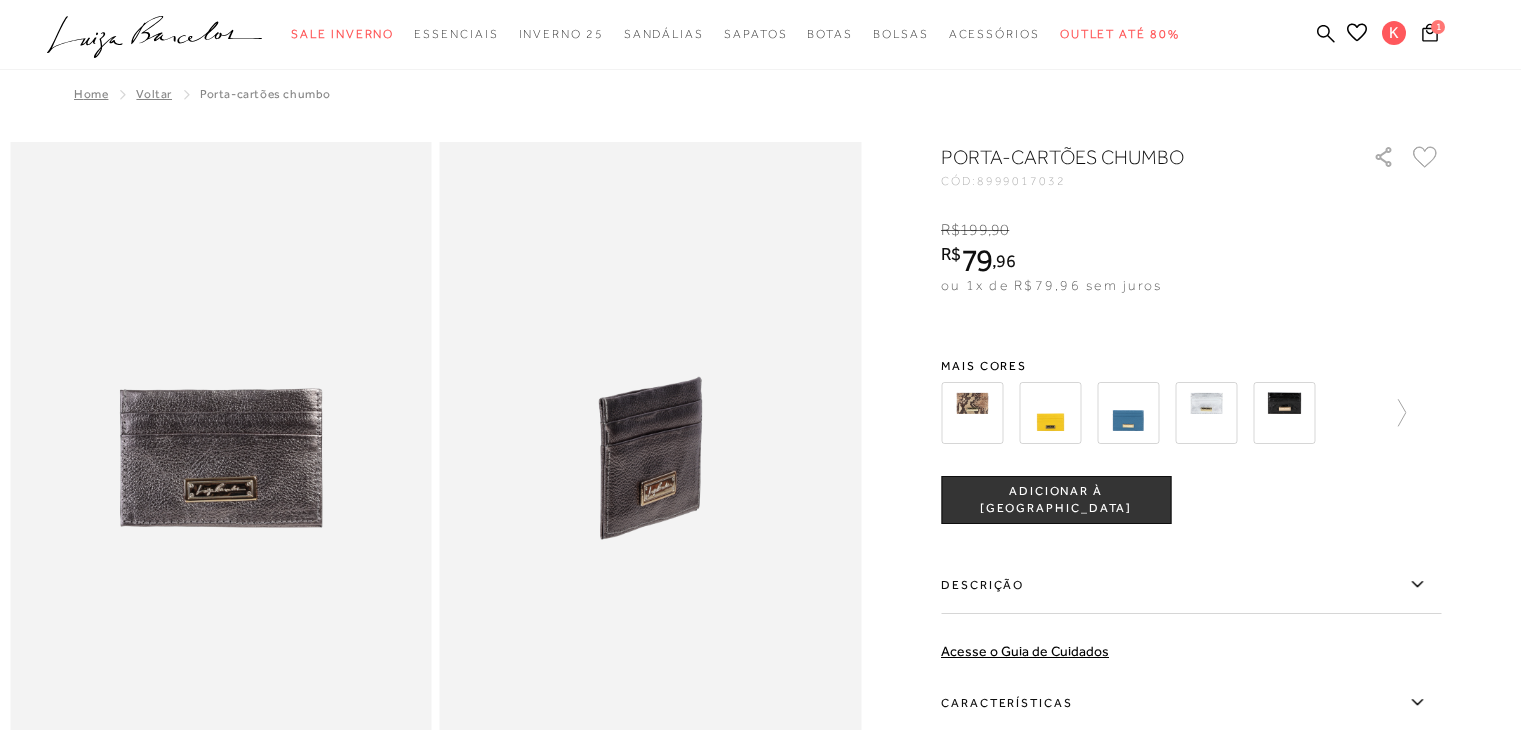 scroll, scrollTop: 0, scrollLeft: 0, axis: both 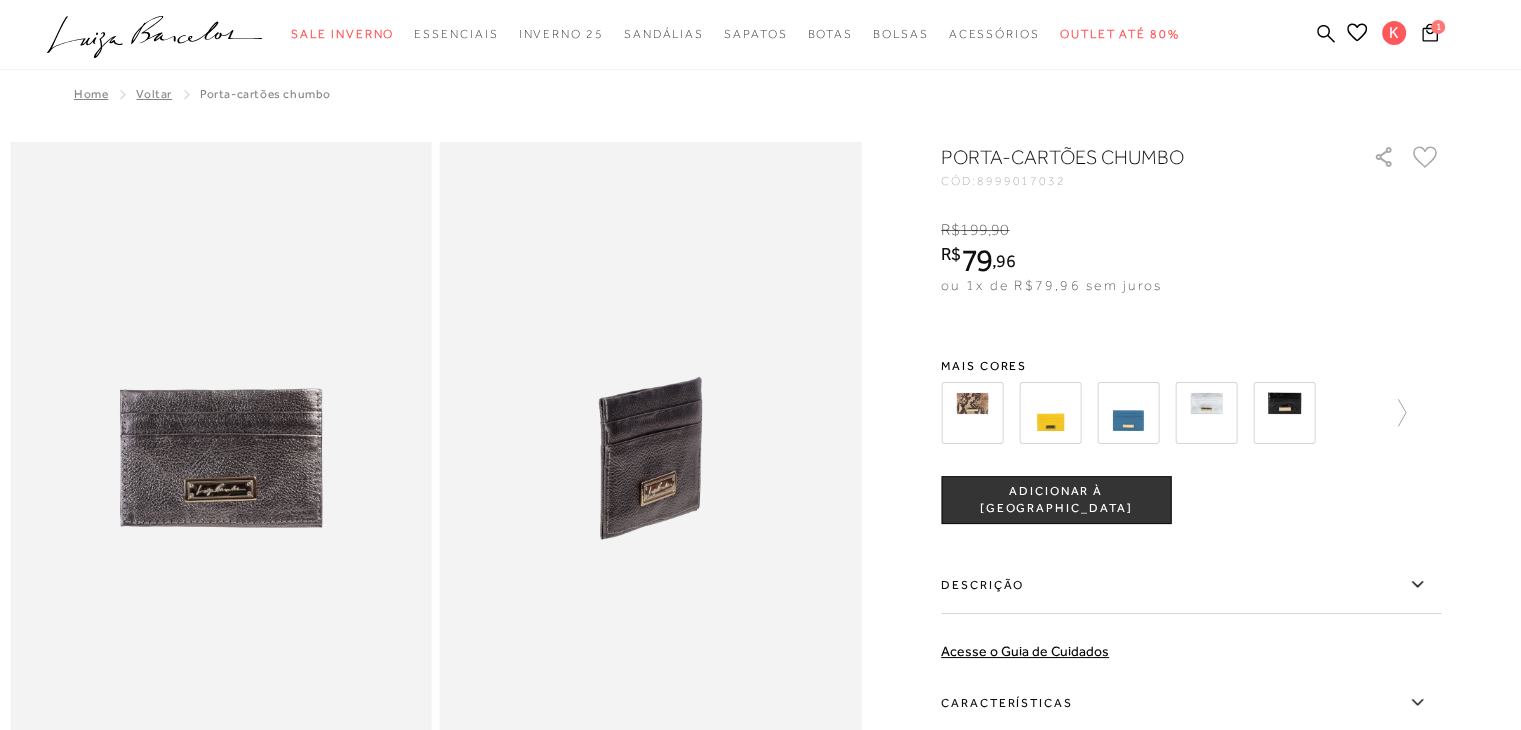 click on "ADICIONAR À [GEOGRAPHIC_DATA]" at bounding box center (1056, 500) 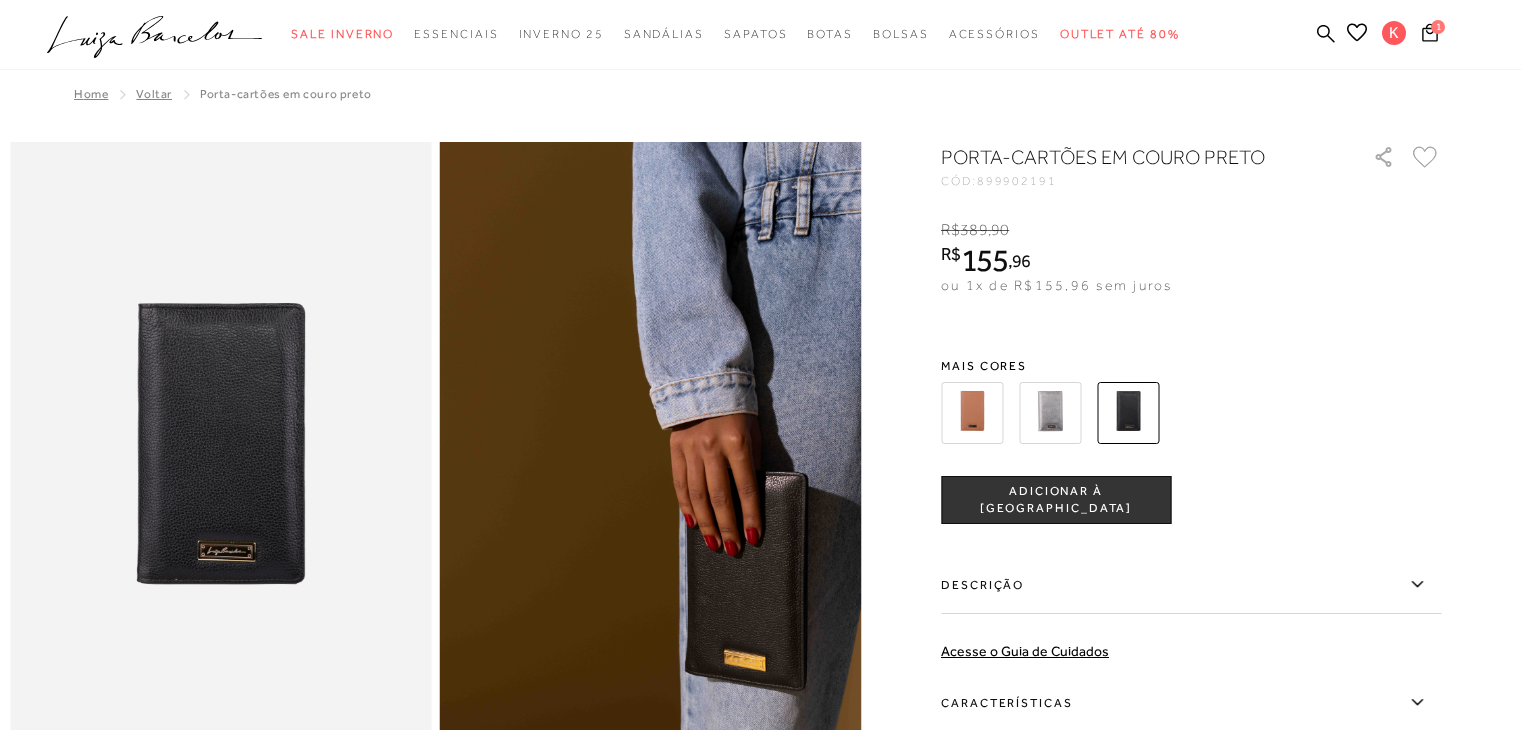 scroll, scrollTop: 0, scrollLeft: 0, axis: both 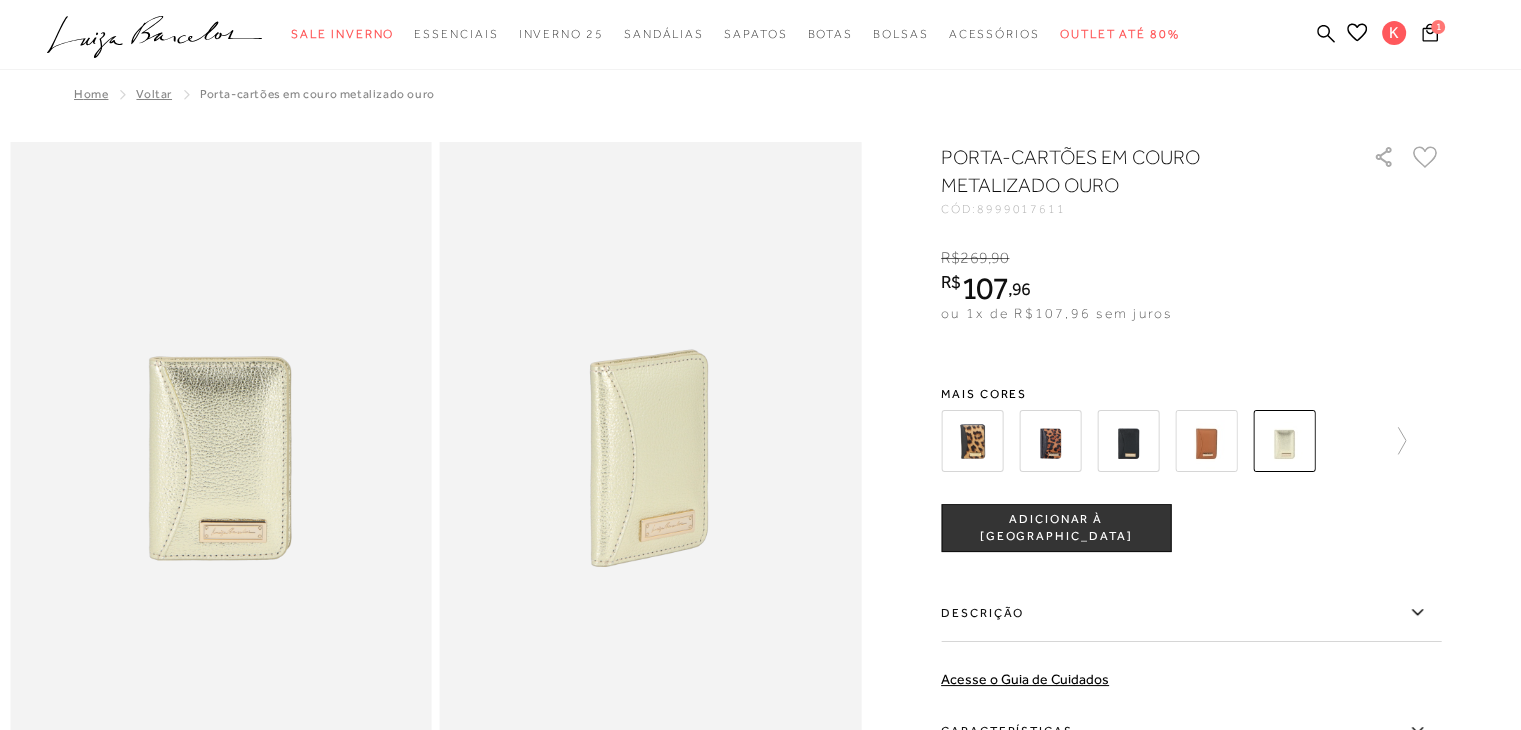 click on "ADICIONAR À [GEOGRAPHIC_DATA]" at bounding box center (1056, 528) 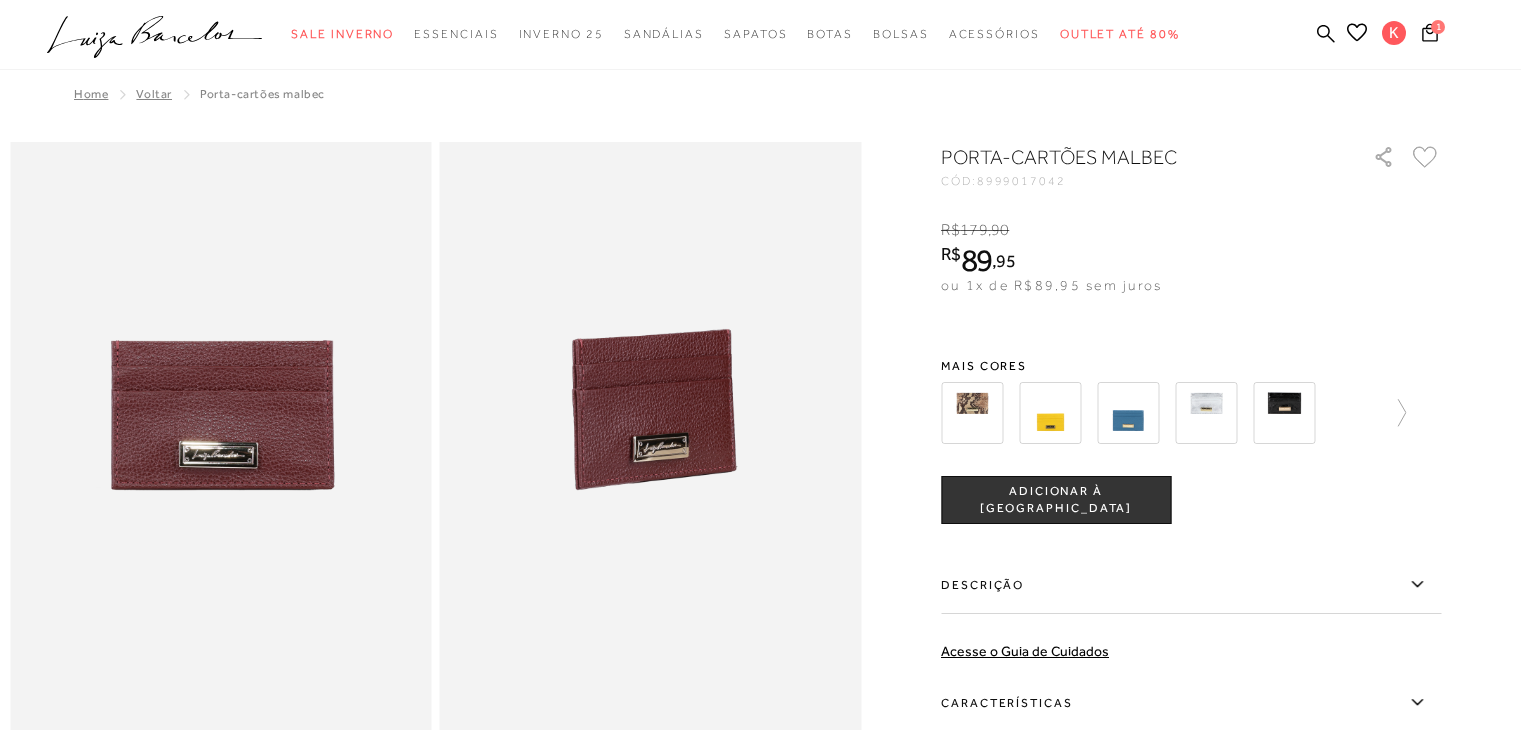 scroll, scrollTop: 0, scrollLeft: 0, axis: both 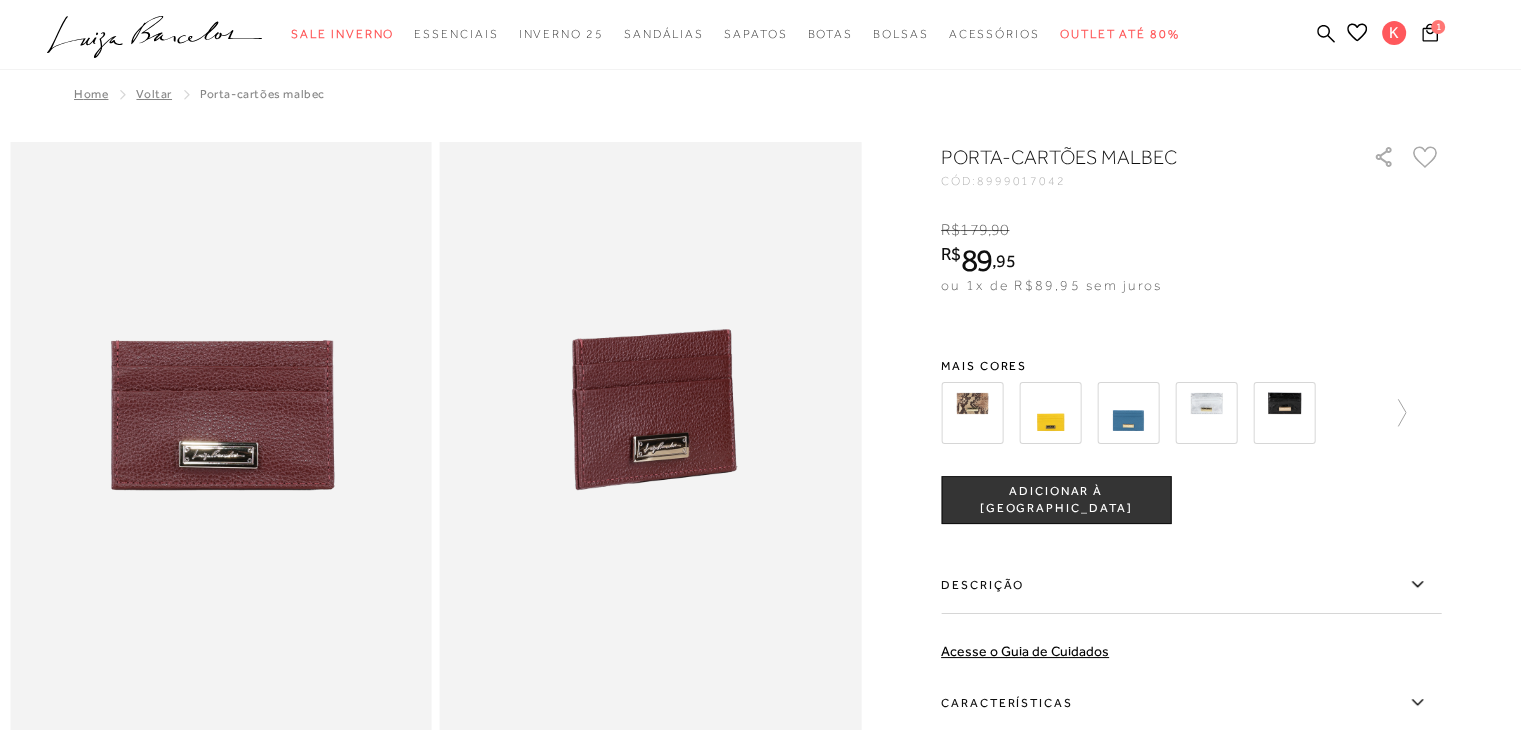 click on "ADICIONAR À [GEOGRAPHIC_DATA]" at bounding box center [1056, 500] 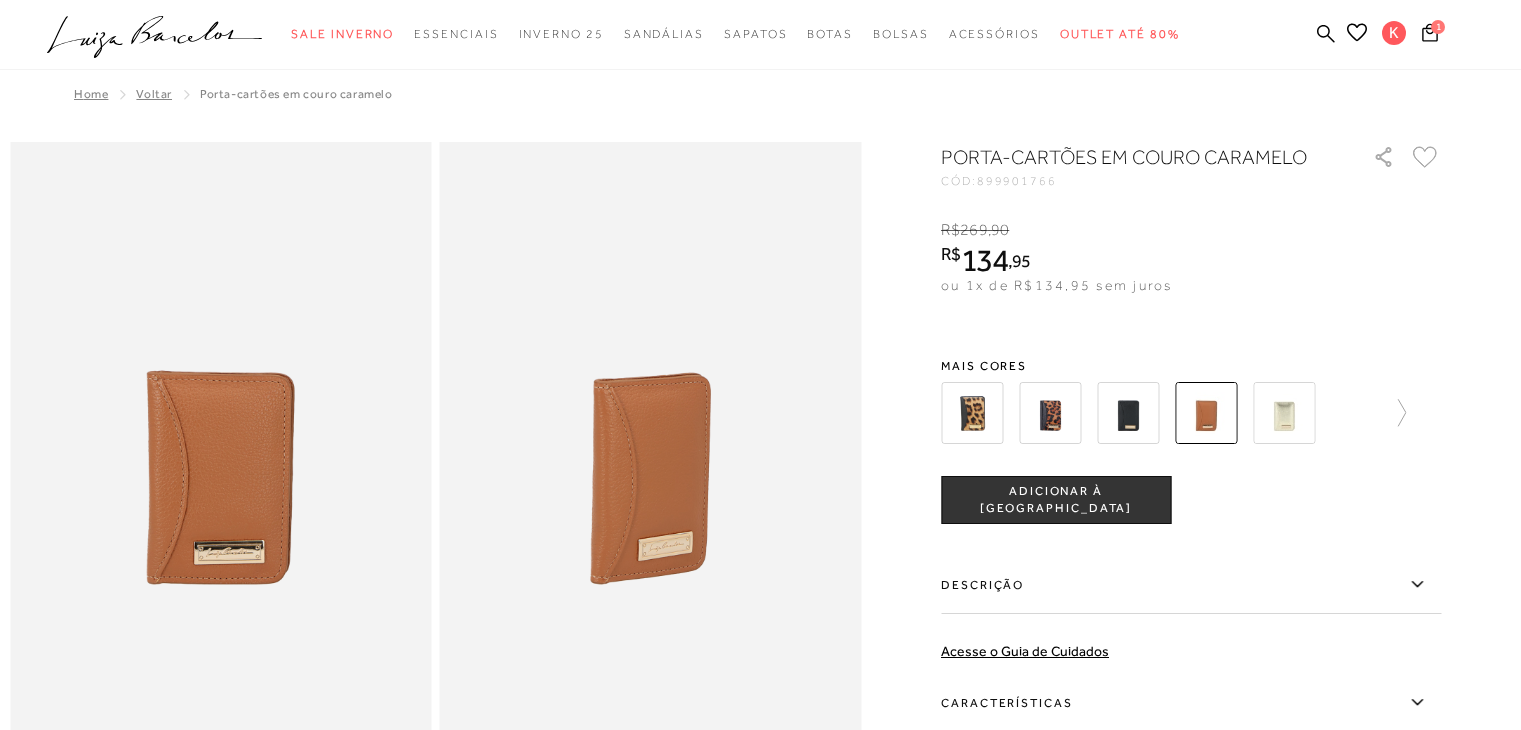 scroll, scrollTop: 0, scrollLeft: 0, axis: both 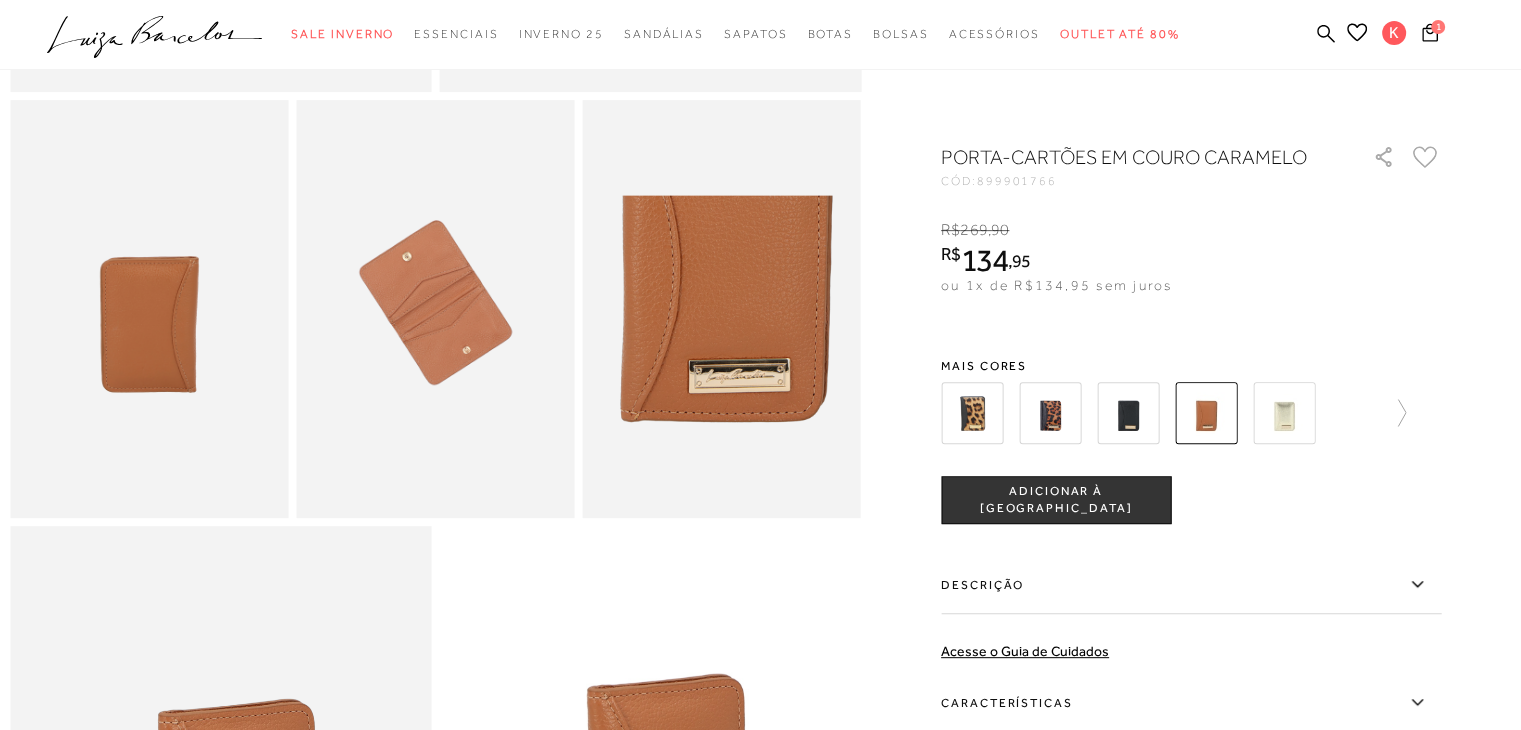 click on "ADICIONAR À [GEOGRAPHIC_DATA]" at bounding box center [1056, 500] 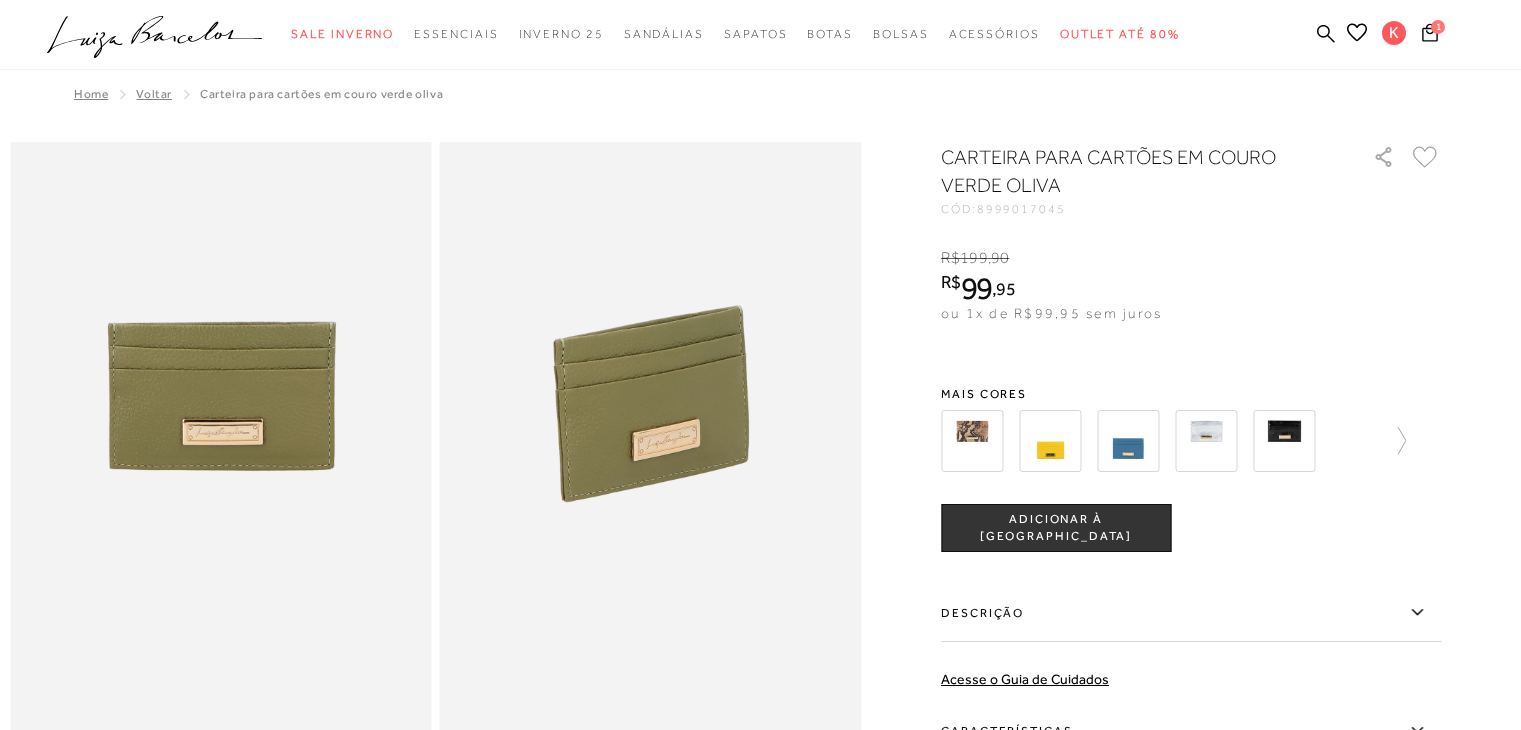 scroll, scrollTop: 0, scrollLeft: 0, axis: both 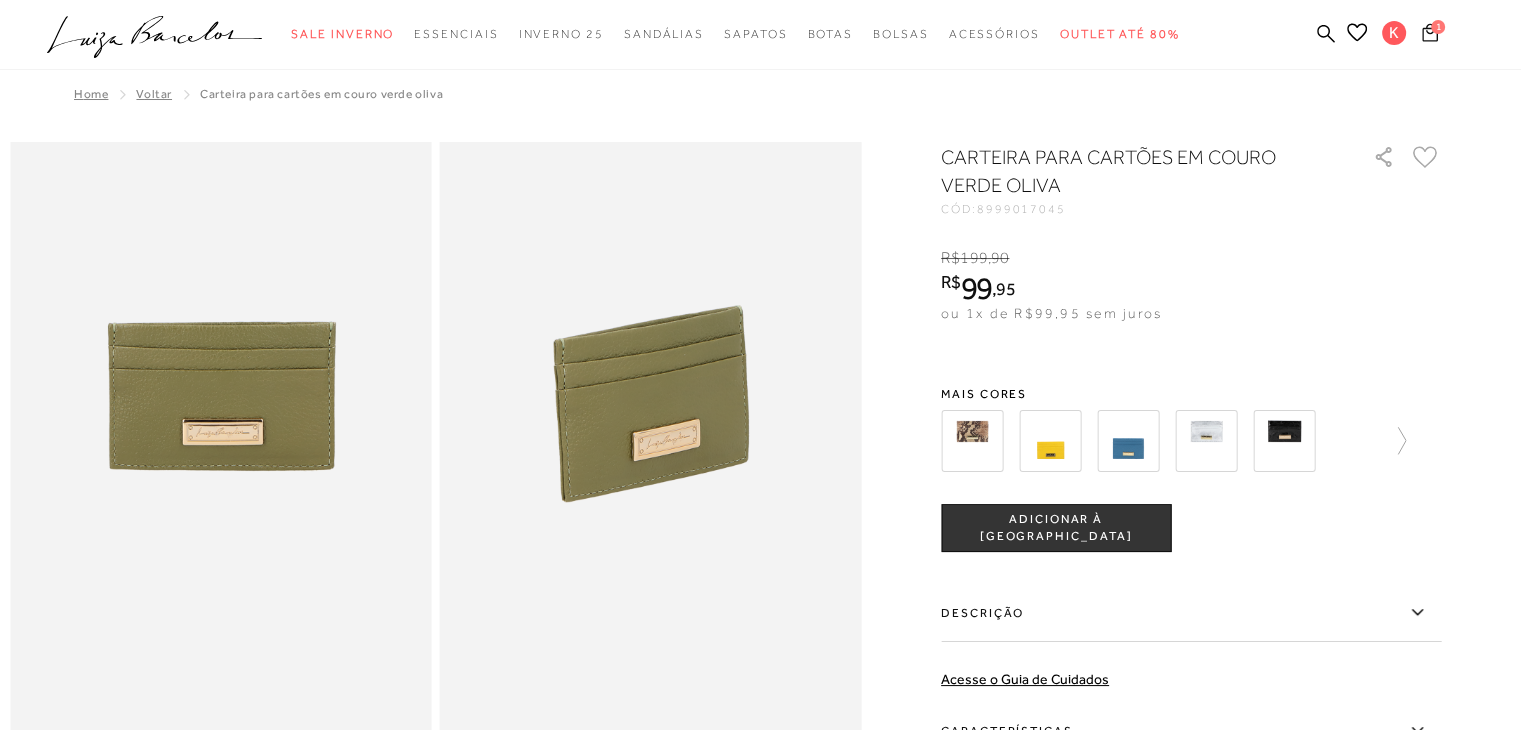 click on "1" at bounding box center [1430, 35] 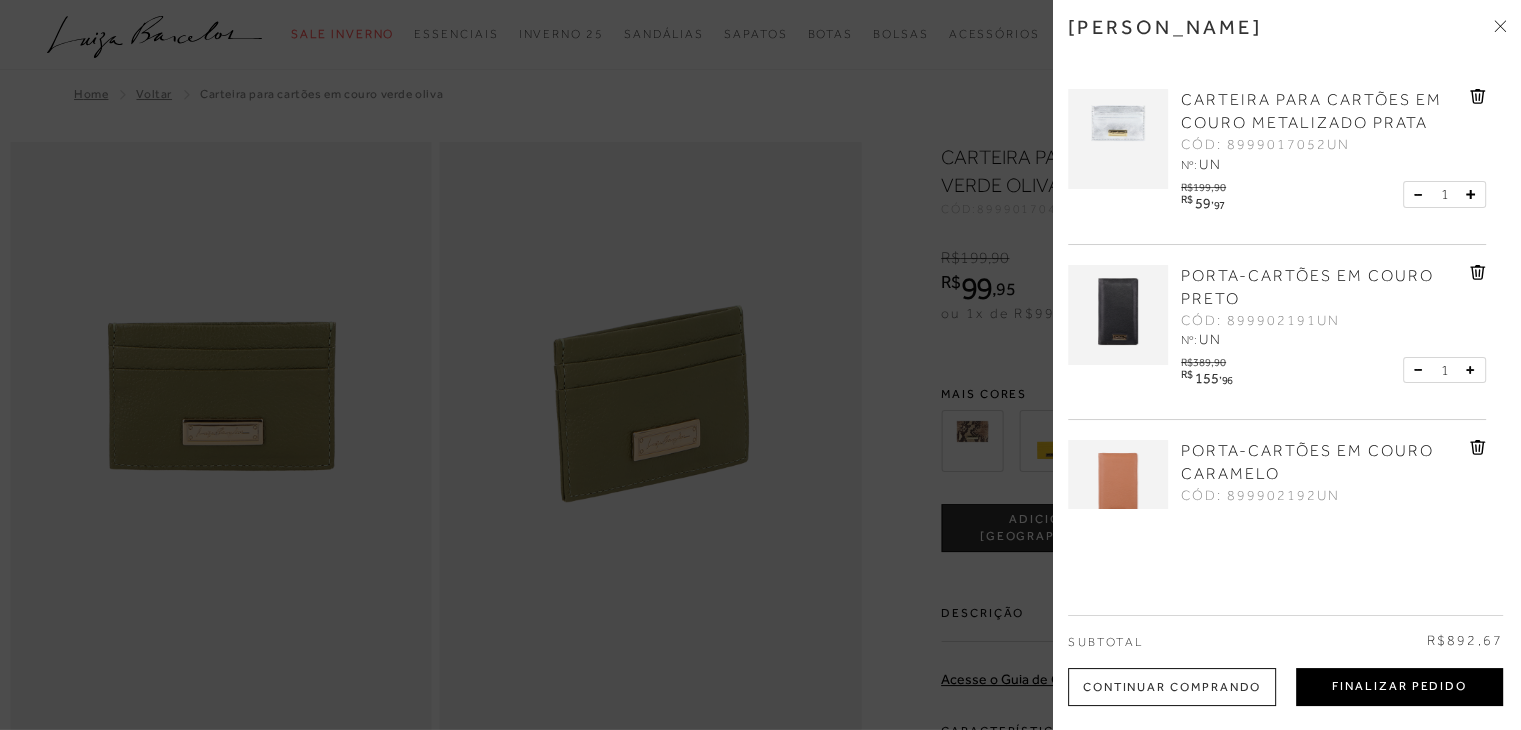 click on "Finalizar Pedido" at bounding box center (1399, 687) 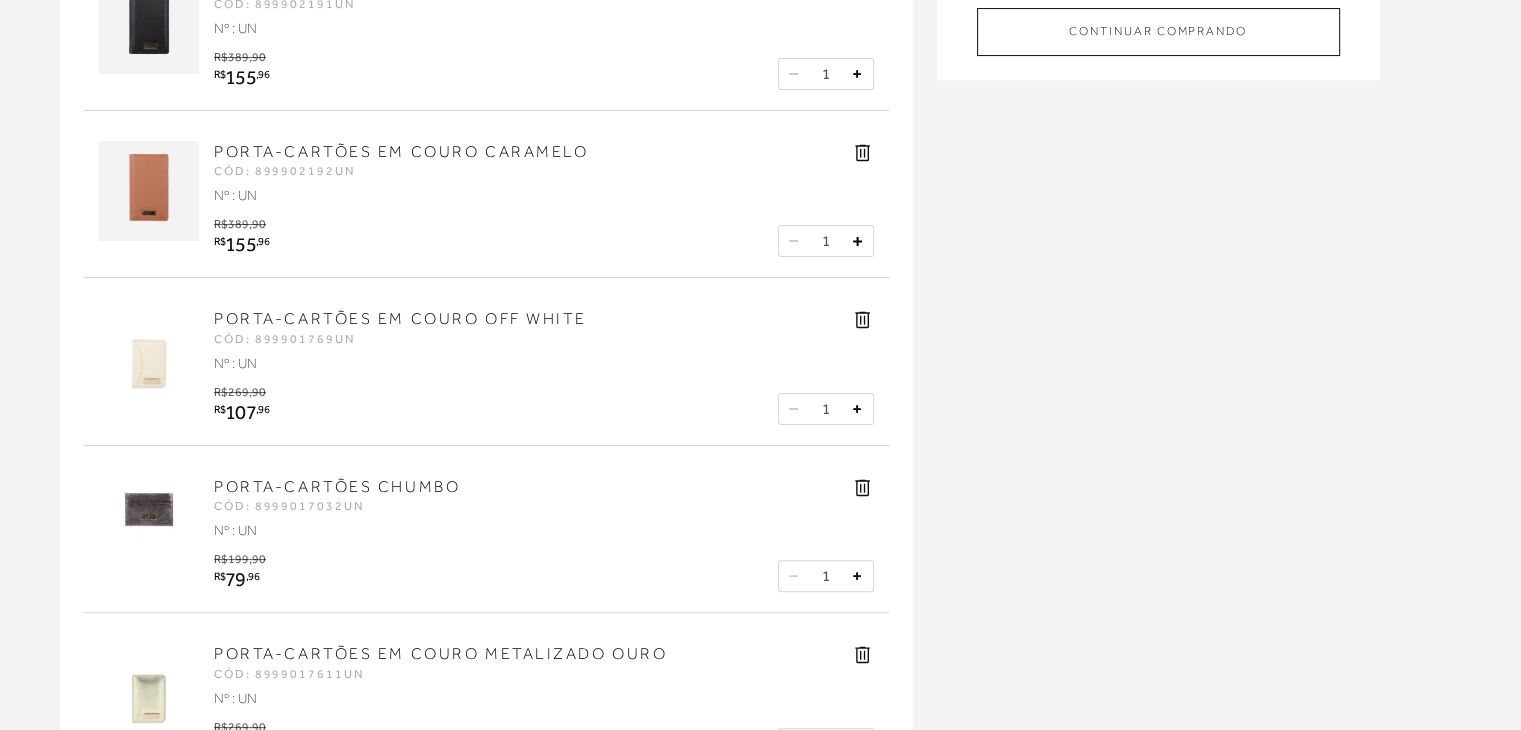 scroll, scrollTop: 0, scrollLeft: 0, axis: both 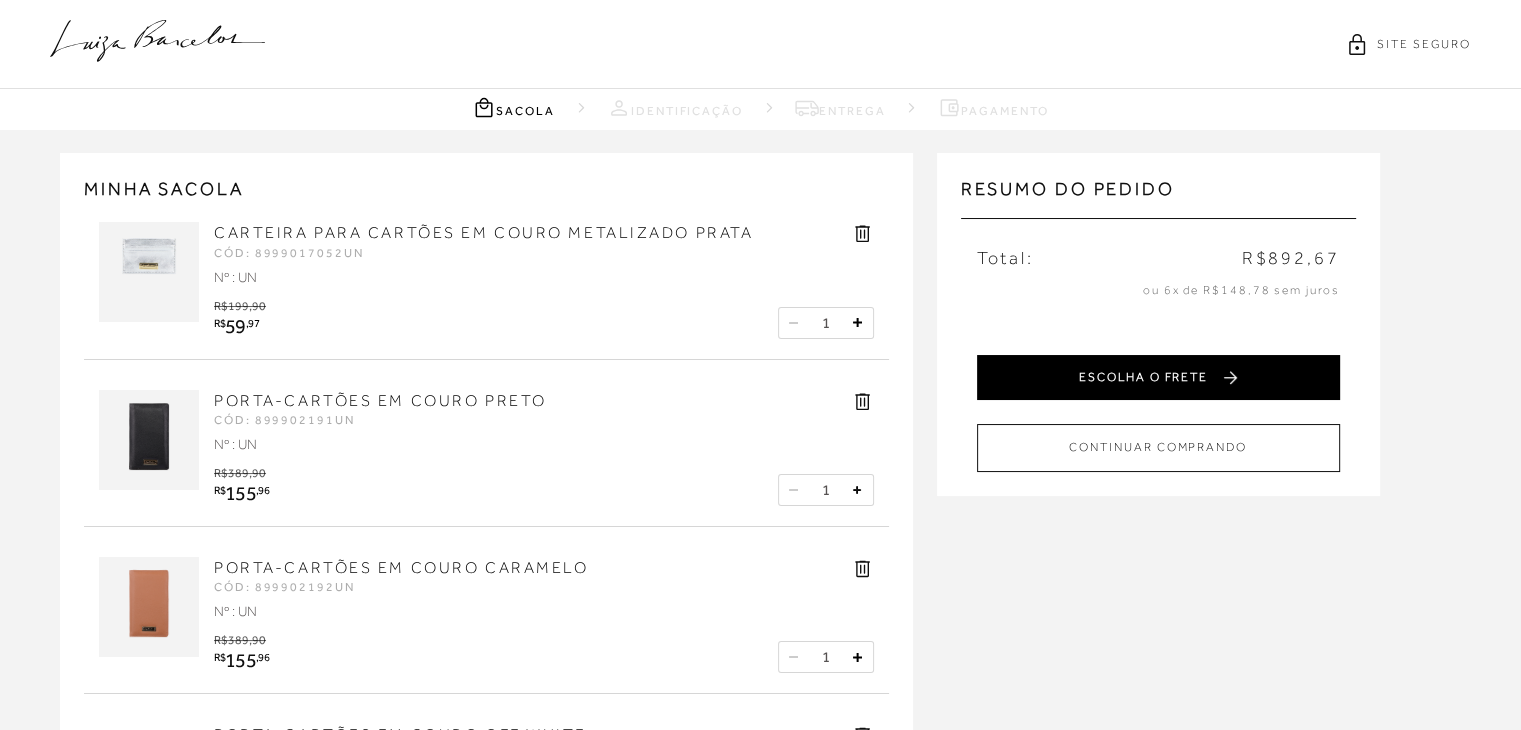 click on "ESCOLHA O FRETE" at bounding box center [1158, 377] 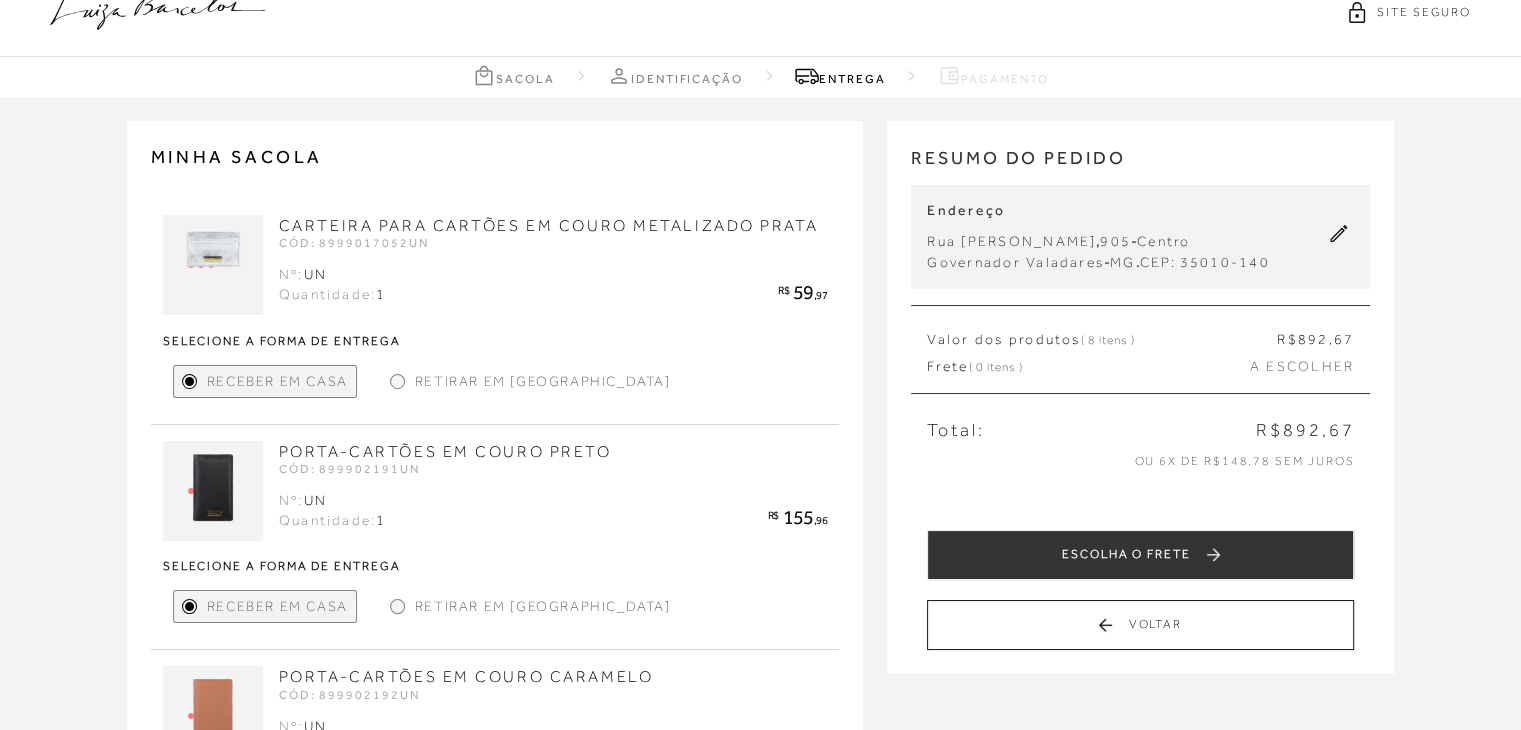 scroll, scrollTop: 16, scrollLeft: 0, axis: vertical 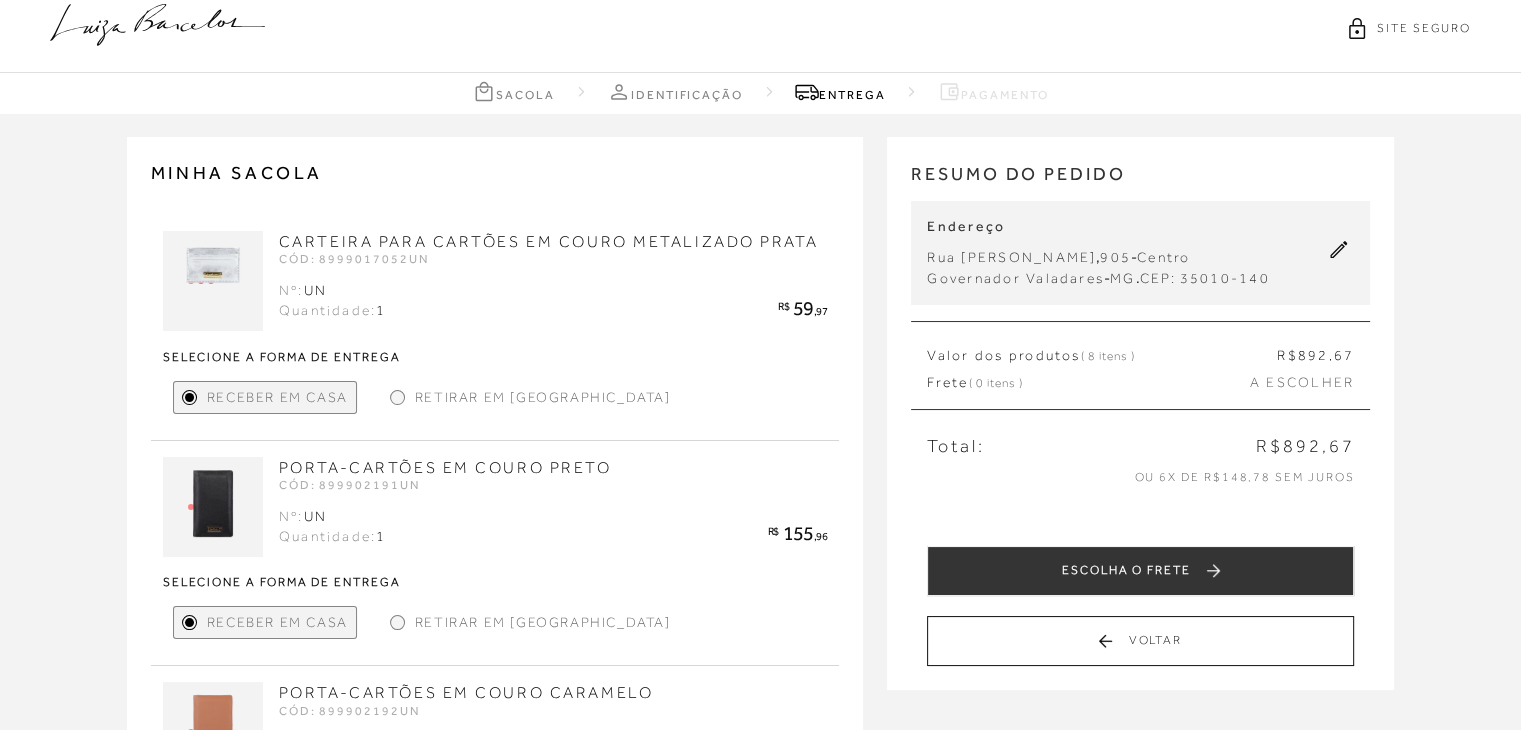 click at bounding box center (397, 397) 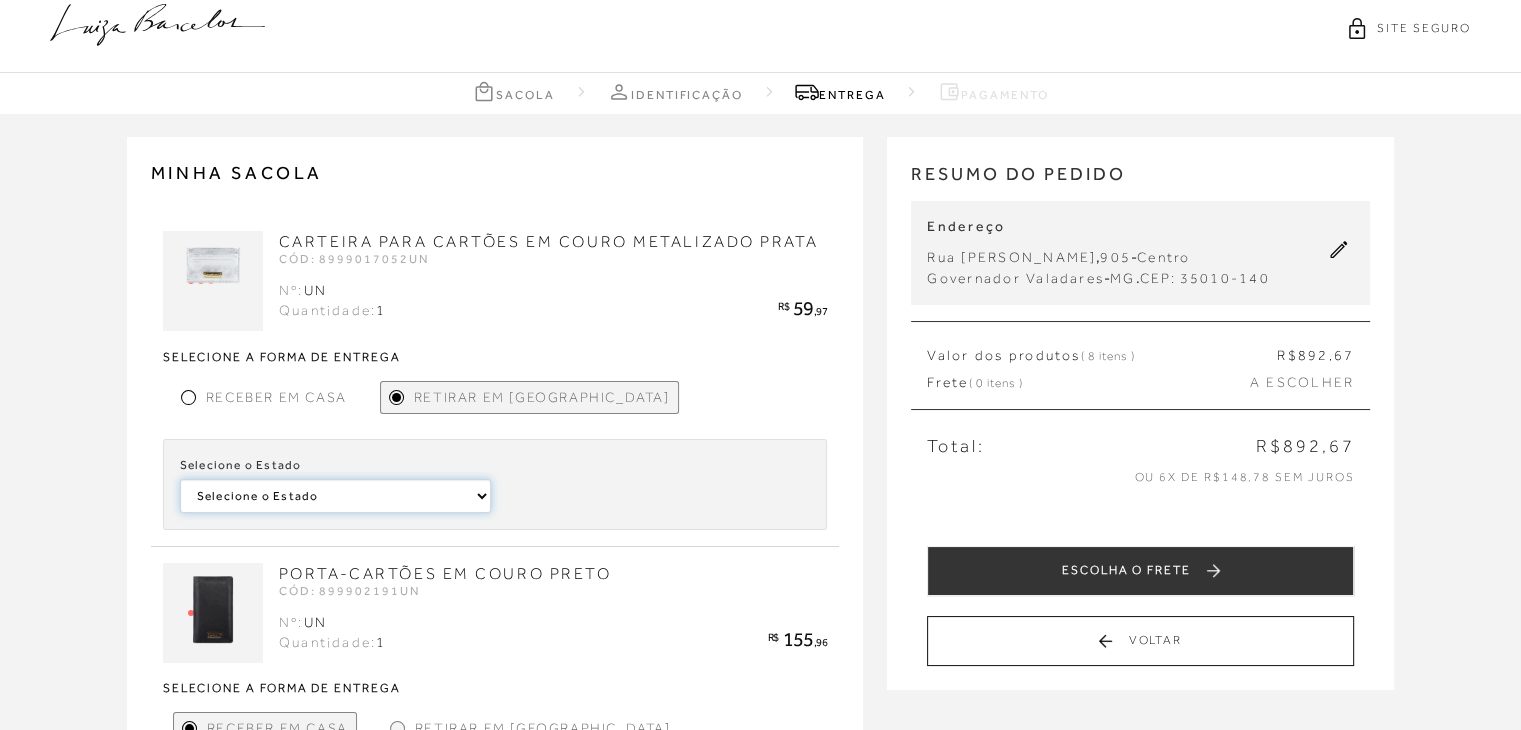 click on "Selecione o Estado [GEOGRAPHIC_DATA]" at bounding box center (335, 496) 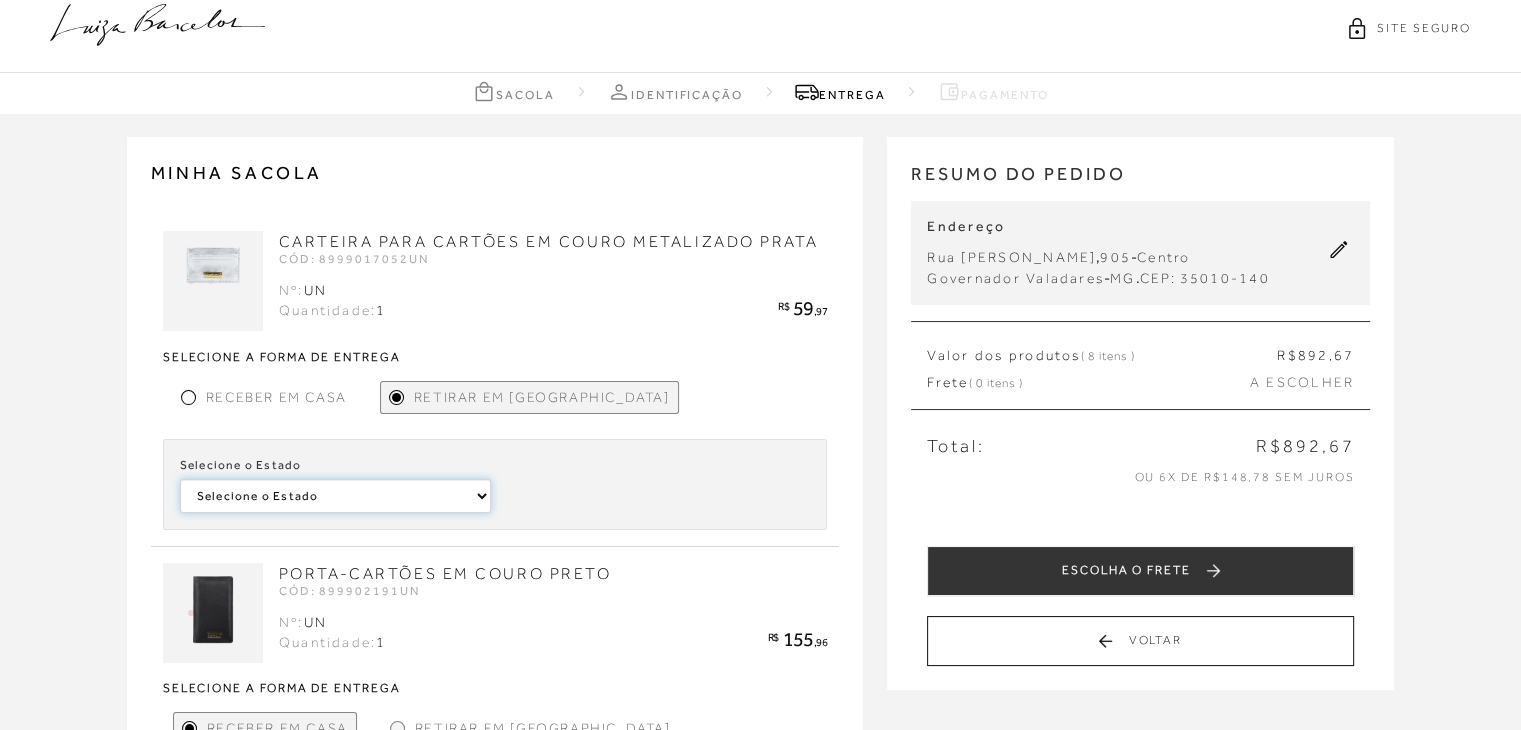 click on "Selecione o Estado [GEOGRAPHIC_DATA]" at bounding box center [335, 496] 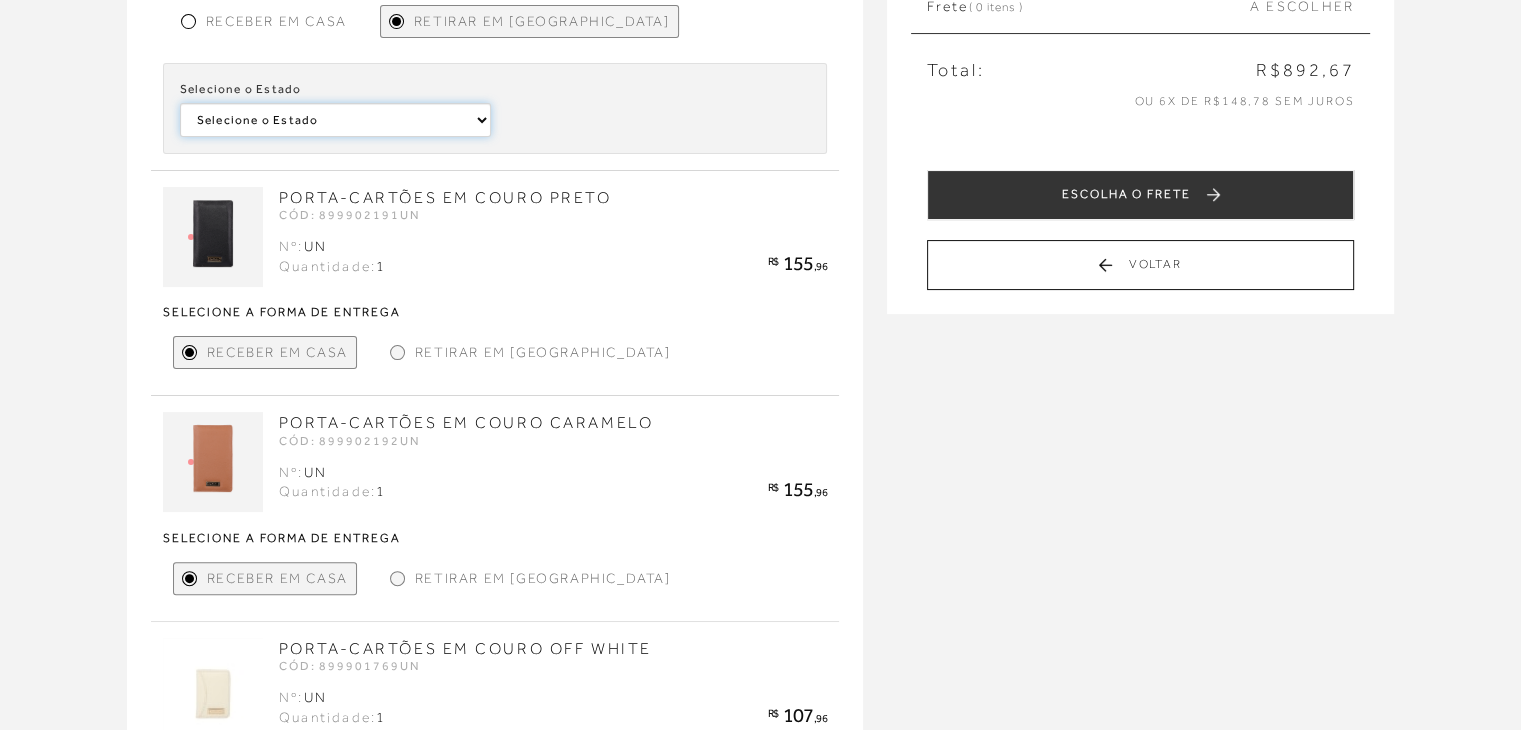 scroll, scrollTop: 416, scrollLeft: 0, axis: vertical 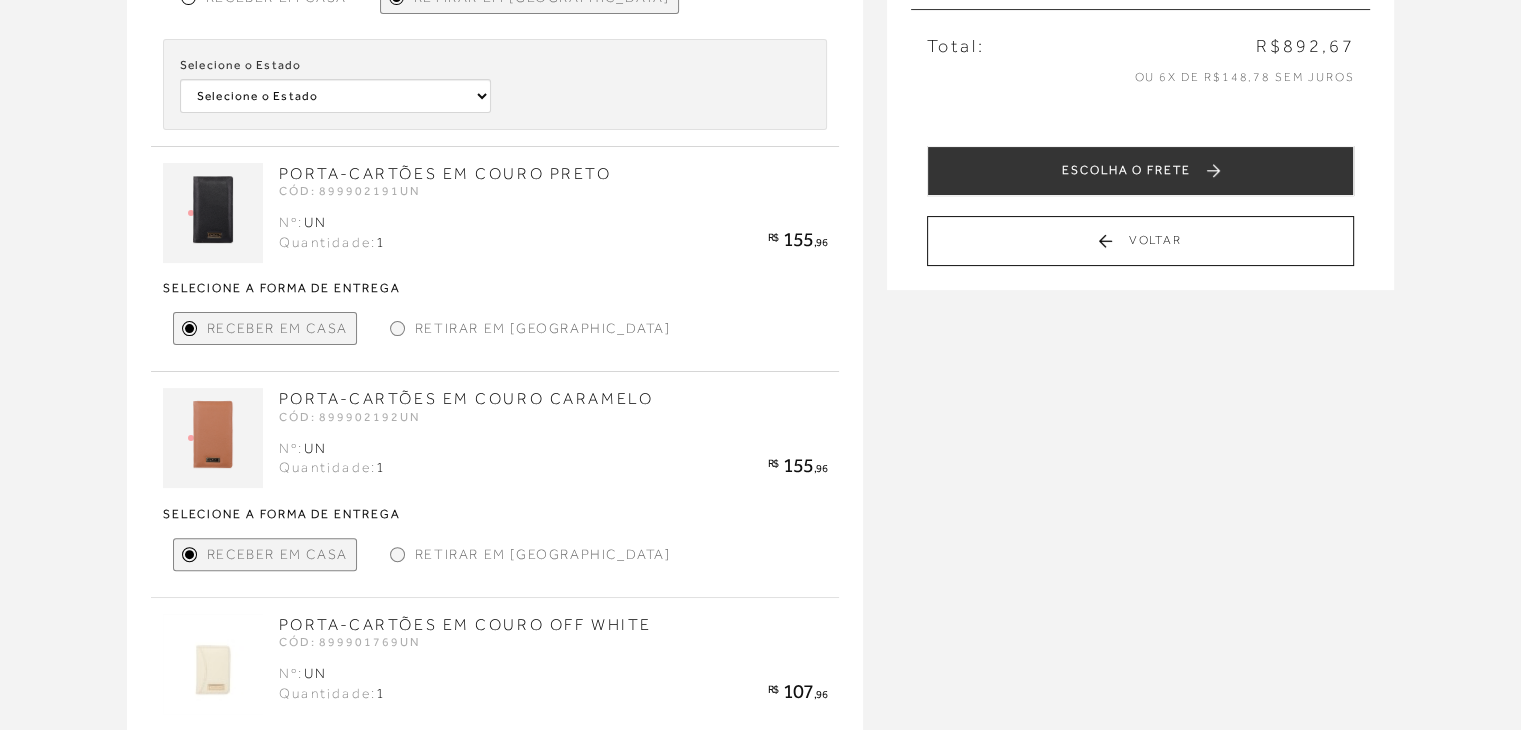 click on "Retirar em [GEOGRAPHIC_DATA]" at bounding box center (543, 328) 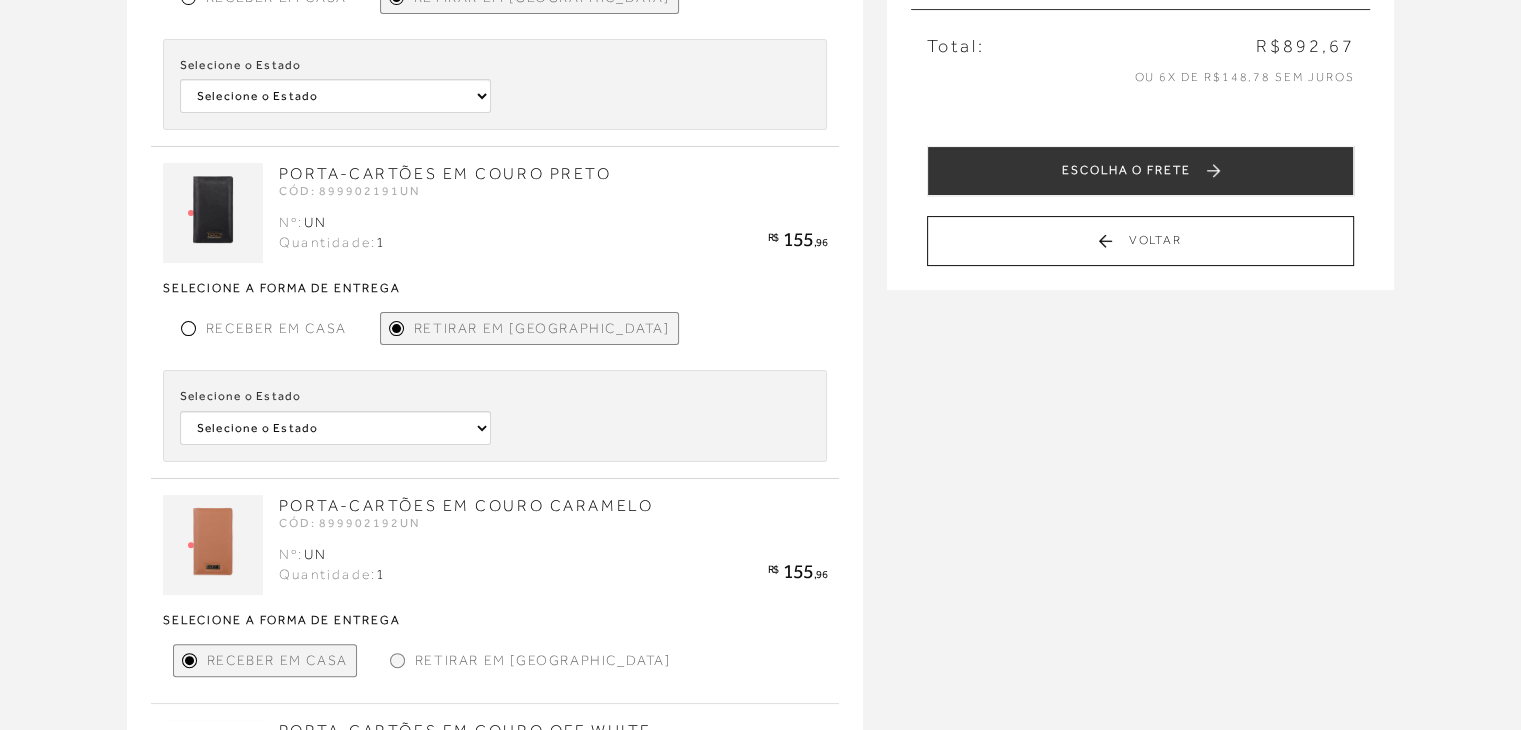 click on "Selecione o Estado
Selecione o Estado Paraná [GEOGRAPHIC_DATA]" at bounding box center [495, 415] 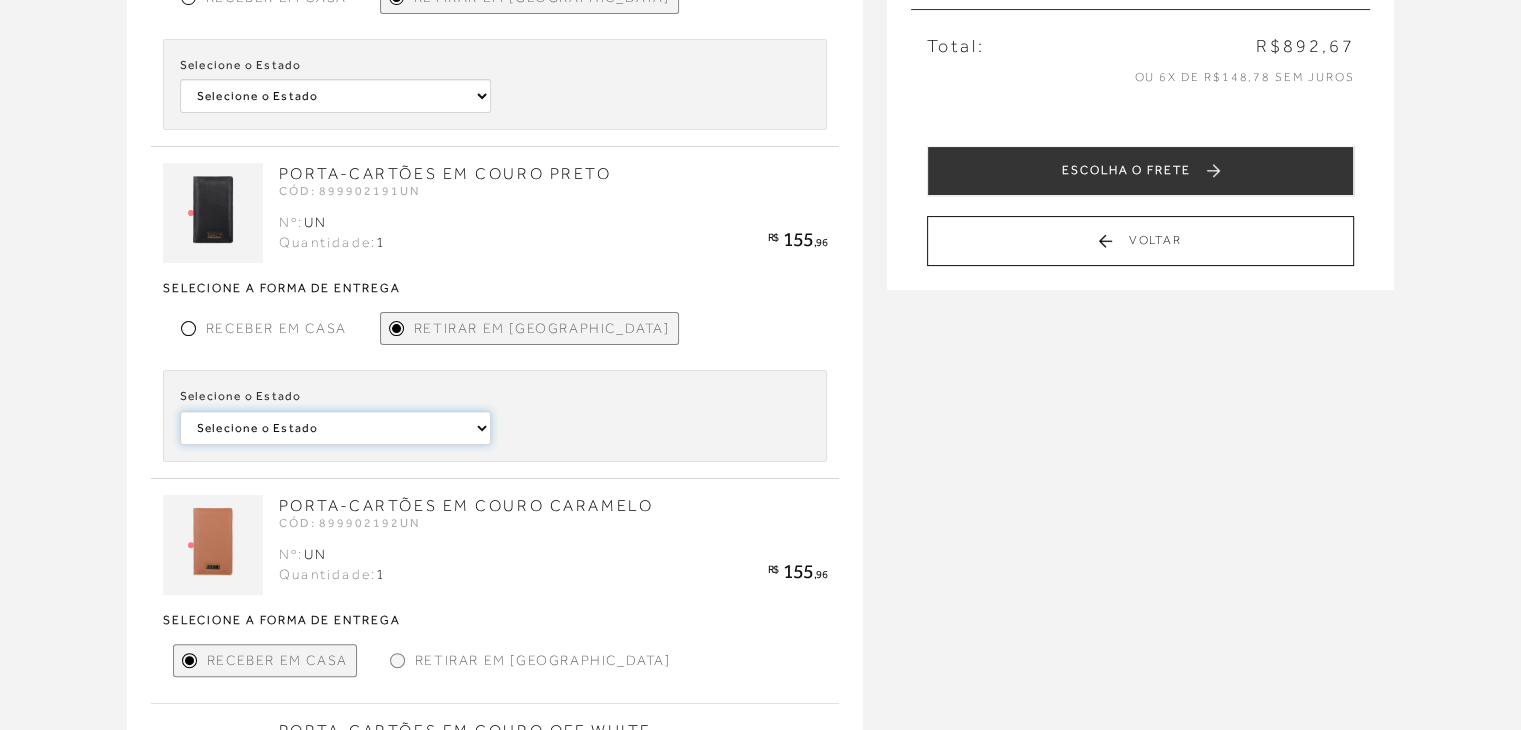 click on "Selecione o Estado Paraná [GEOGRAPHIC_DATA]" at bounding box center (335, 96) 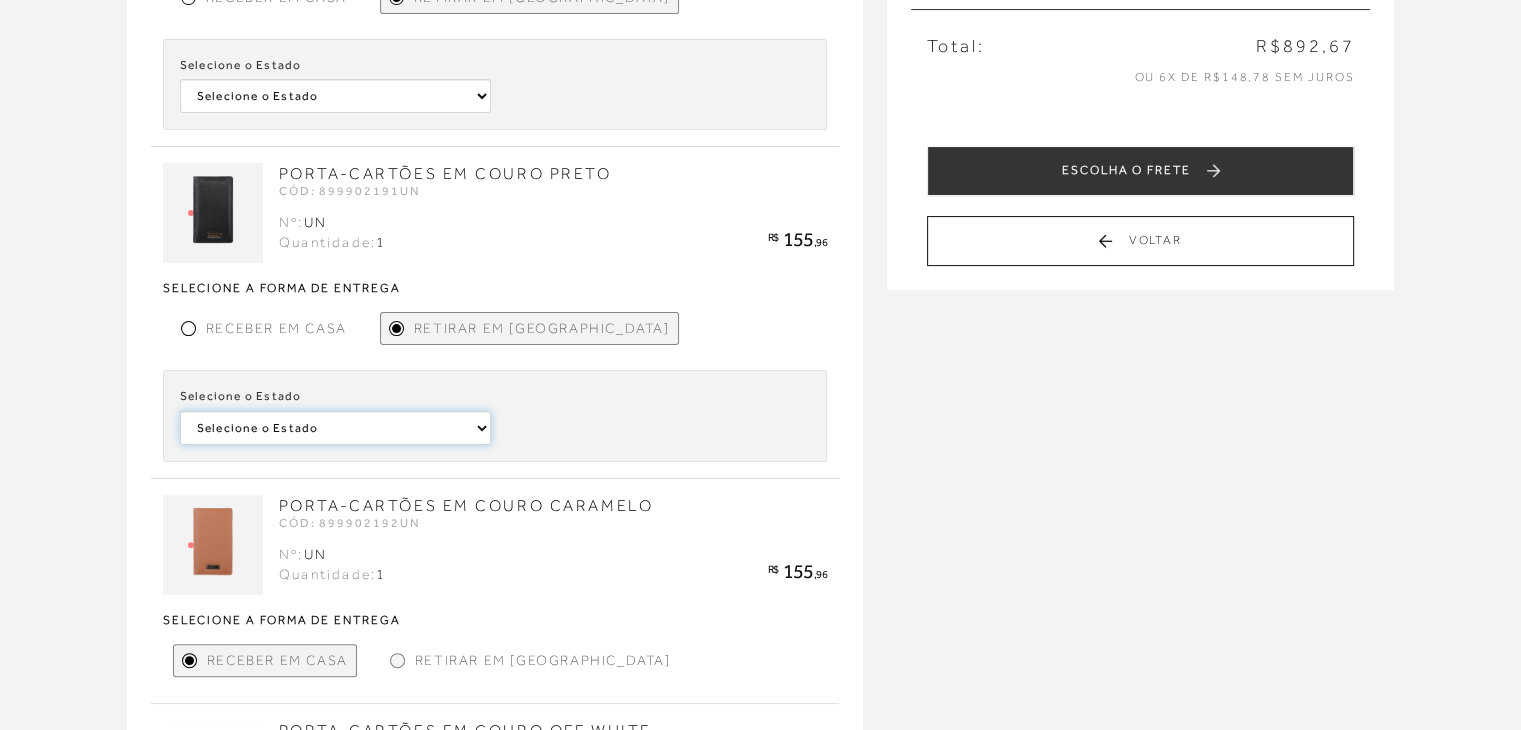 click on "Selecione o Estado Paraná [GEOGRAPHIC_DATA]" at bounding box center [335, 96] 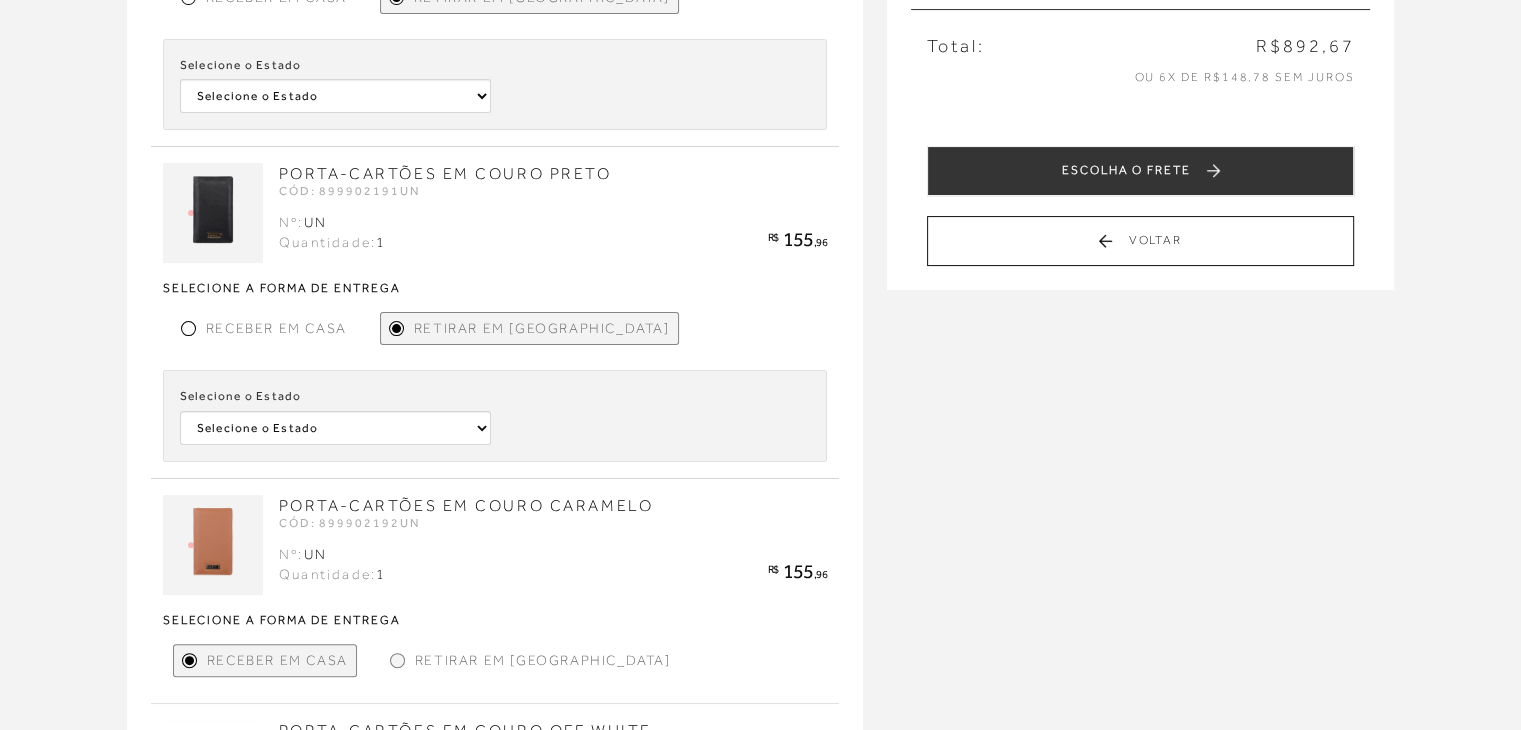 click on "Retirar em [GEOGRAPHIC_DATA]" at bounding box center [530, 660] 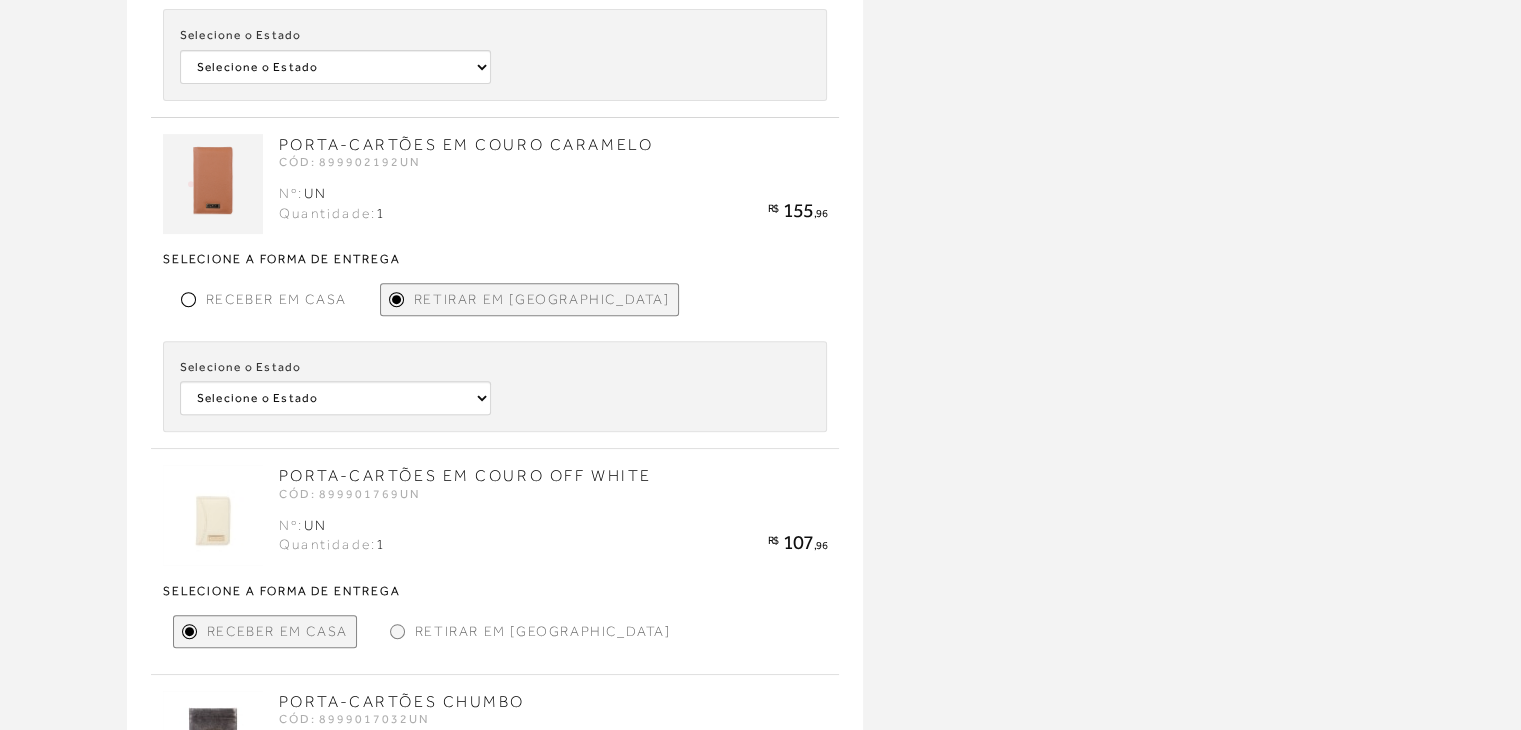 scroll, scrollTop: 800, scrollLeft: 0, axis: vertical 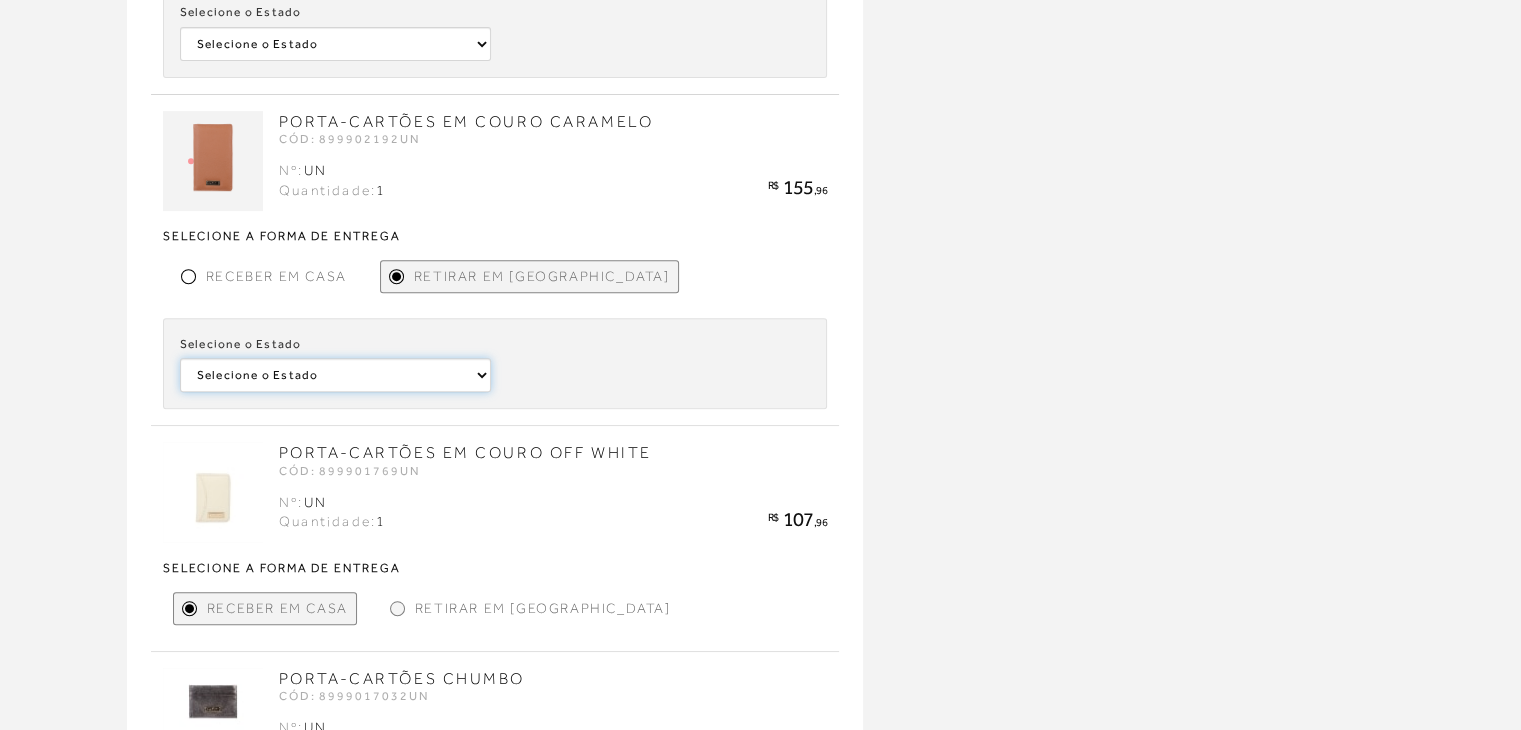 click on "Selecione o Estado [GEOGRAPHIC_DATA] [GEOGRAPHIC_DATA] [GEOGRAPHIC_DATA]" at bounding box center [335, -288] 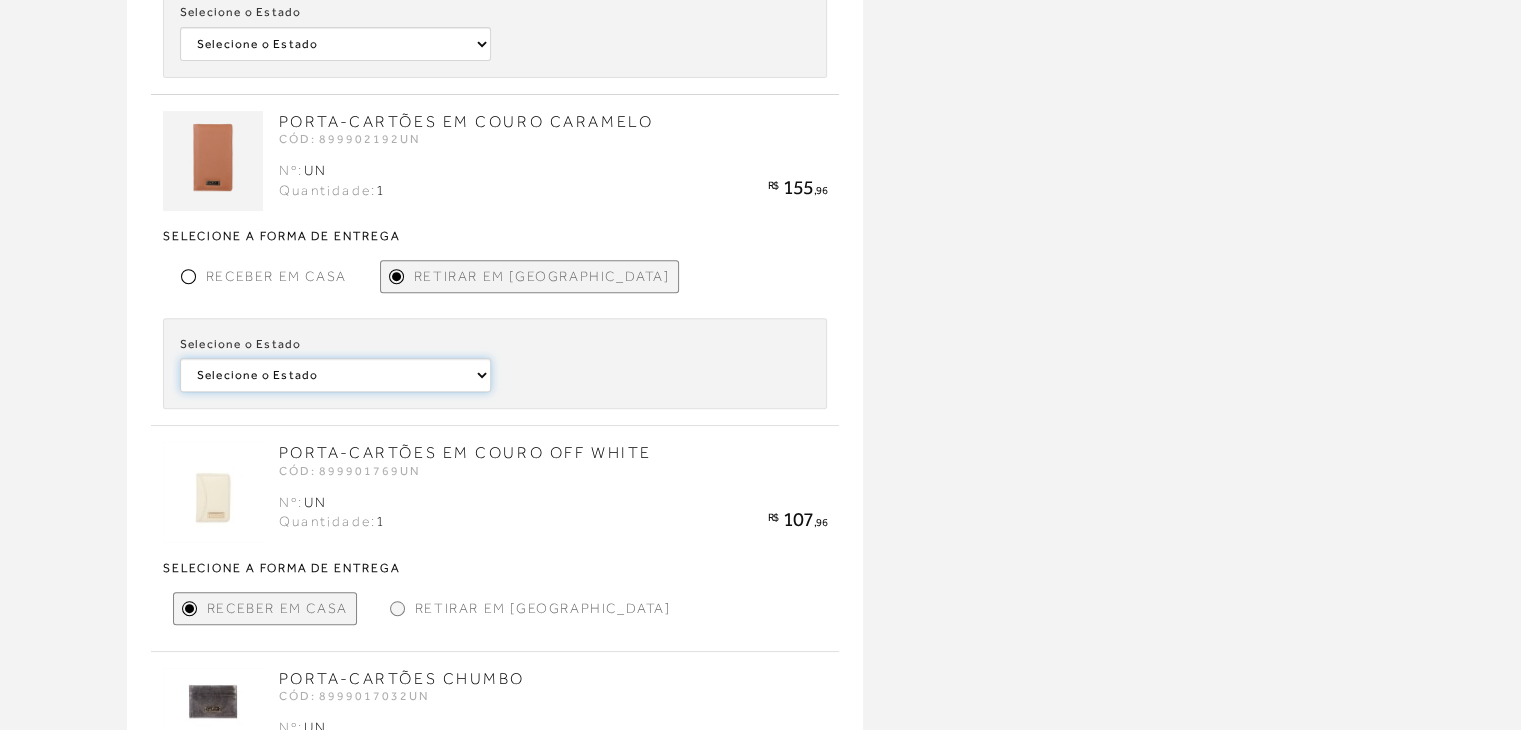 select 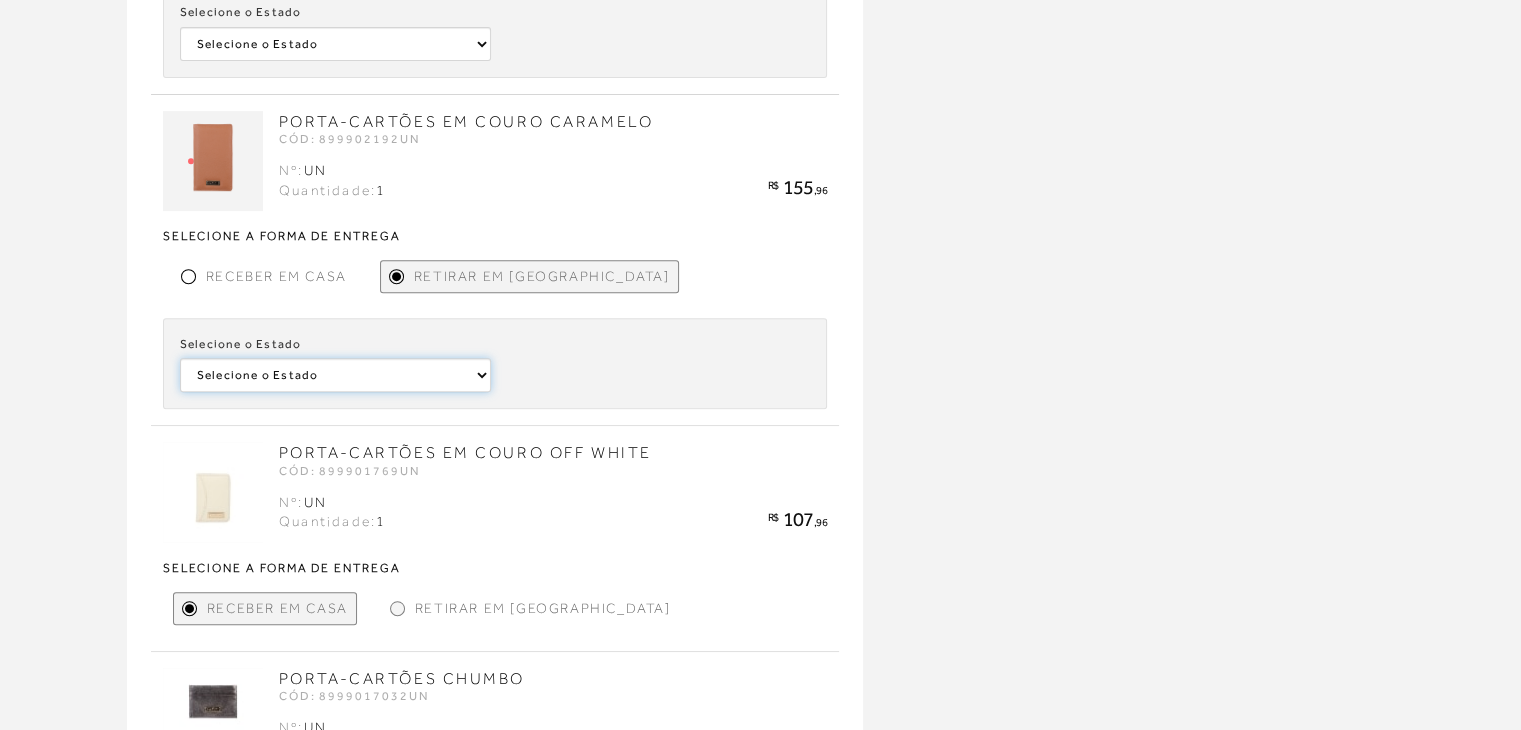 click on "Selecione o Estado [GEOGRAPHIC_DATA] [GEOGRAPHIC_DATA] [GEOGRAPHIC_DATA]" at bounding box center [335, -288] 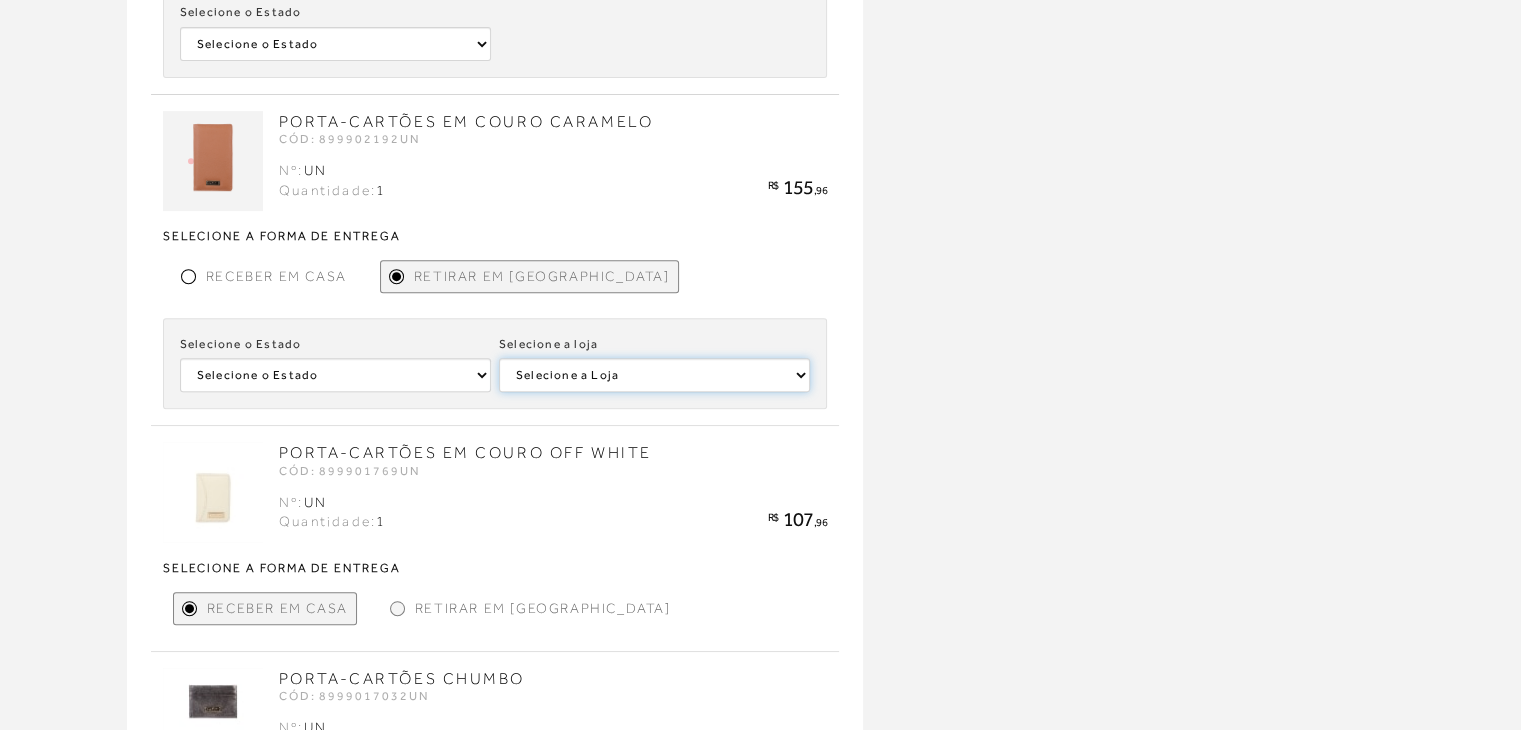 click on "Selecione a [PERSON_NAME] DIAMOND MALL" at bounding box center (654, 375) 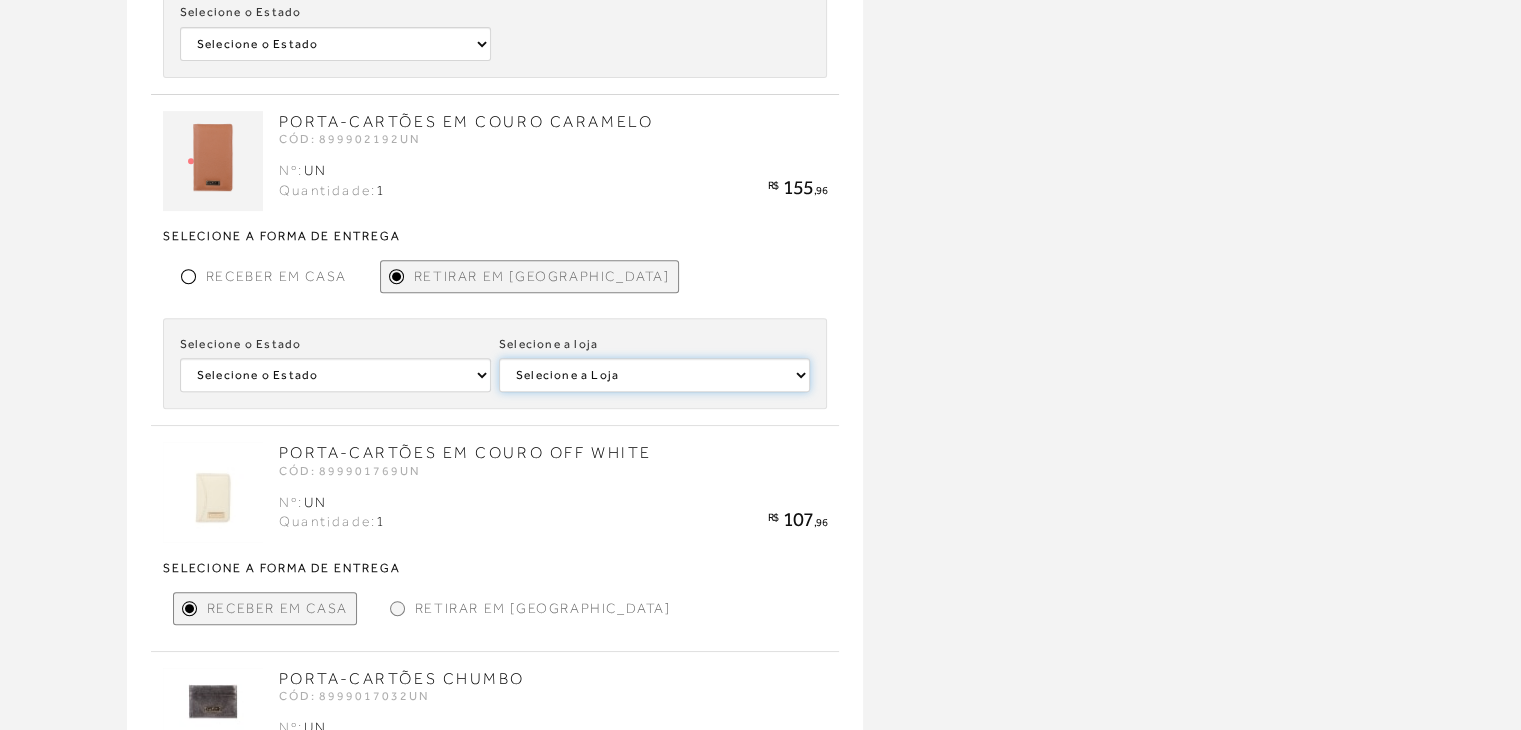 click on "Selecione a [PERSON_NAME] DIAMOND MALL" at bounding box center [654, 375] 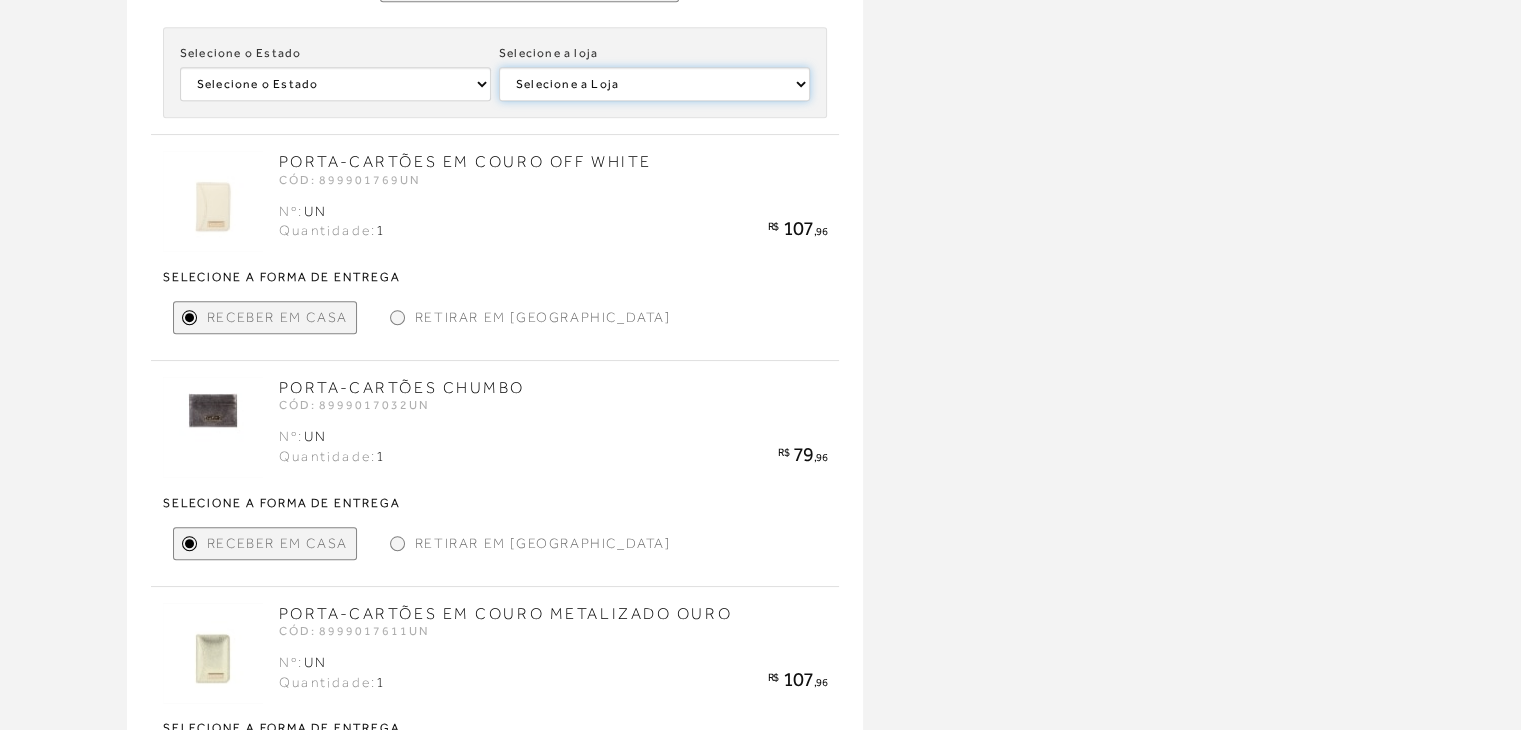 scroll, scrollTop: 1113, scrollLeft: 0, axis: vertical 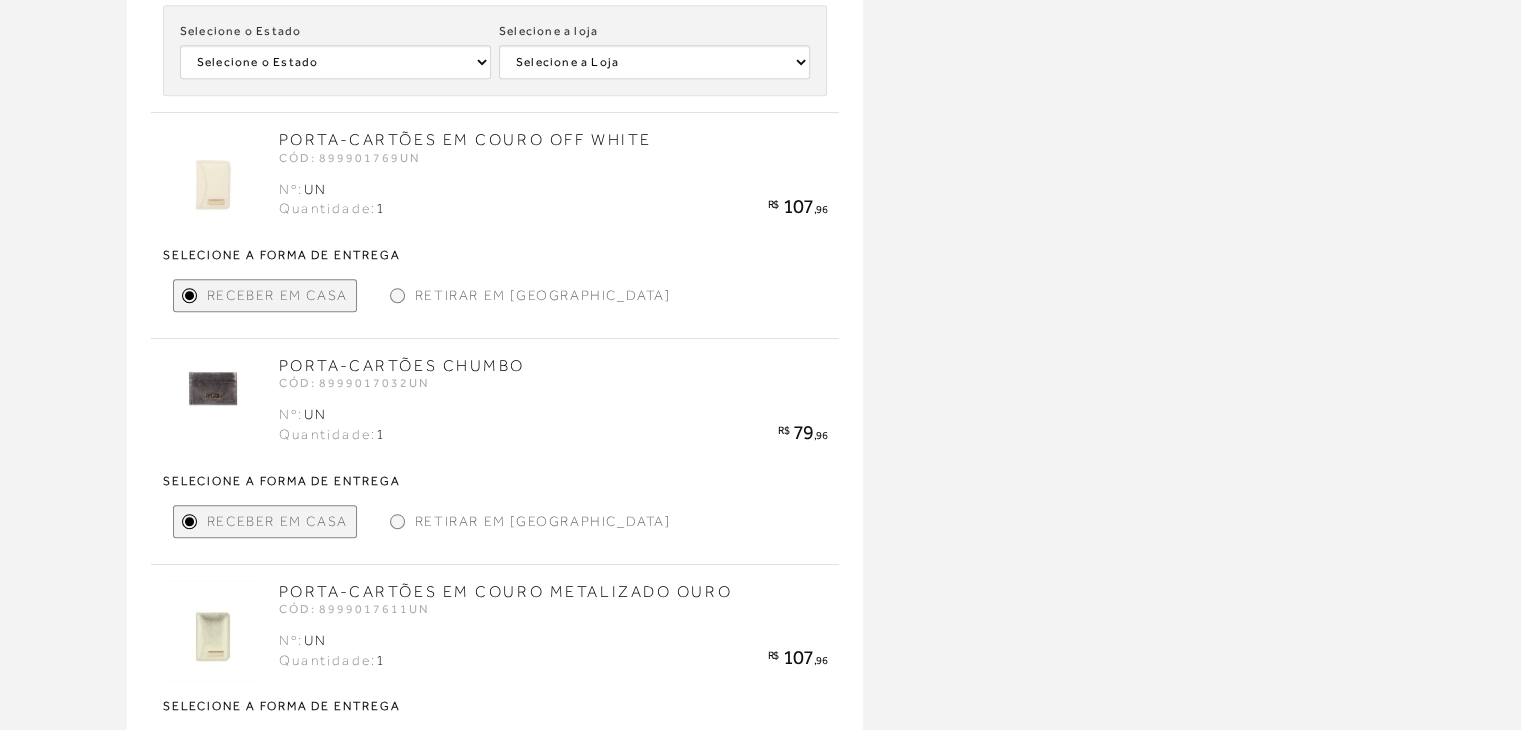 click on "Retirar em [GEOGRAPHIC_DATA]" at bounding box center [543, 295] 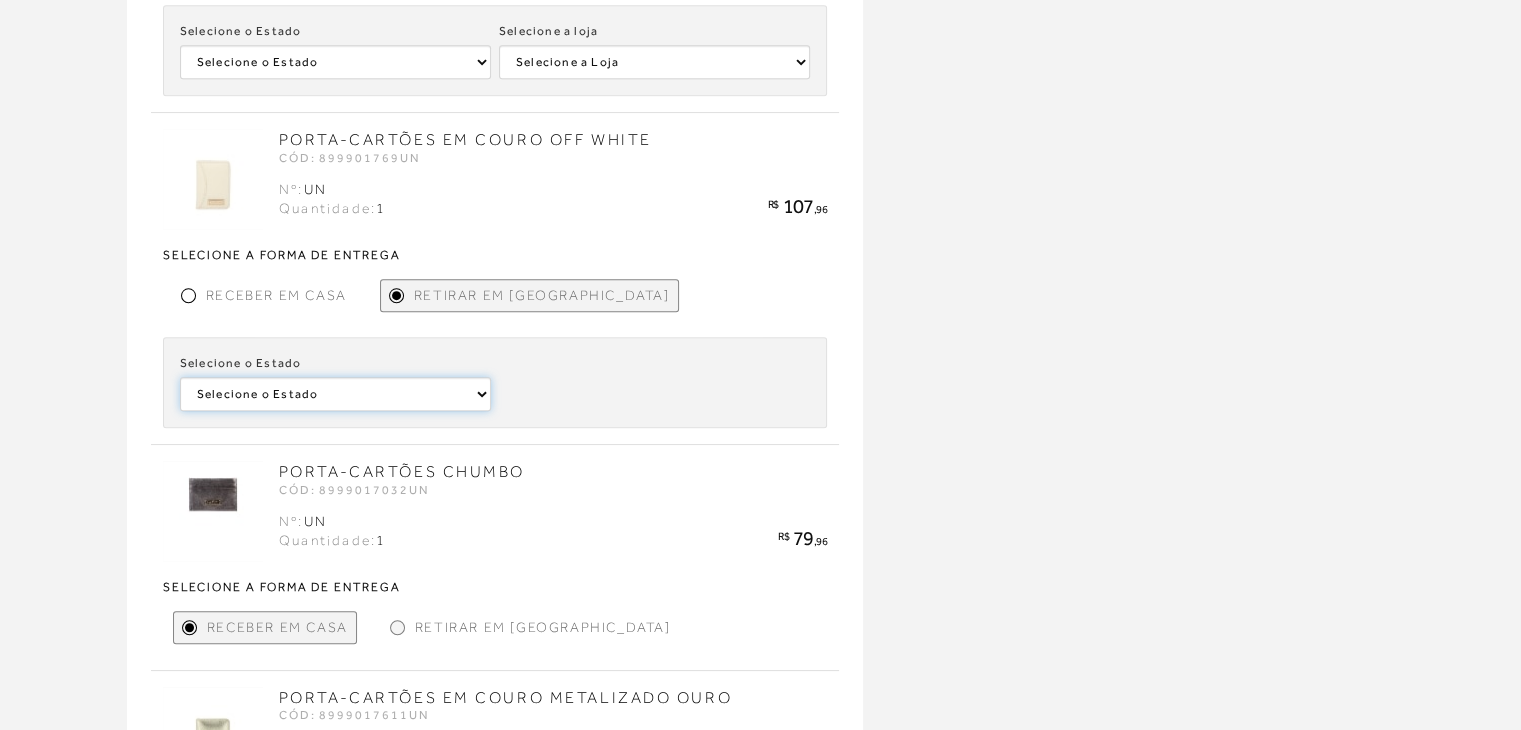 click on "Selecione o Estado [GEOGRAPHIC_DATA]" at bounding box center [335, -601] 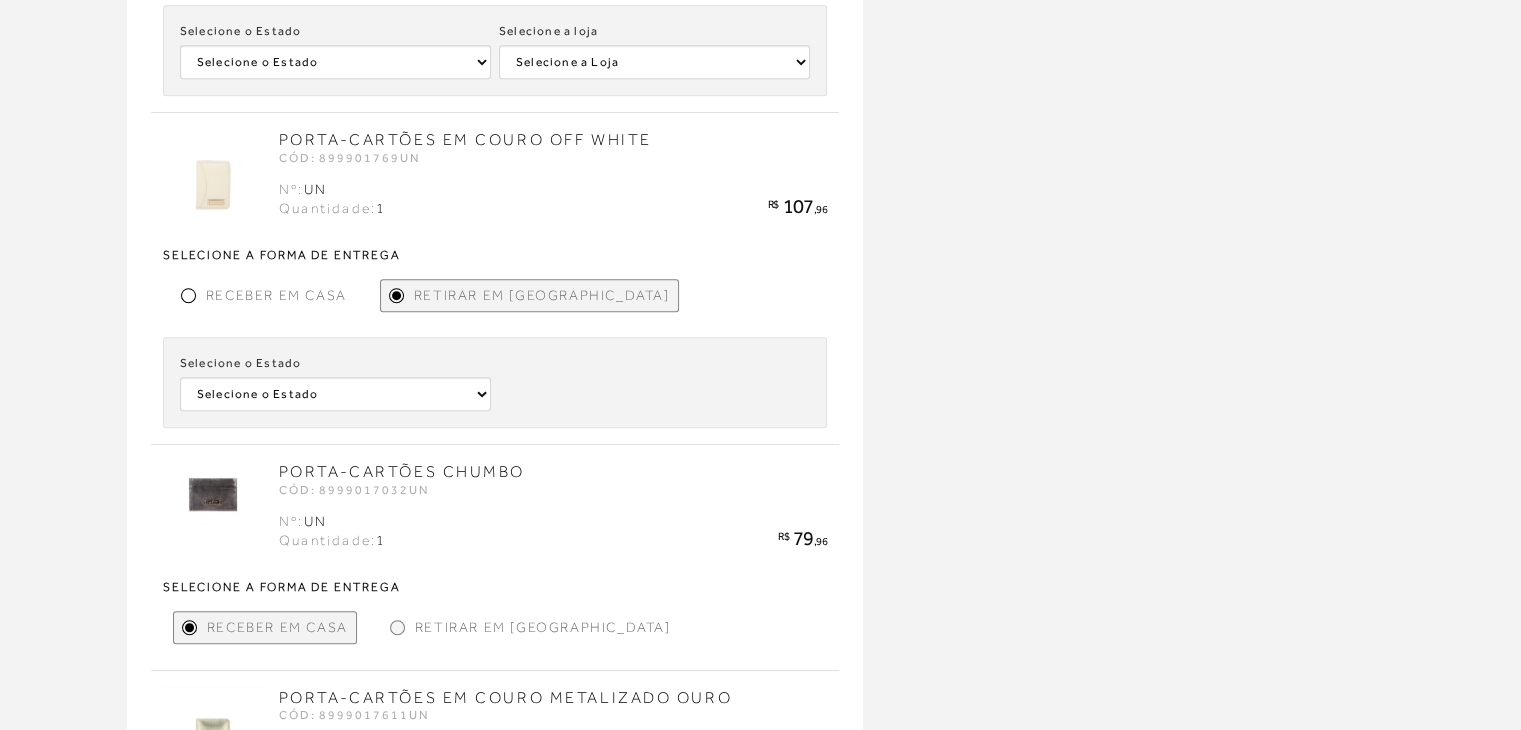 click on "Retirar em [GEOGRAPHIC_DATA]" at bounding box center [530, 627] 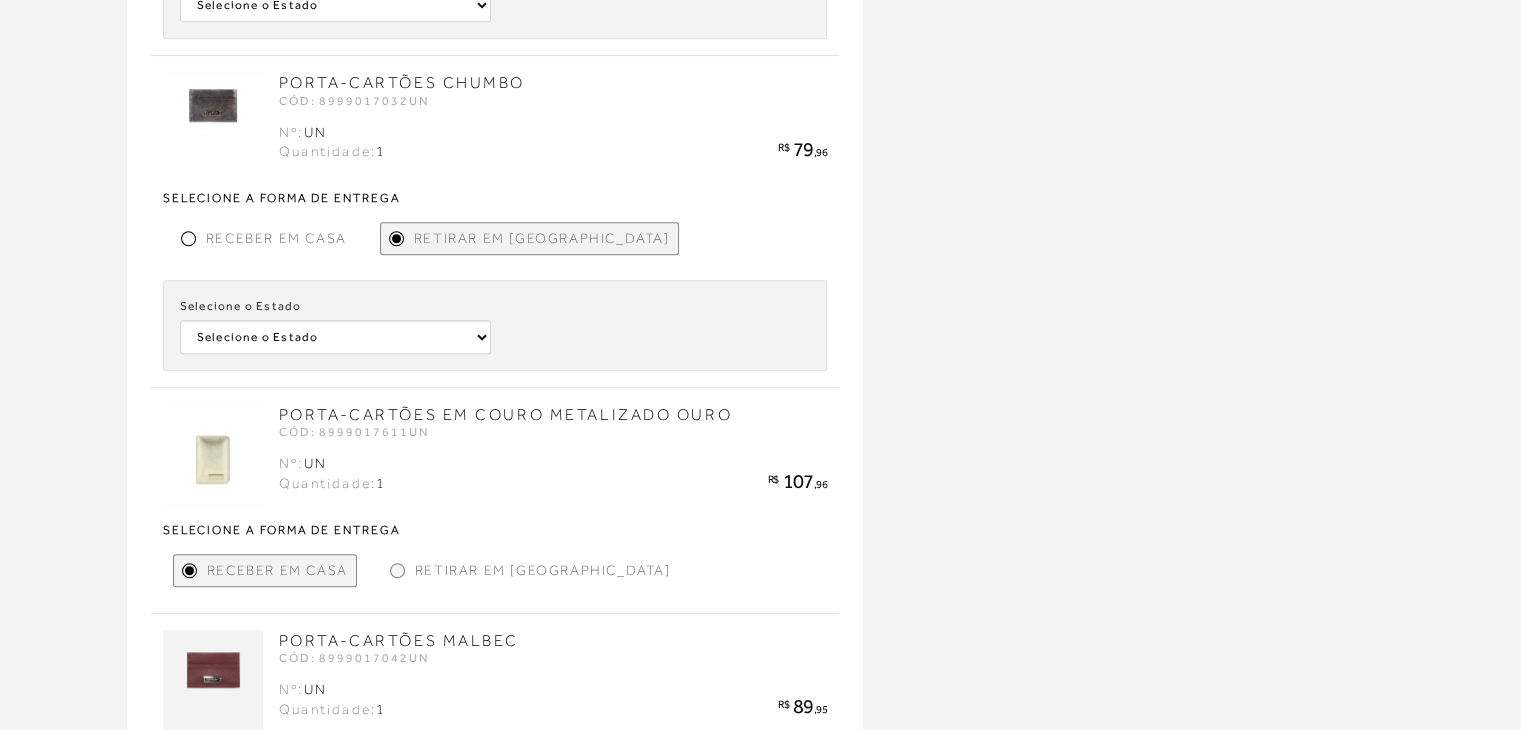 scroll, scrollTop: 1516, scrollLeft: 0, axis: vertical 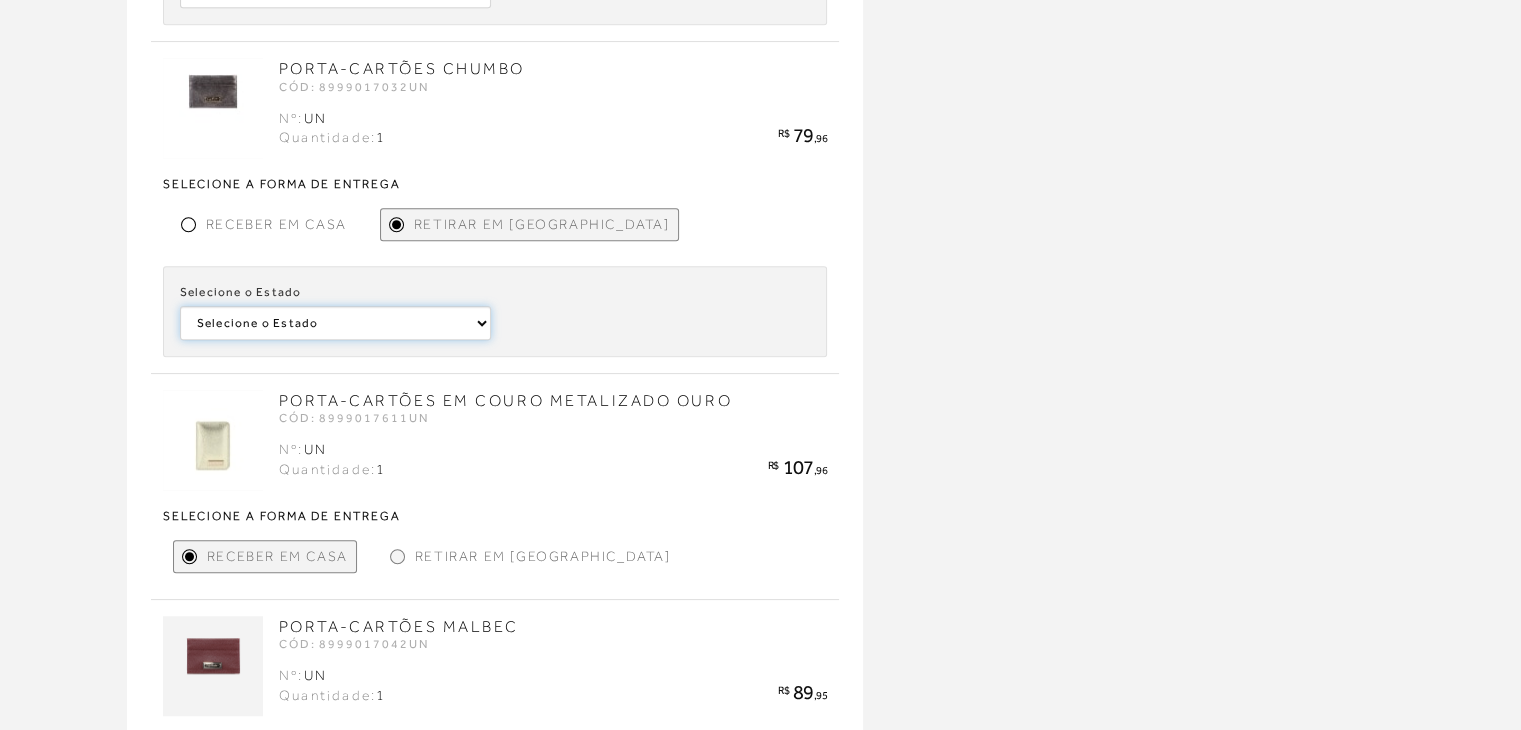 click on "Selecione o [GEOGRAPHIC_DATA] [GEOGRAPHIC_DATA] [GEOGRAPHIC_DATA] [GEOGRAPHIC_DATA] [GEOGRAPHIC_DATA] [GEOGRAPHIC_DATA] [GEOGRAPHIC_DATA]" at bounding box center [335, -1004] 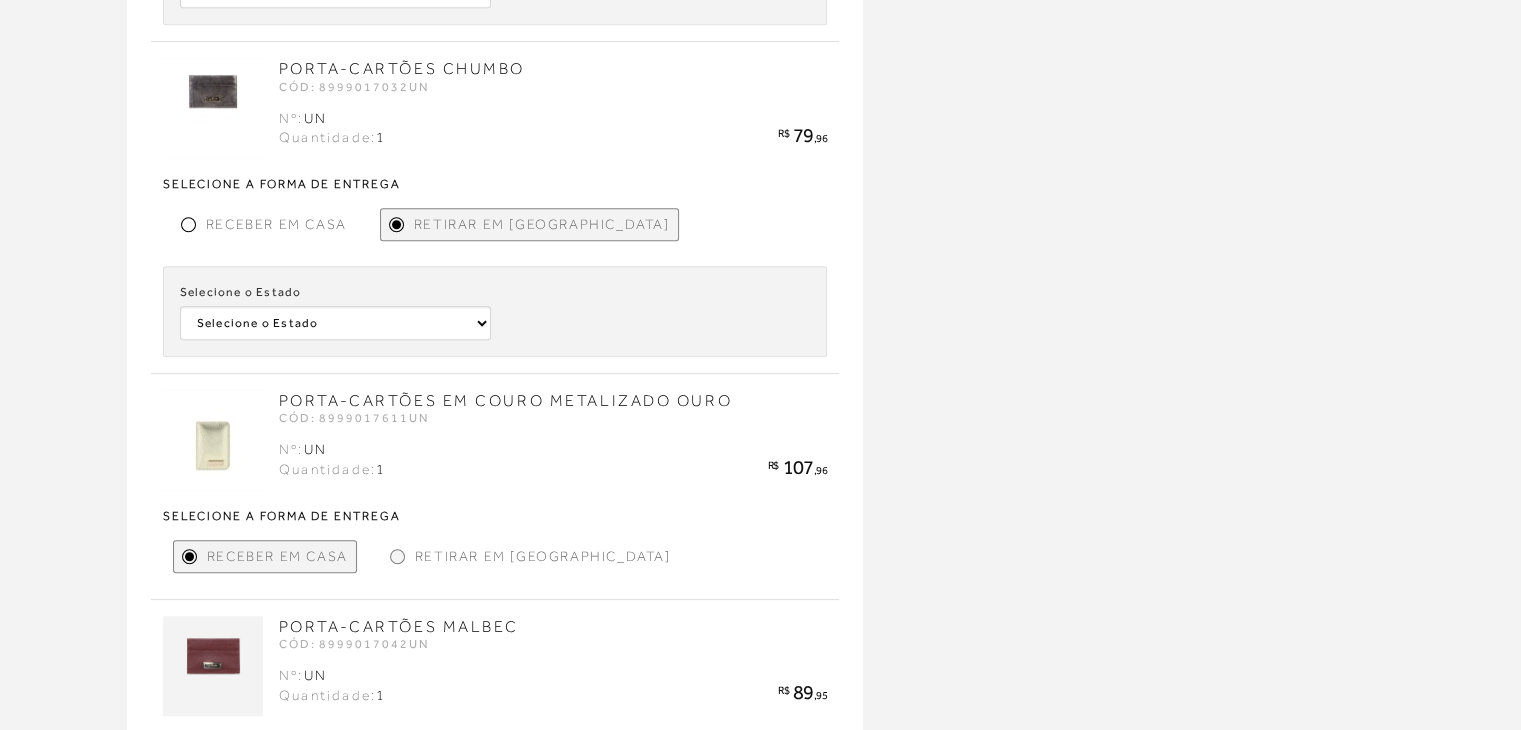 click on "Receber em Casa
Retirar em [GEOGRAPHIC_DATA]
Selecione o Estado
Selecione o [GEOGRAPHIC_DATA] [GEOGRAPHIC_DATA]" at bounding box center [495, 556] 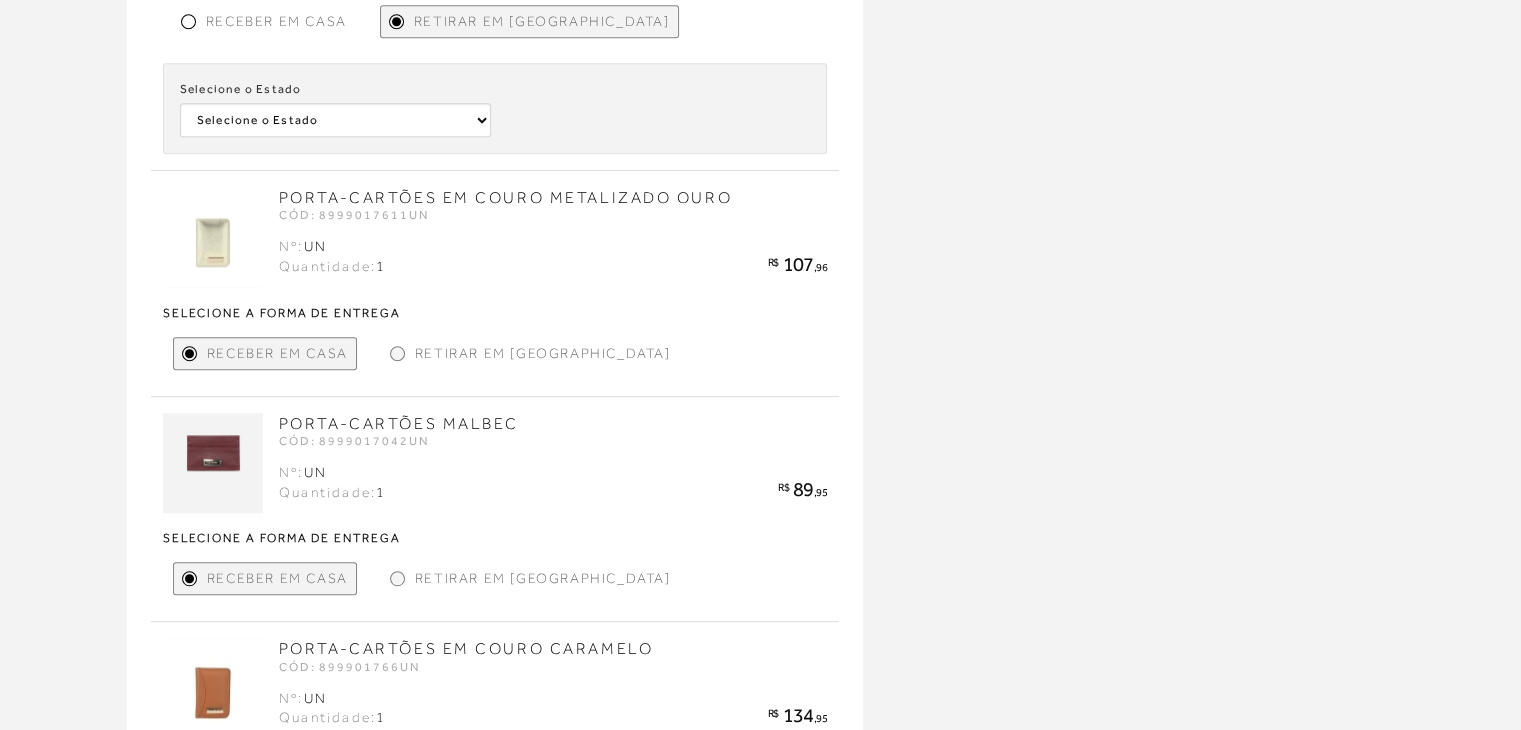 scroll, scrollTop: 1750, scrollLeft: 0, axis: vertical 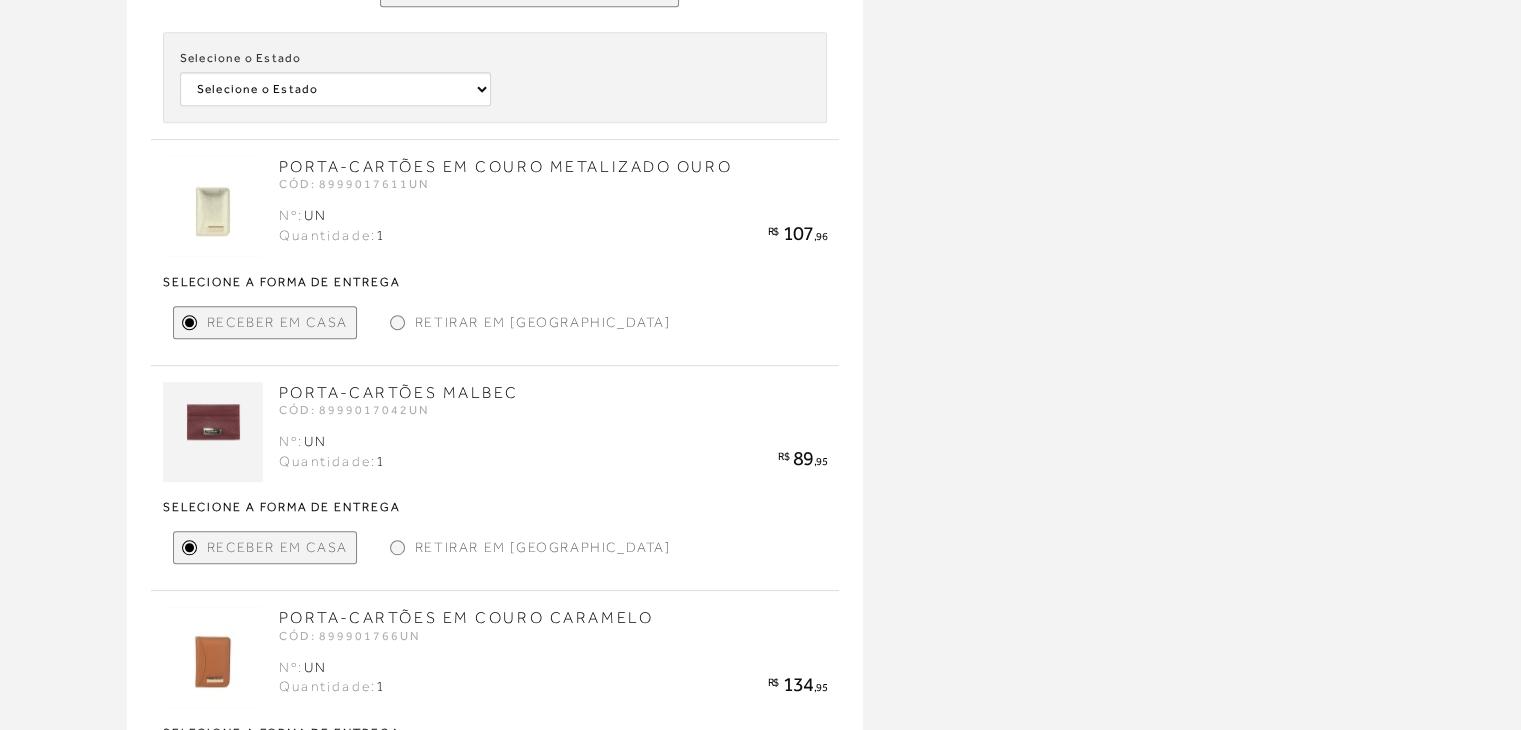 click on "Receber em Casa
Retirar em [GEOGRAPHIC_DATA]
Selecione o Estado
Selecione o [GEOGRAPHIC_DATA] [GEOGRAPHIC_DATA]" at bounding box center (495, 322) 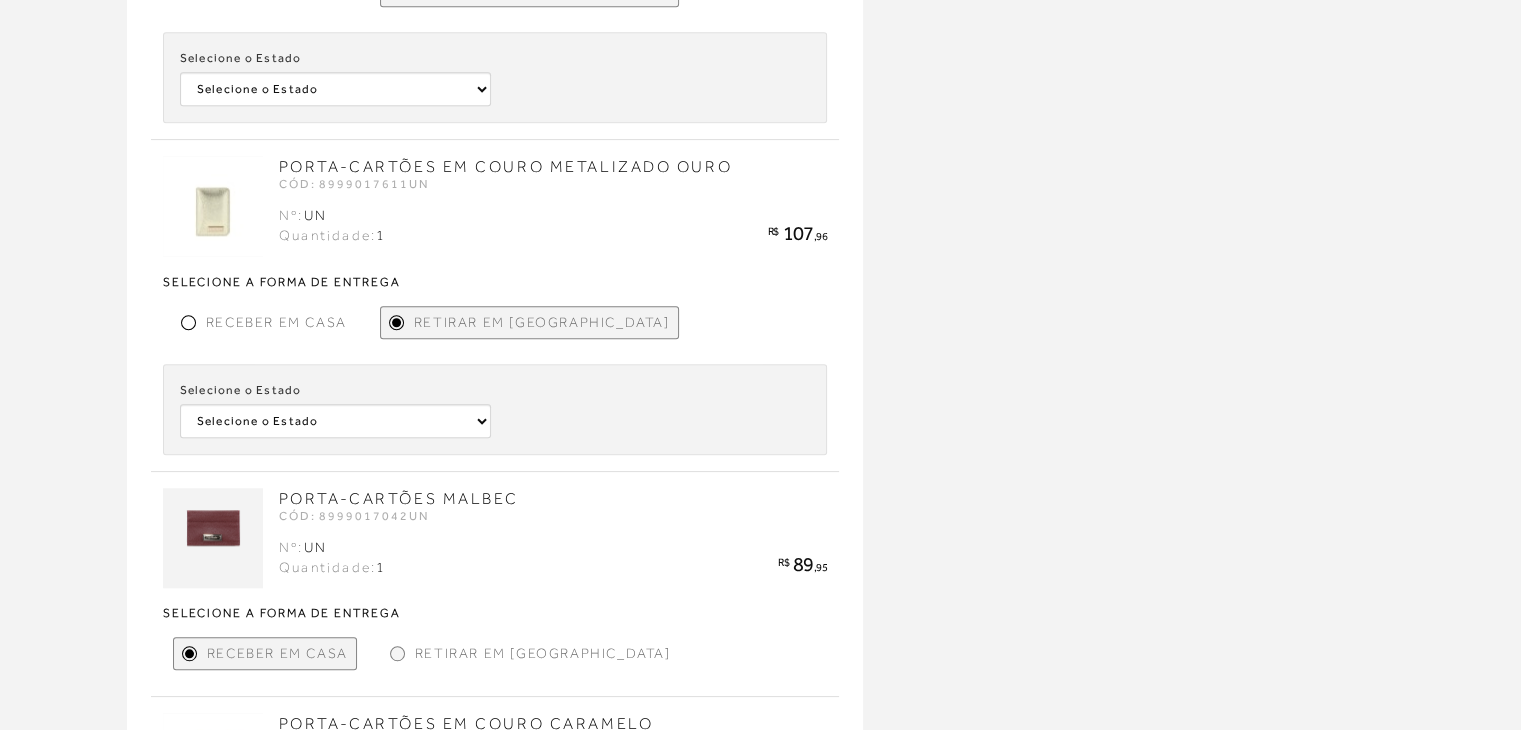 click on "Selecione o Estado
Selecione o [GEOGRAPHIC_DATA] [GEOGRAPHIC_DATA]" at bounding box center (335, 409) 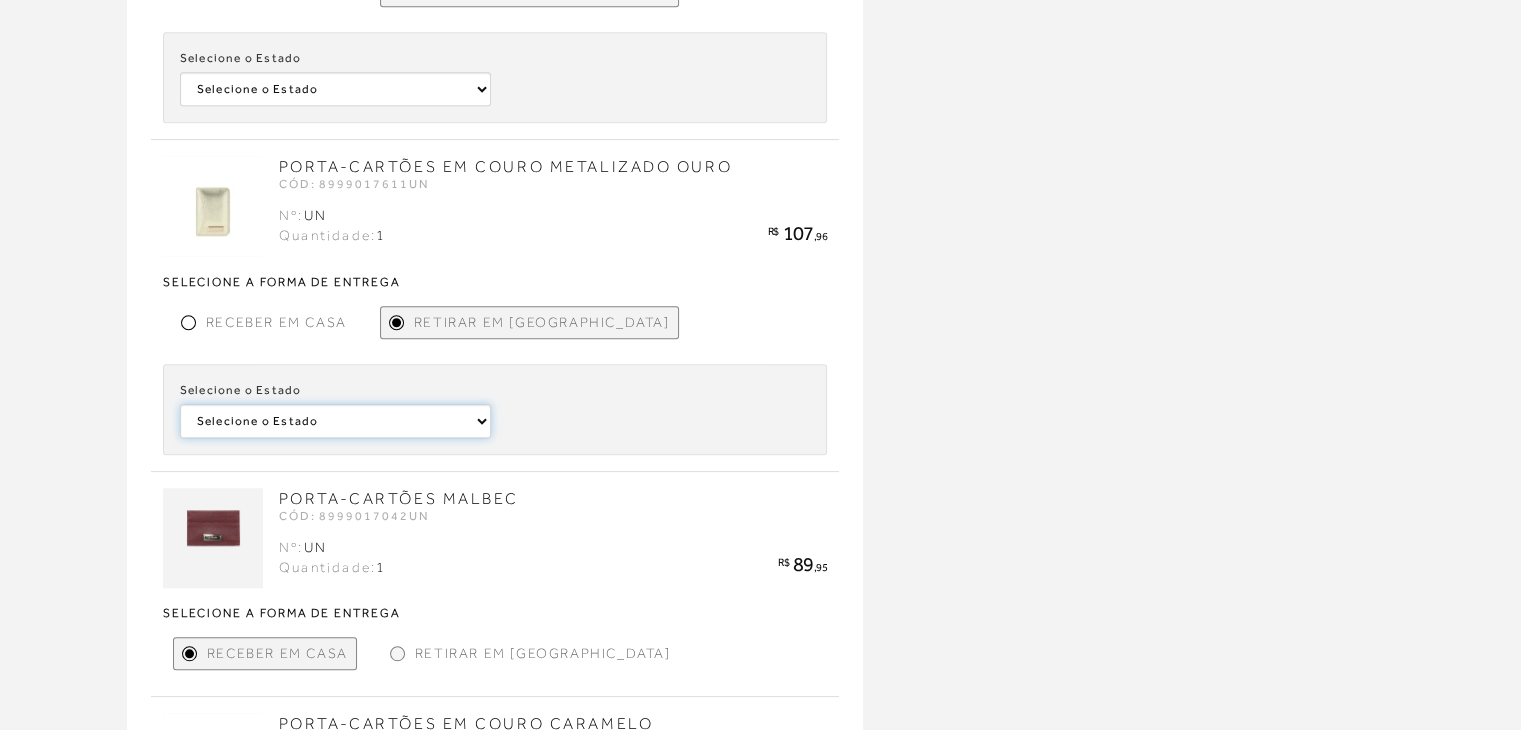 click on "Selecione o [GEOGRAPHIC_DATA] [GEOGRAPHIC_DATA]" at bounding box center [335, -1238] 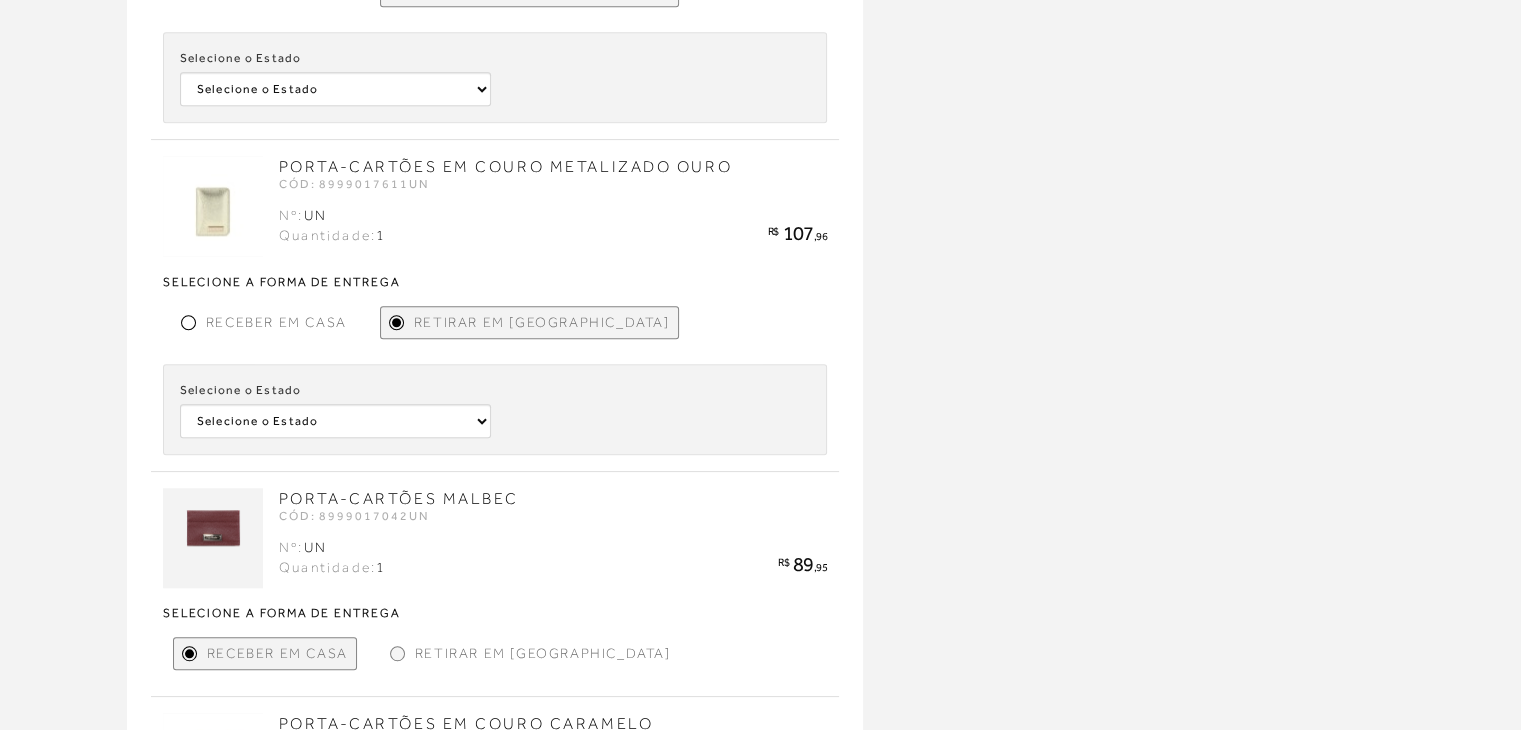 click on "Retirar em [GEOGRAPHIC_DATA]" at bounding box center [530, 653] 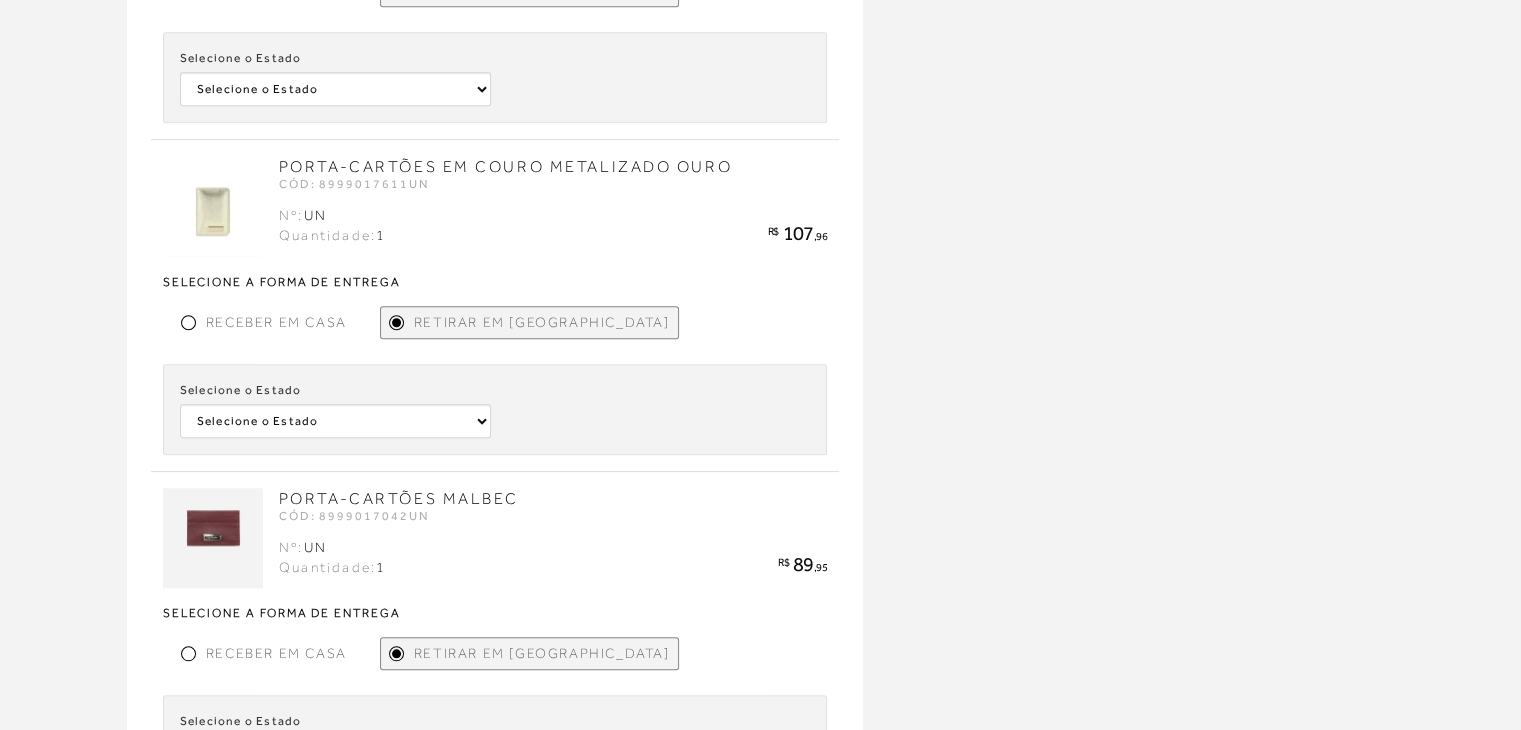 drag, startPoint x: 384, startPoint y: 719, endPoint x: 949, endPoint y: 562, distance: 586.4077 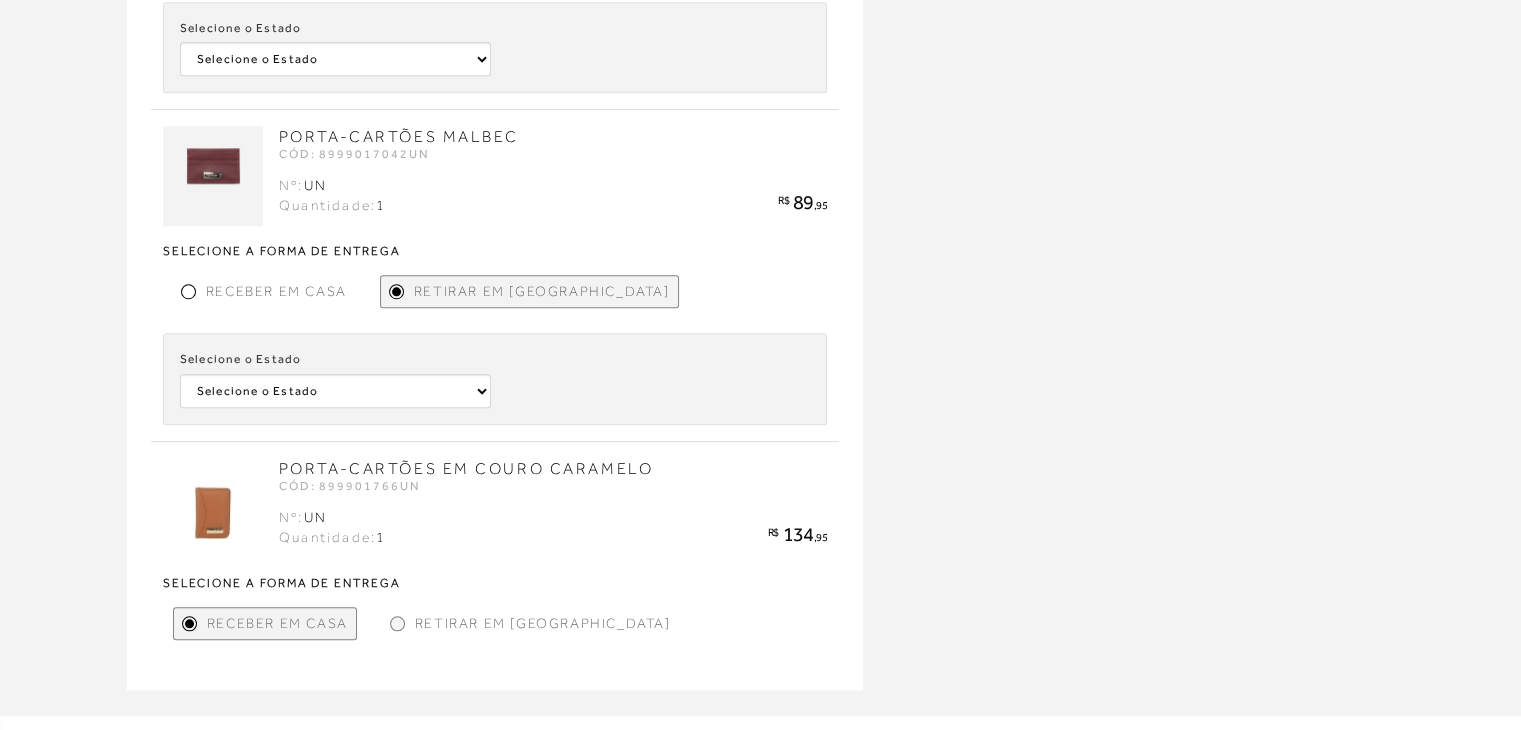 scroll, scrollTop: 2119, scrollLeft: 0, axis: vertical 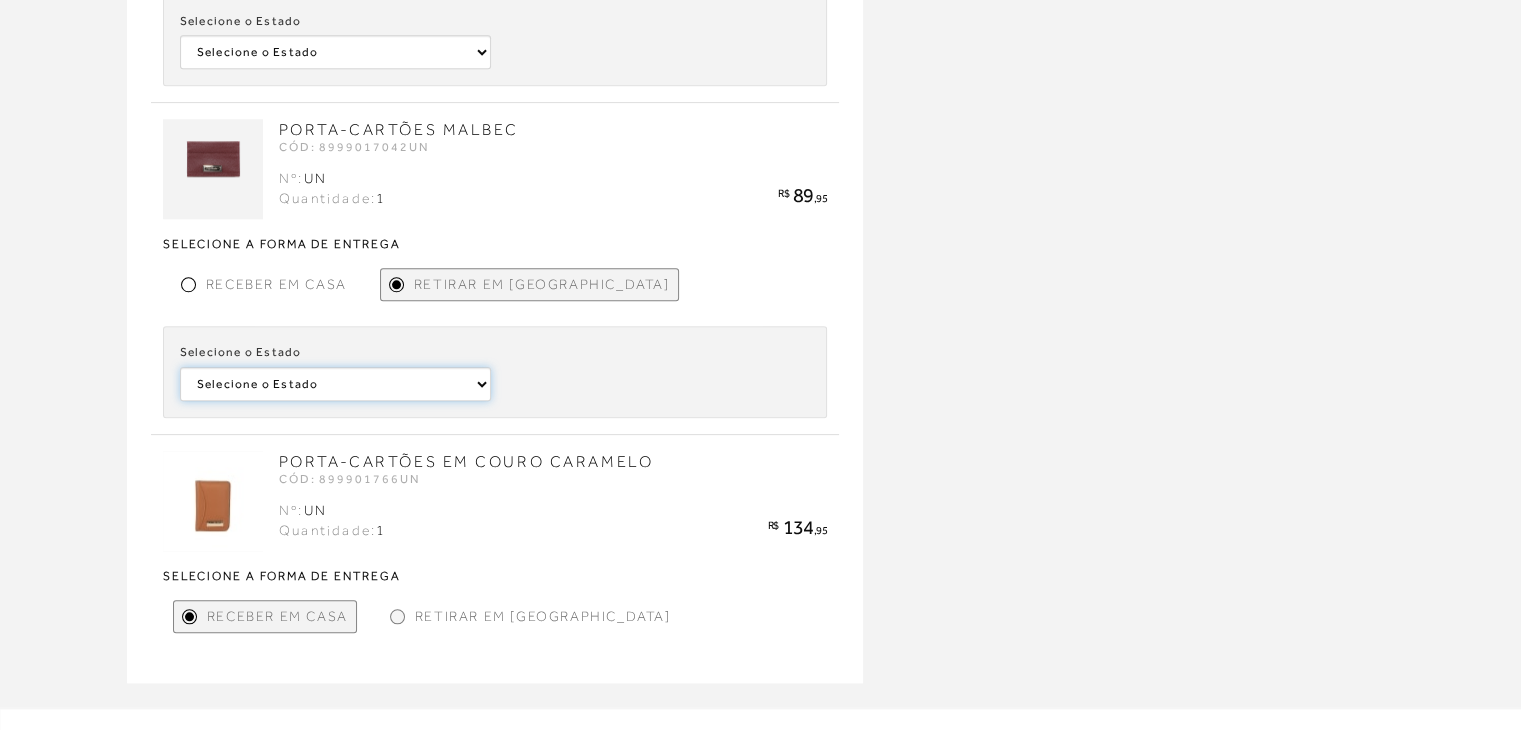 click on "Selecione o [GEOGRAPHIC_DATA]" at bounding box center (335, -1607) 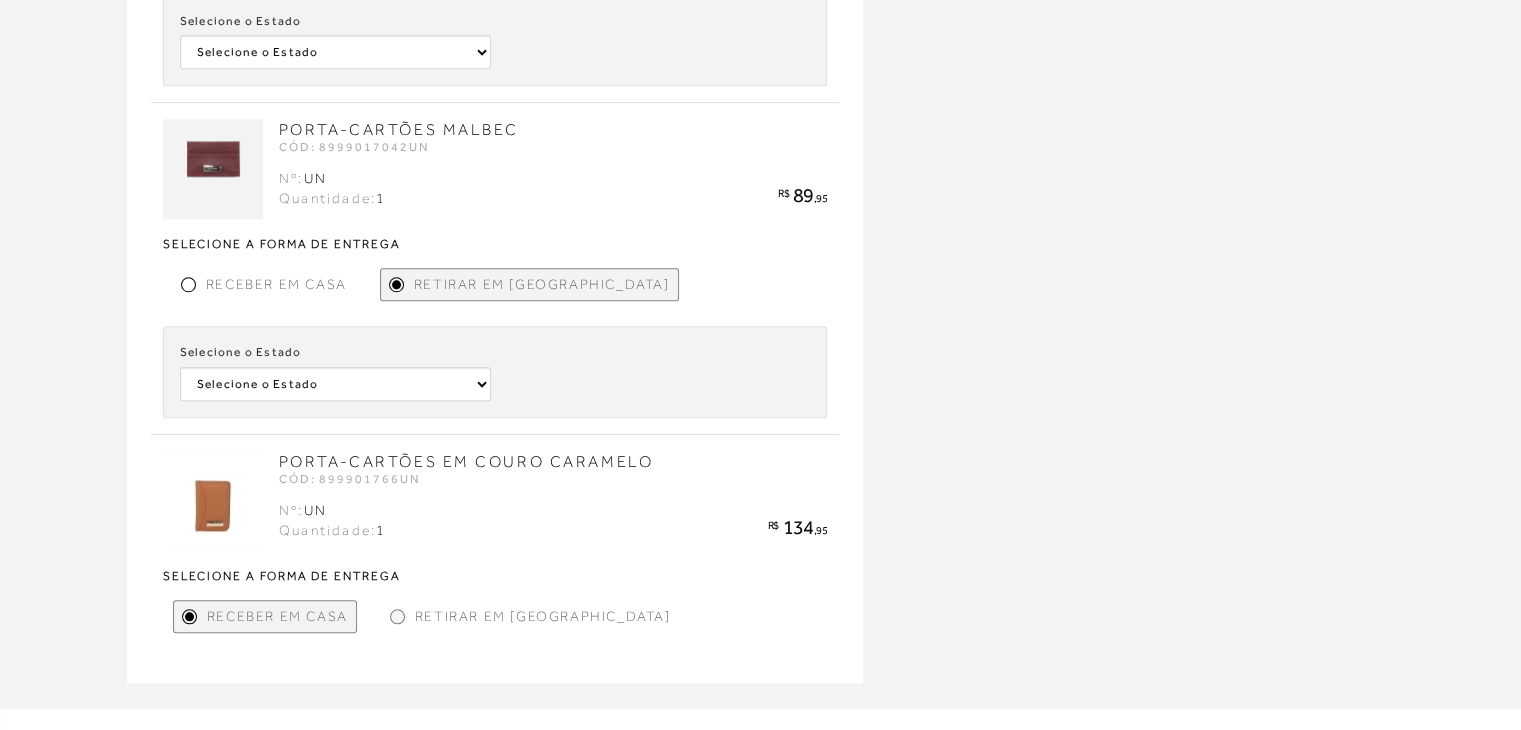 click at bounding box center [397, 616] 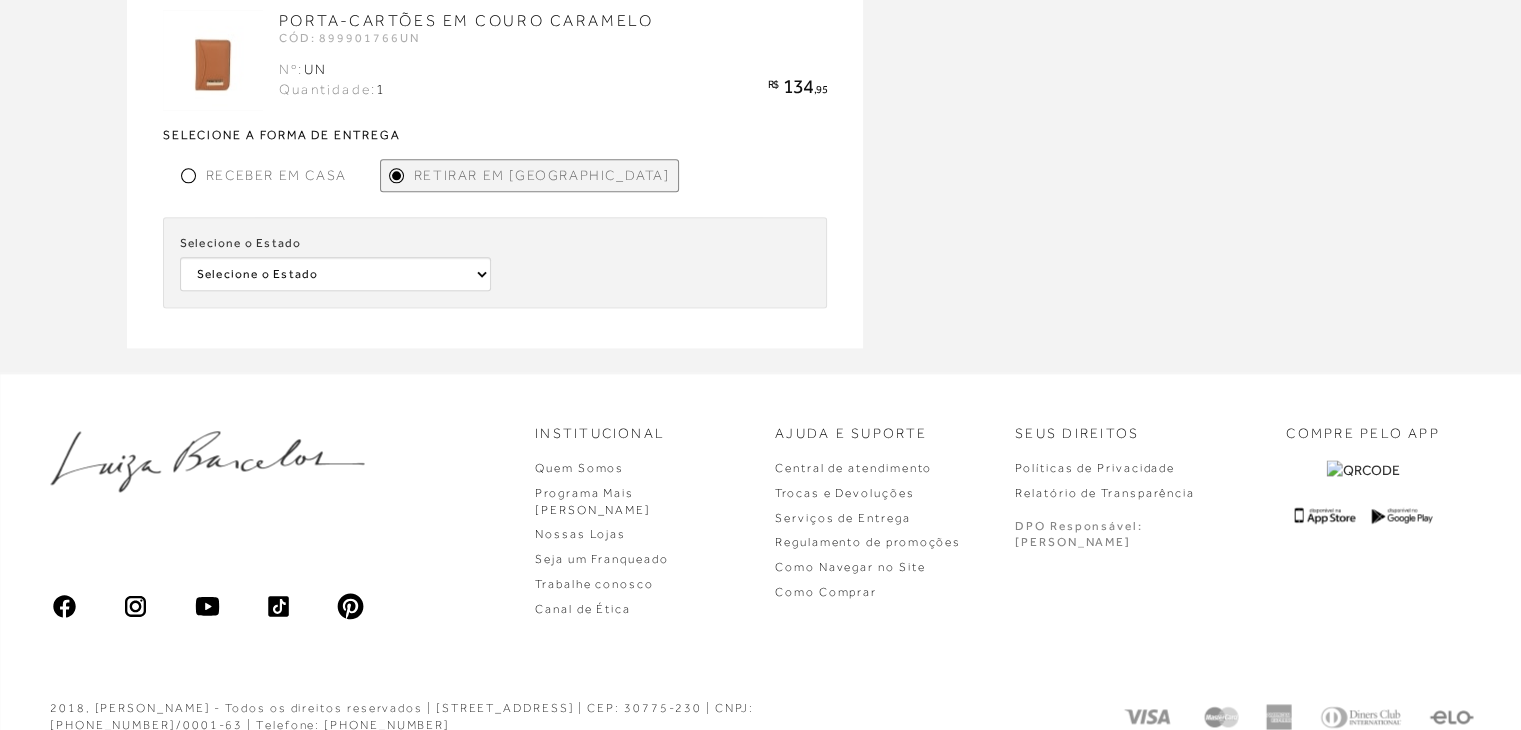 scroll, scrollTop: 2576, scrollLeft: 0, axis: vertical 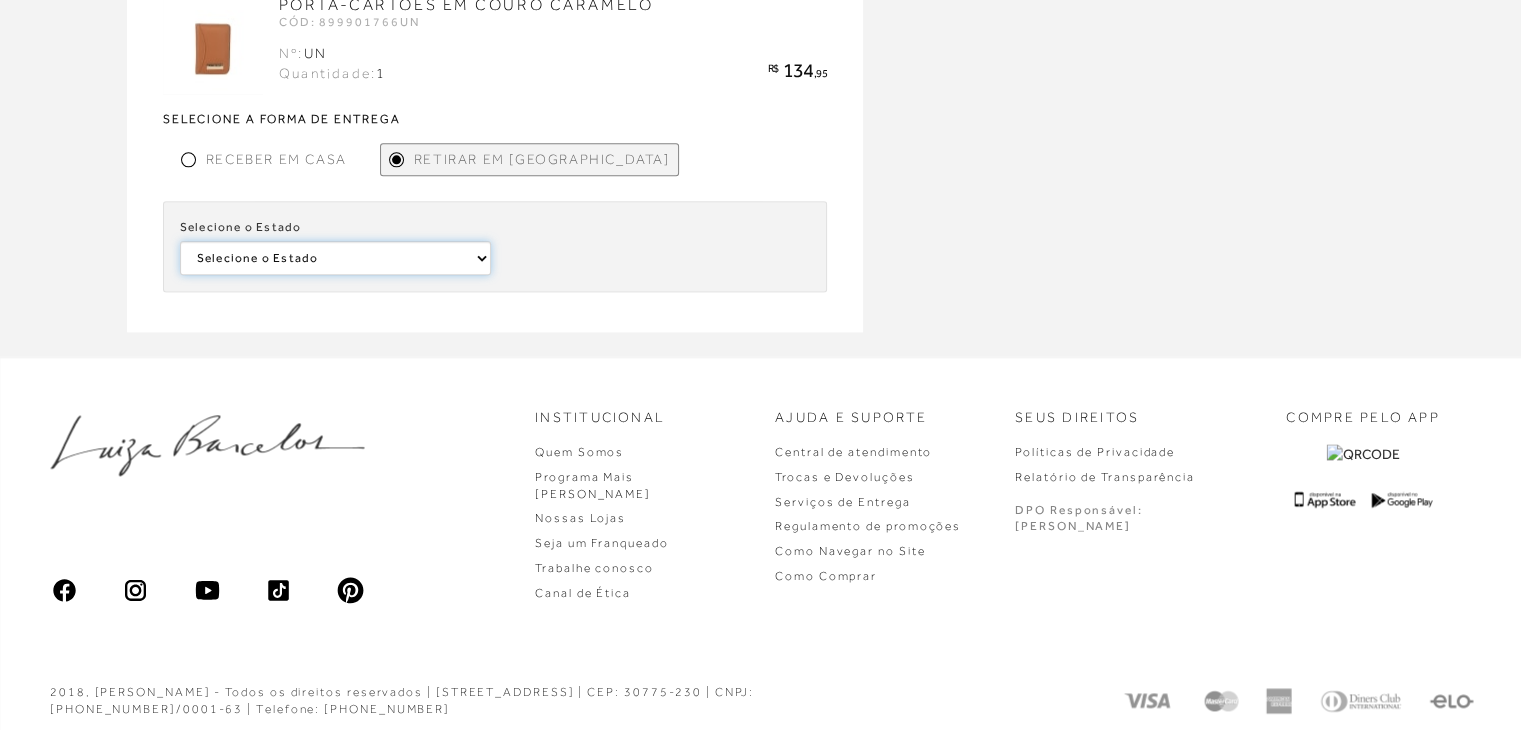click on "Selecione o [GEOGRAPHIC_DATA]" at bounding box center (335, -2064) 